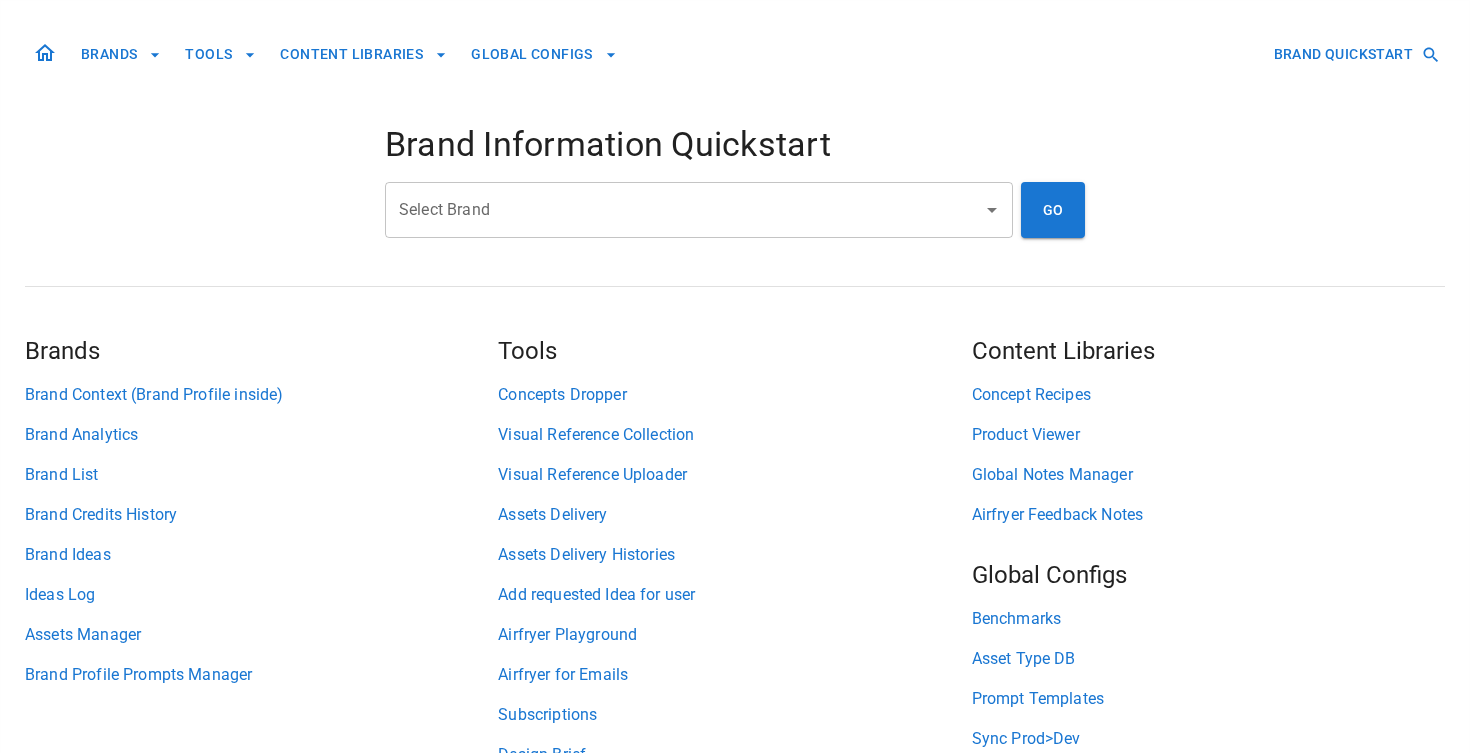 scroll, scrollTop: 126, scrollLeft: 0, axis: vertical 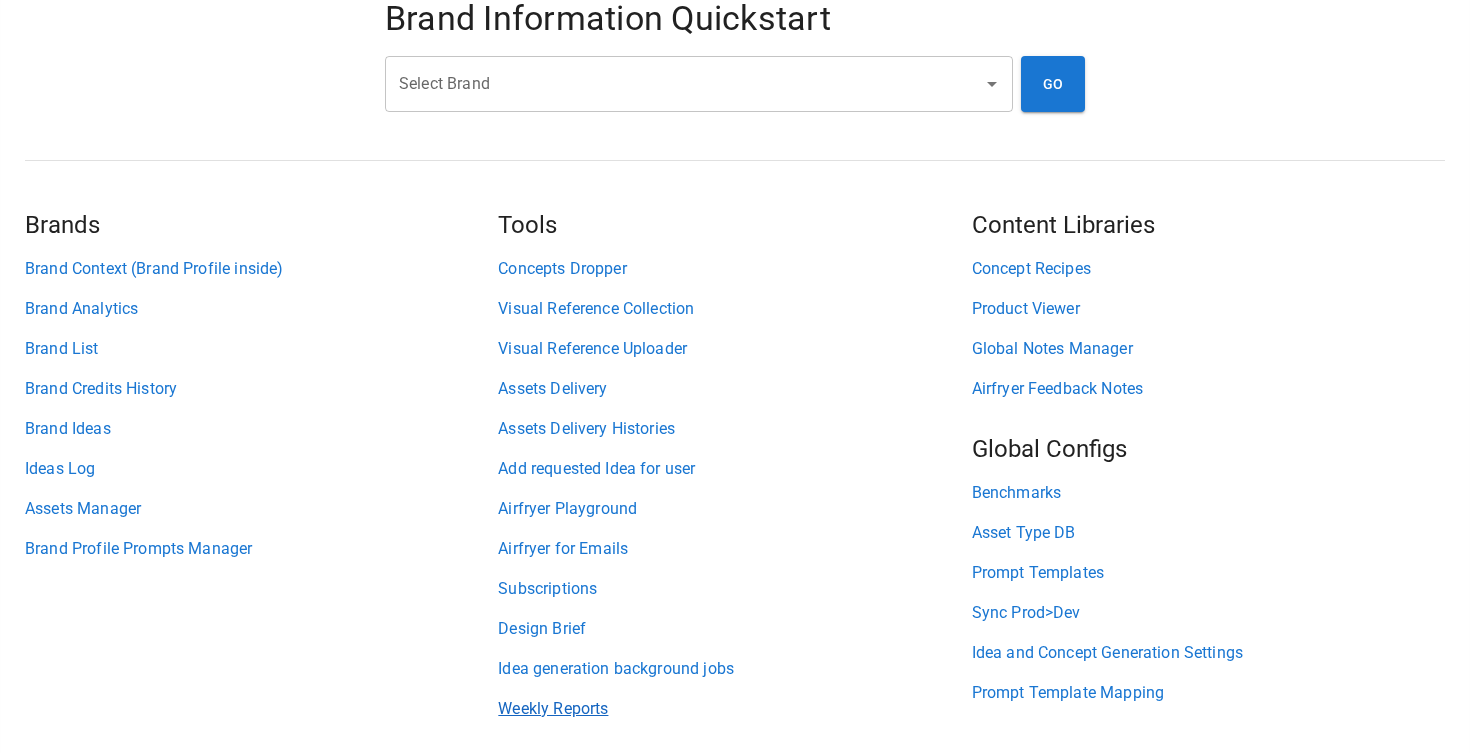 click on "Weekly Reports" at bounding box center [734, 709] 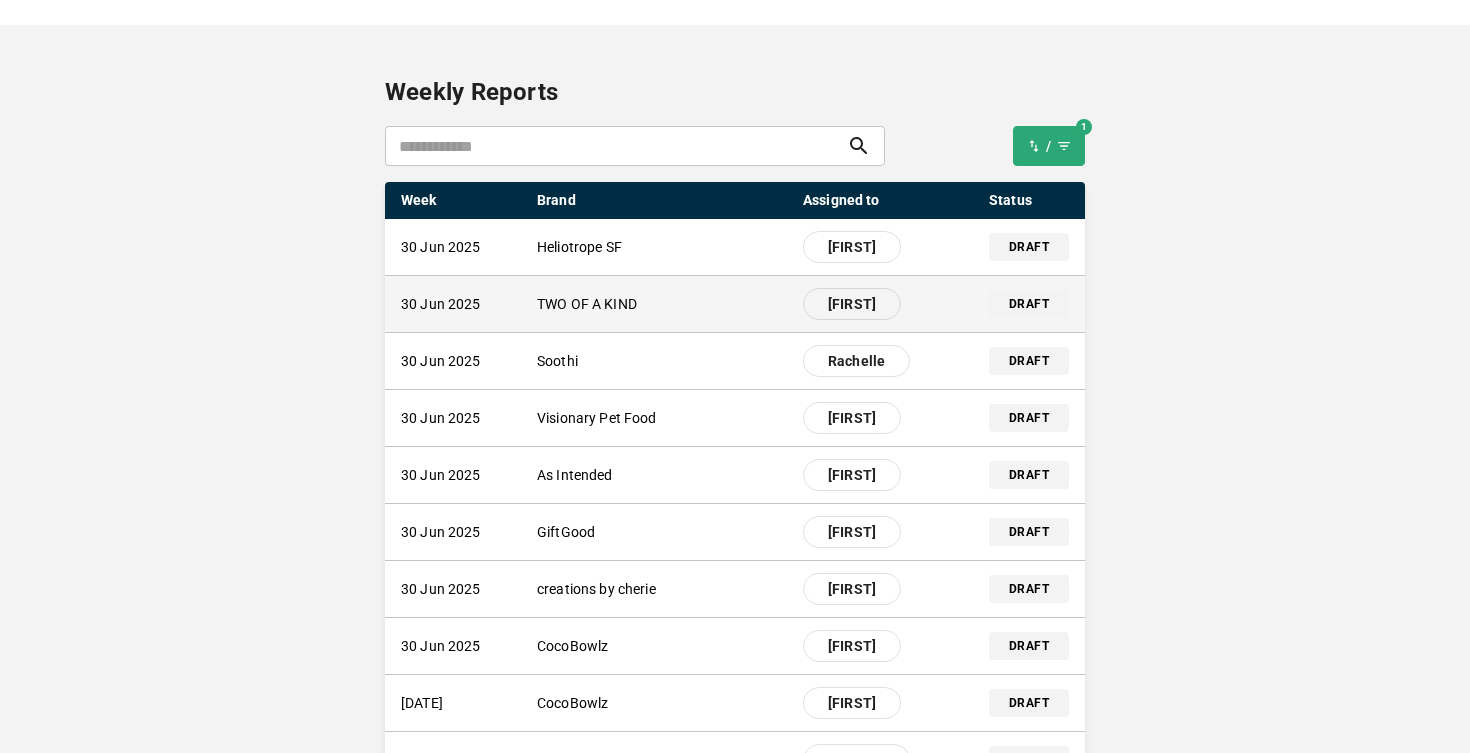 scroll, scrollTop: 93, scrollLeft: 0, axis: vertical 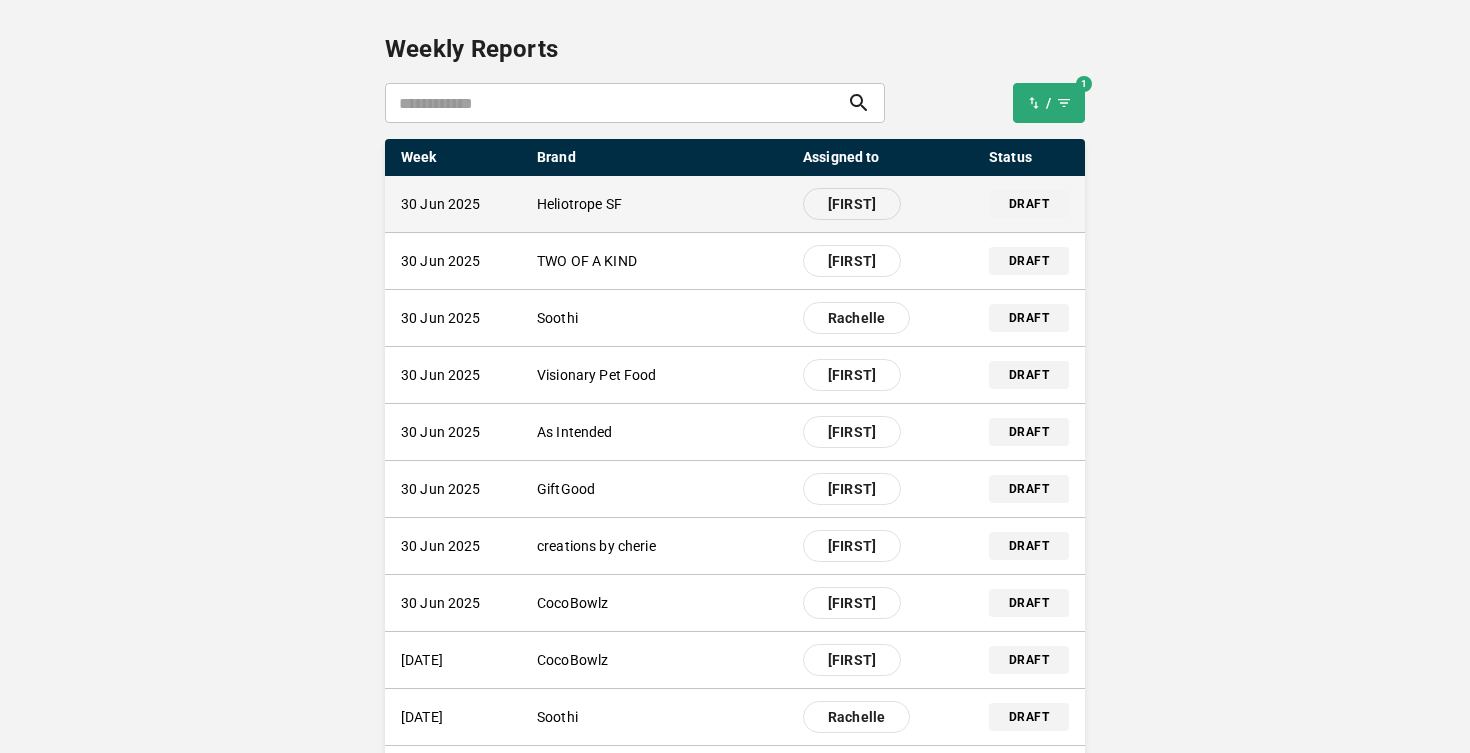 click on "30 Jun 2025 Heliotrope SF [FIRST]" at bounding box center [662, 204] 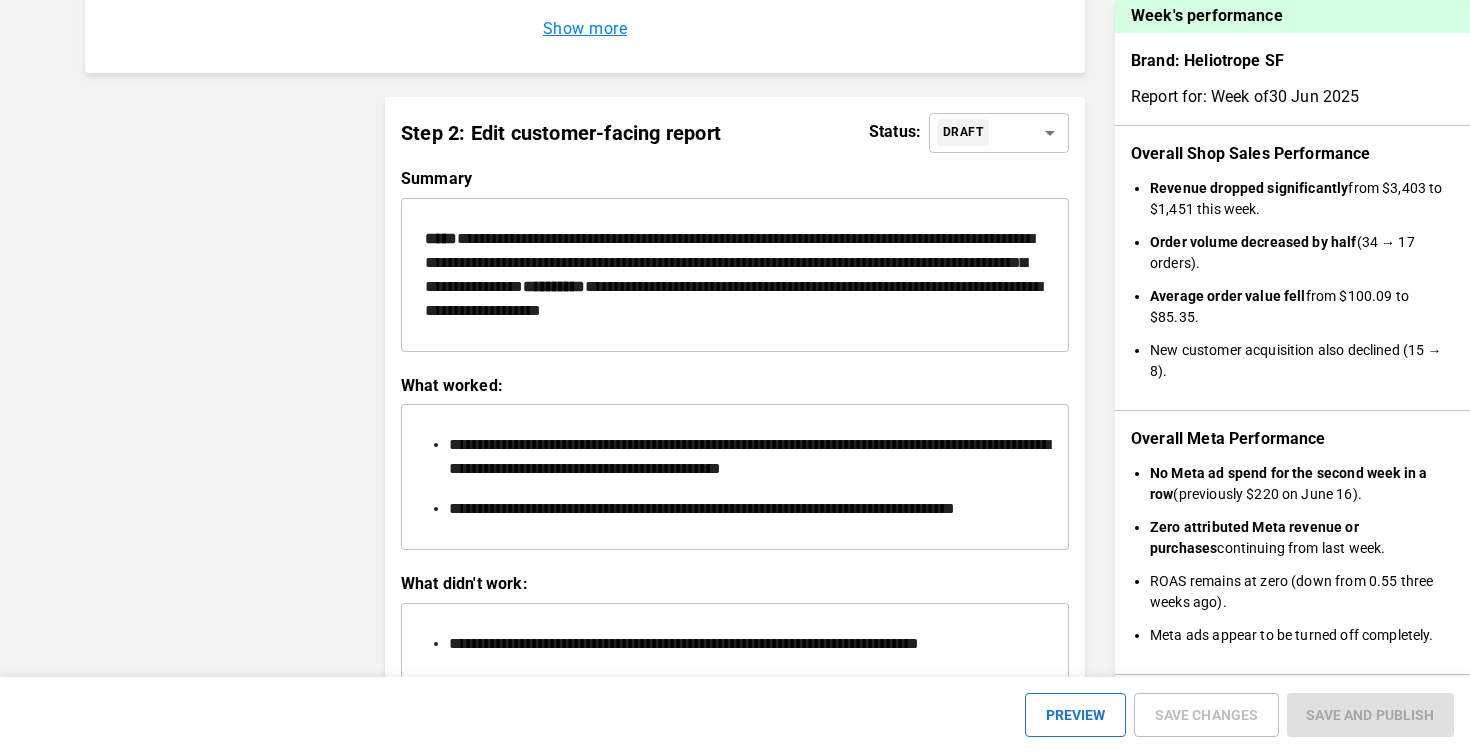 scroll, scrollTop: 2315, scrollLeft: 0, axis: vertical 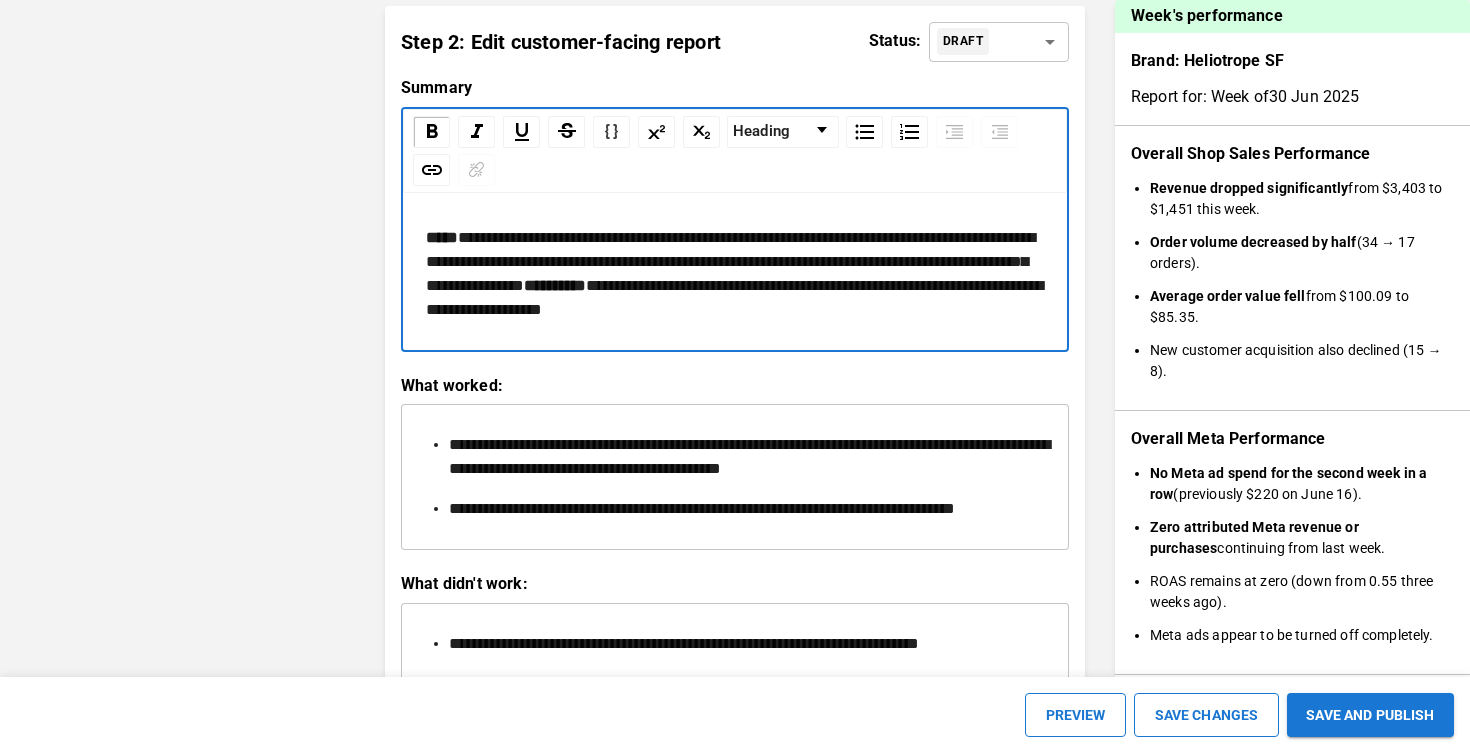 click on "**********" at bounding box center (735, 274) 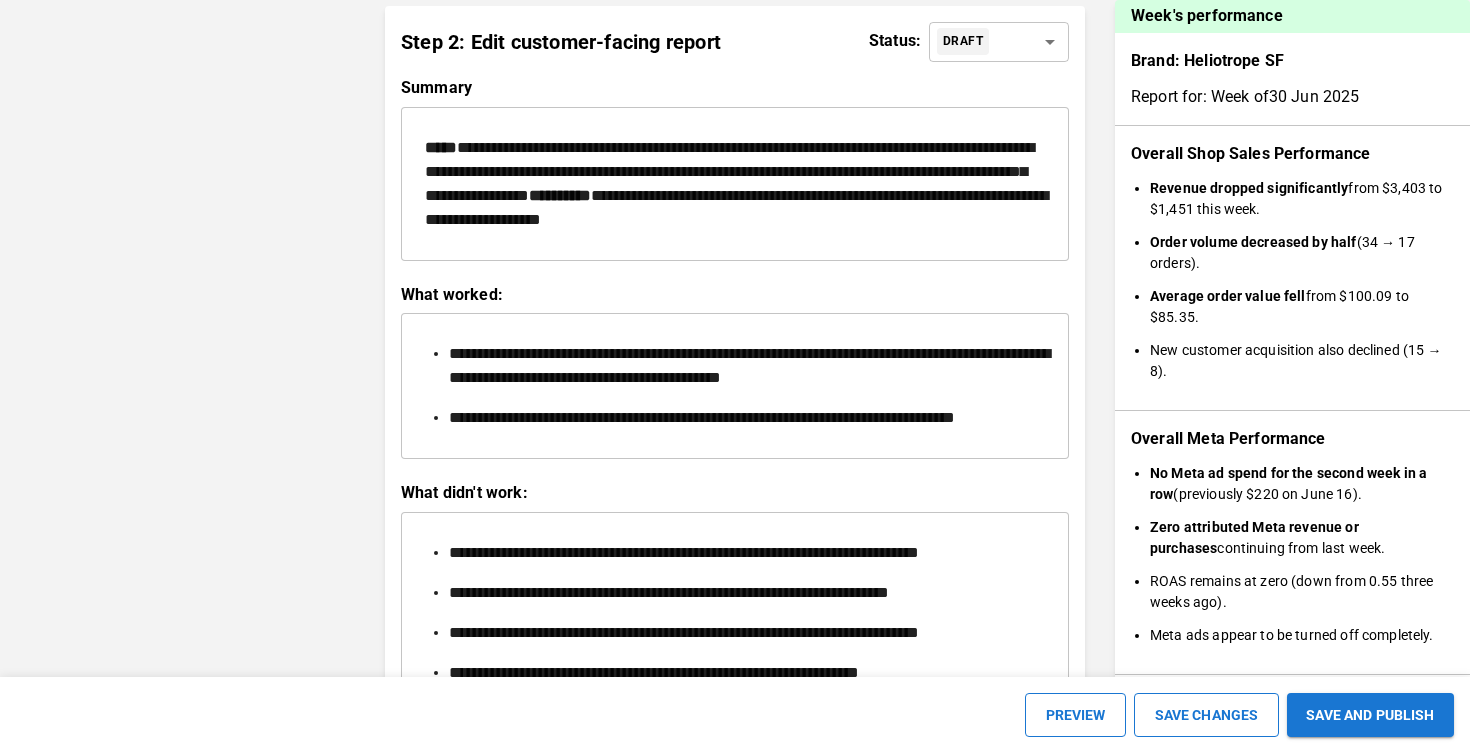 scroll, scrollTop: 2315, scrollLeft: 0, axis: vertical 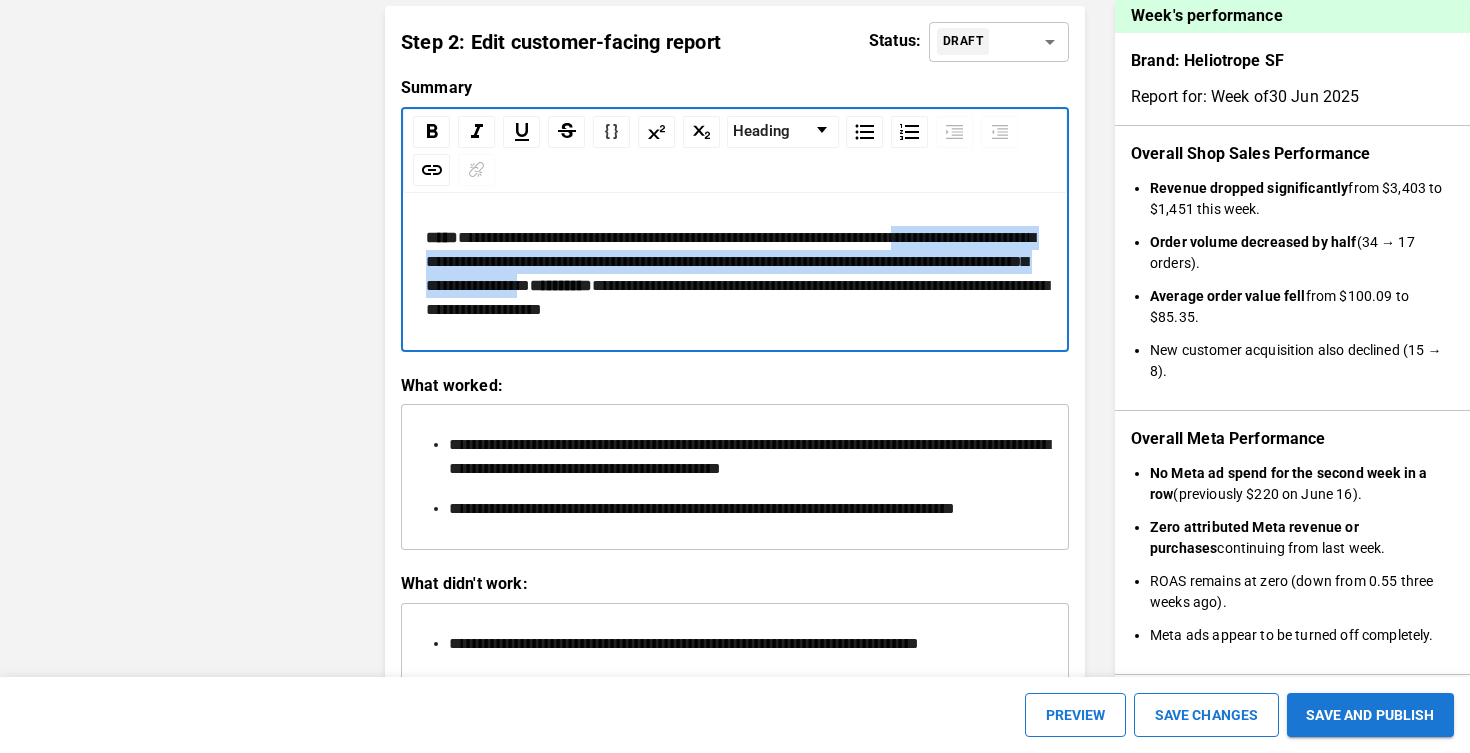 drag, startPoint x: 926, startPoint y: 289, endPoint x: 423, endPoint y: 266, distance: 503.52557 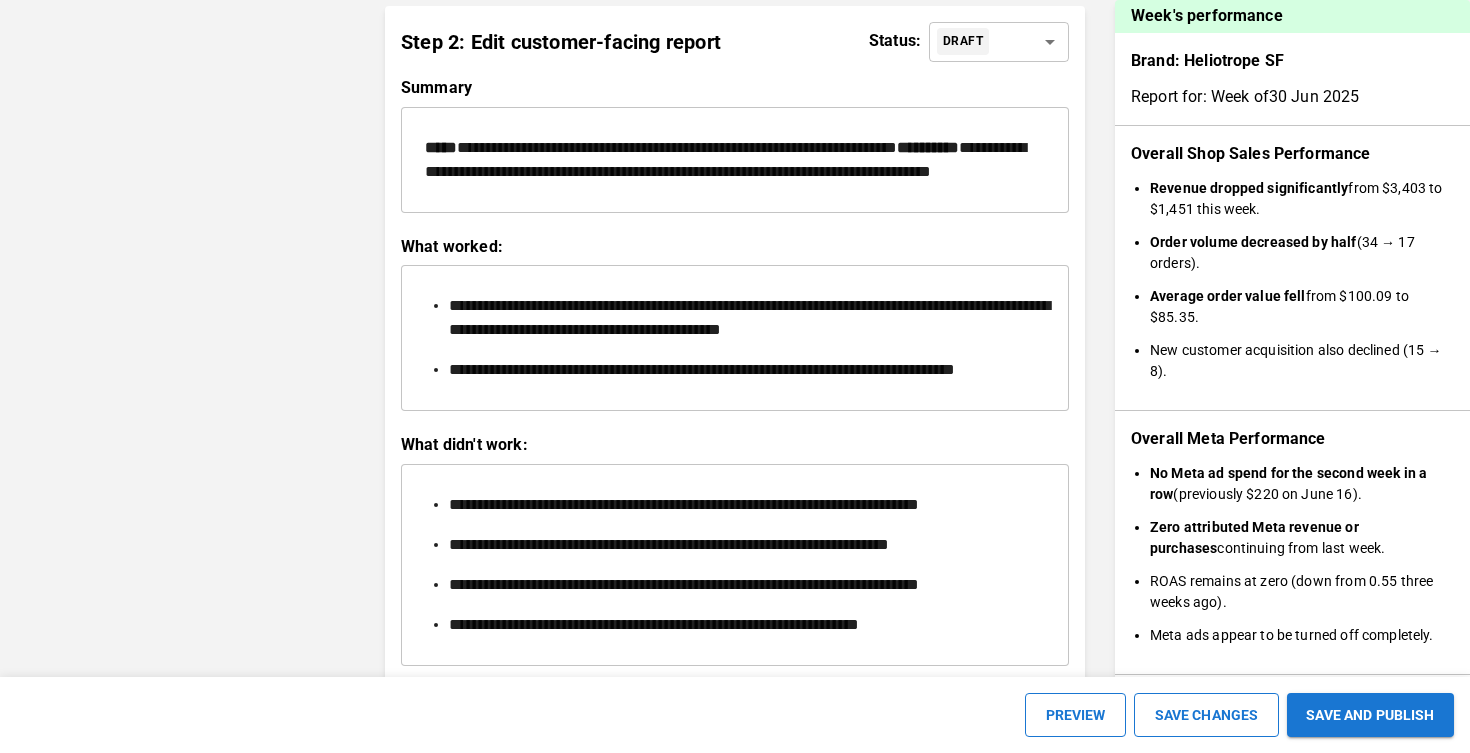 scroll, scrollTop: 2315, scrollLeft: 0, axis: vertical 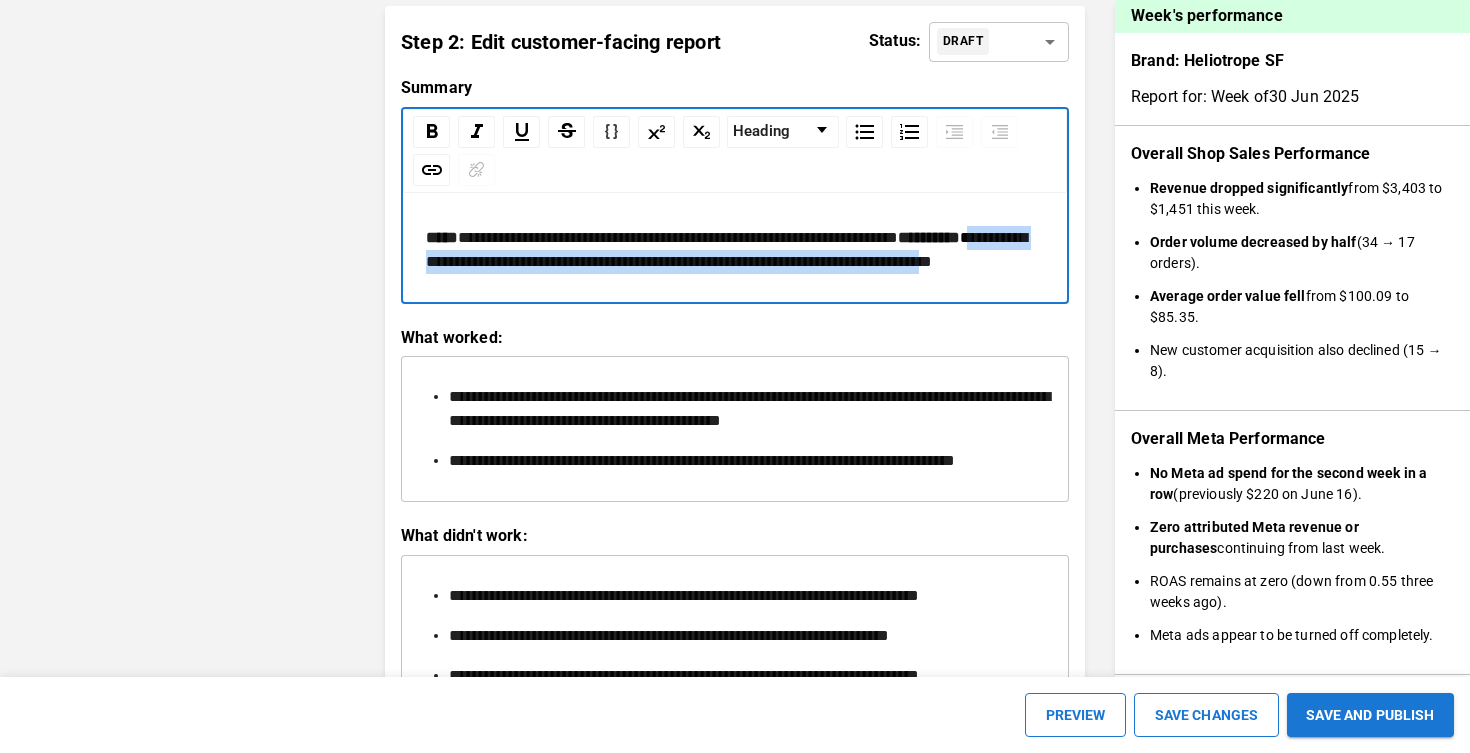 drag, startPoint x: 626, startPoint y: 318, endPoint x: 506, endPoint y: 289, distance: 123.454445 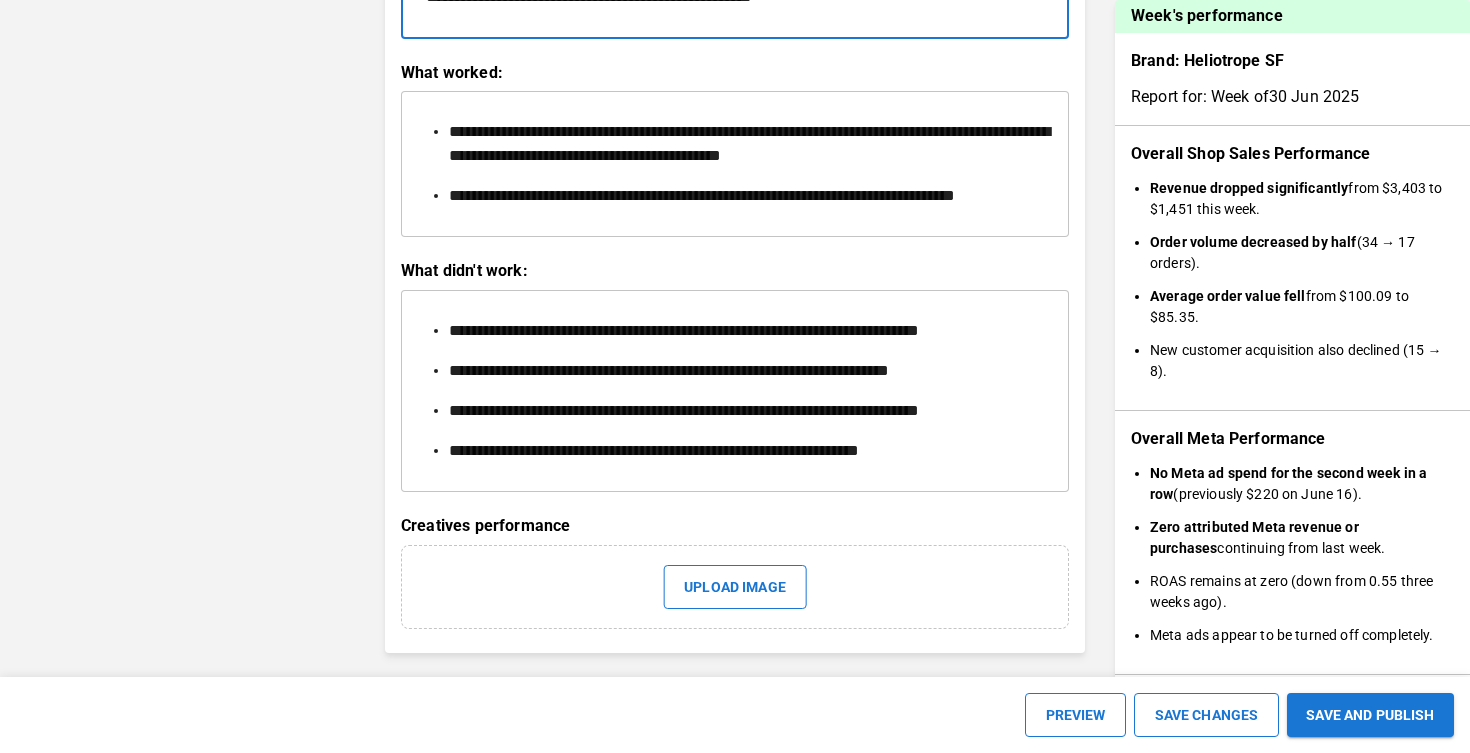scroll, scrollTop: 2710, scrollLeft: 0, axis: vertical 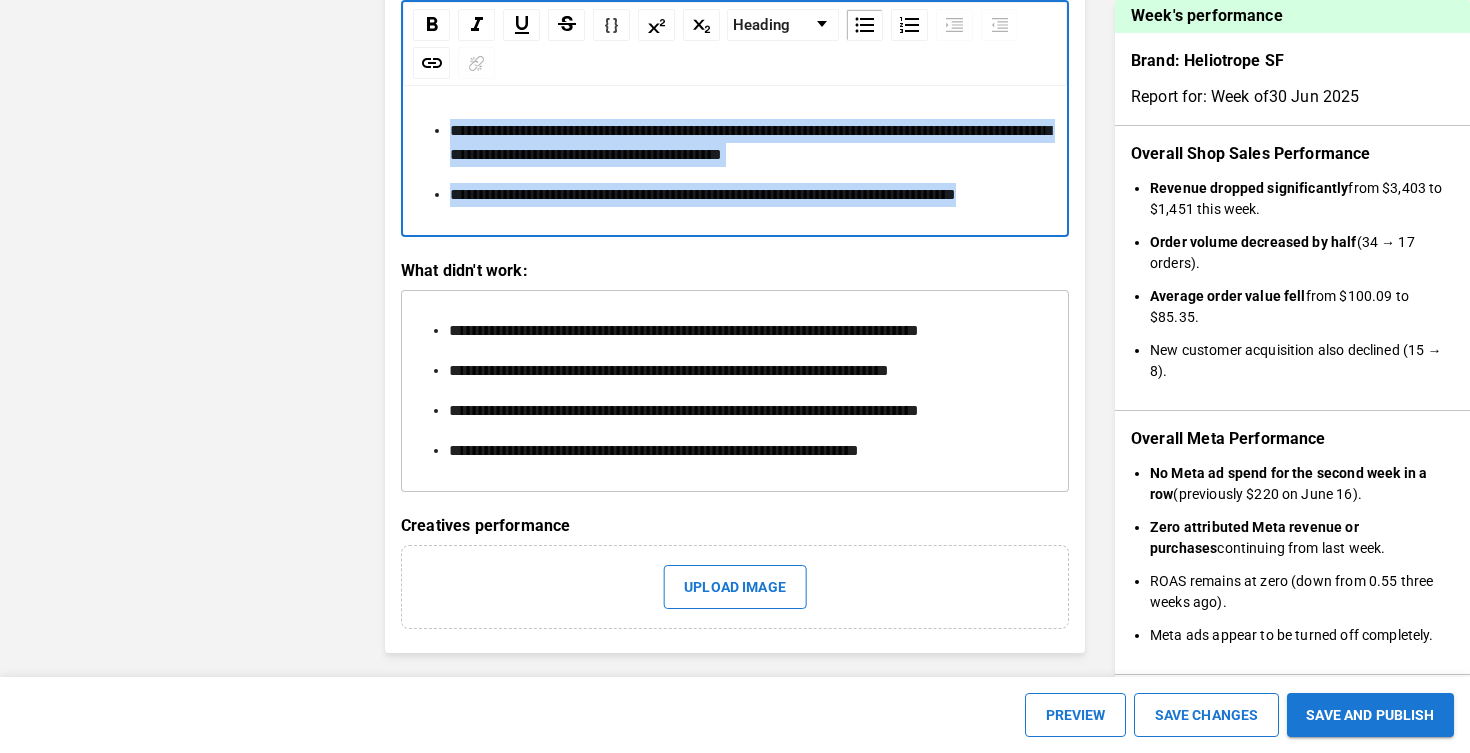 drag, startPoint x: 571, startPoint y: 238, endPoint x: 443, endPoint y: 137, distance: 163.04907 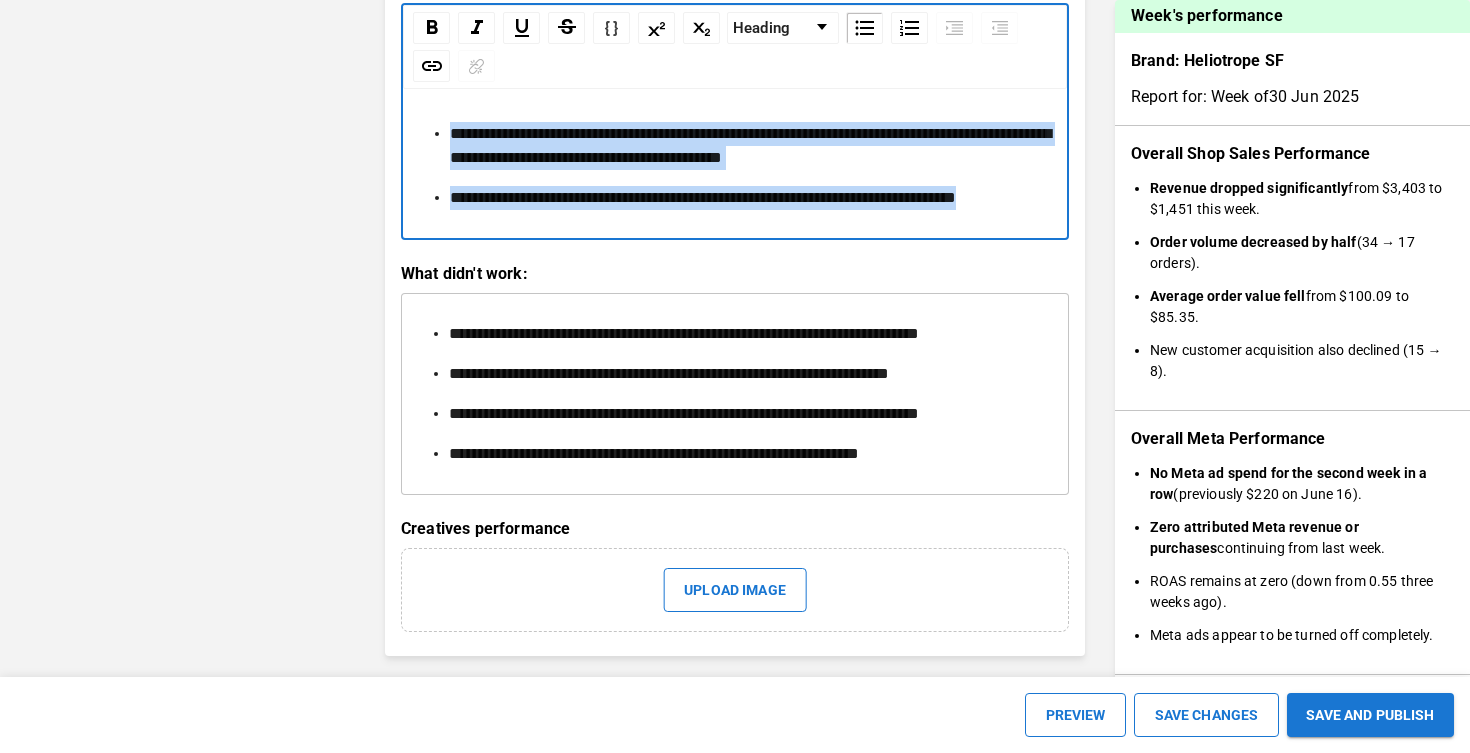 scroll, scrollTop: 2669, scrollLeft: 0, axis: vertical 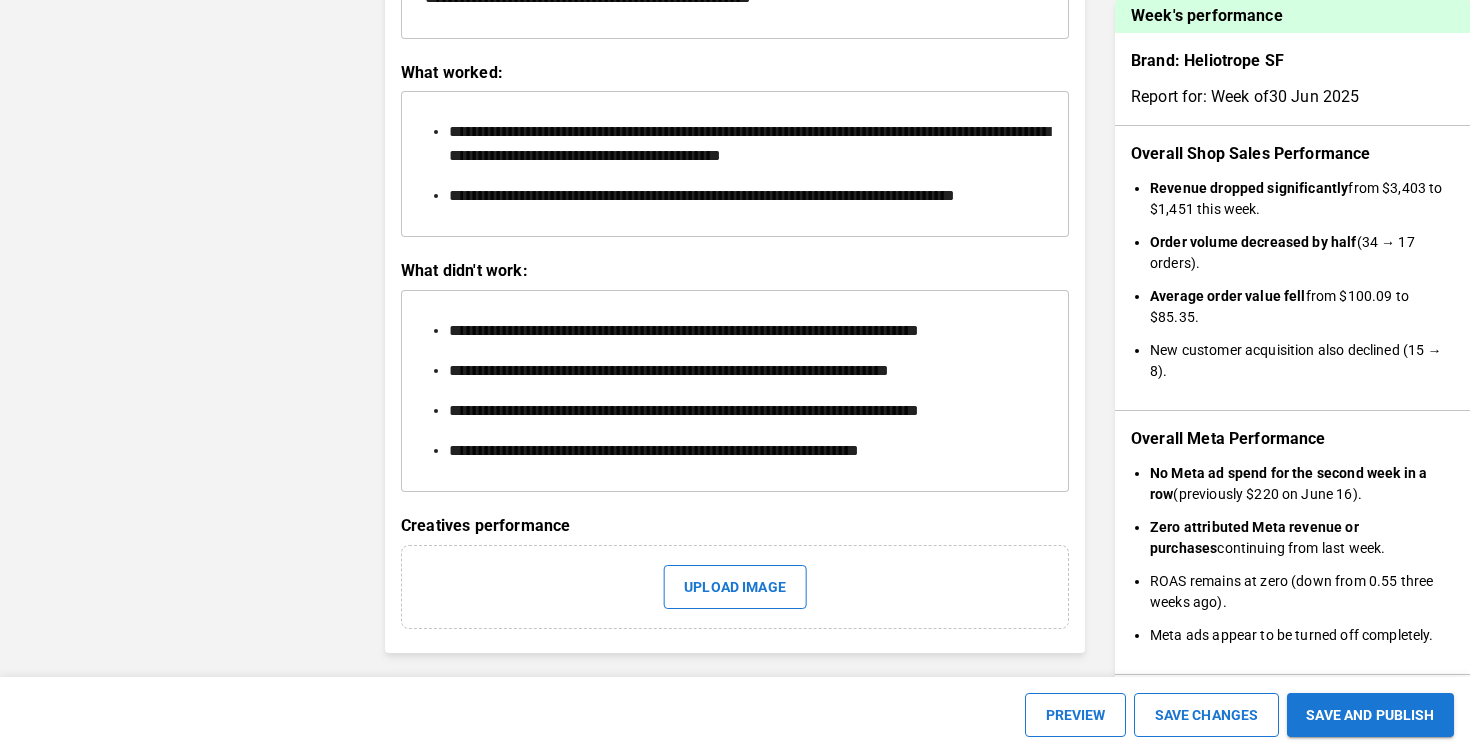 click on "**********" at bounding box center (735, 266) 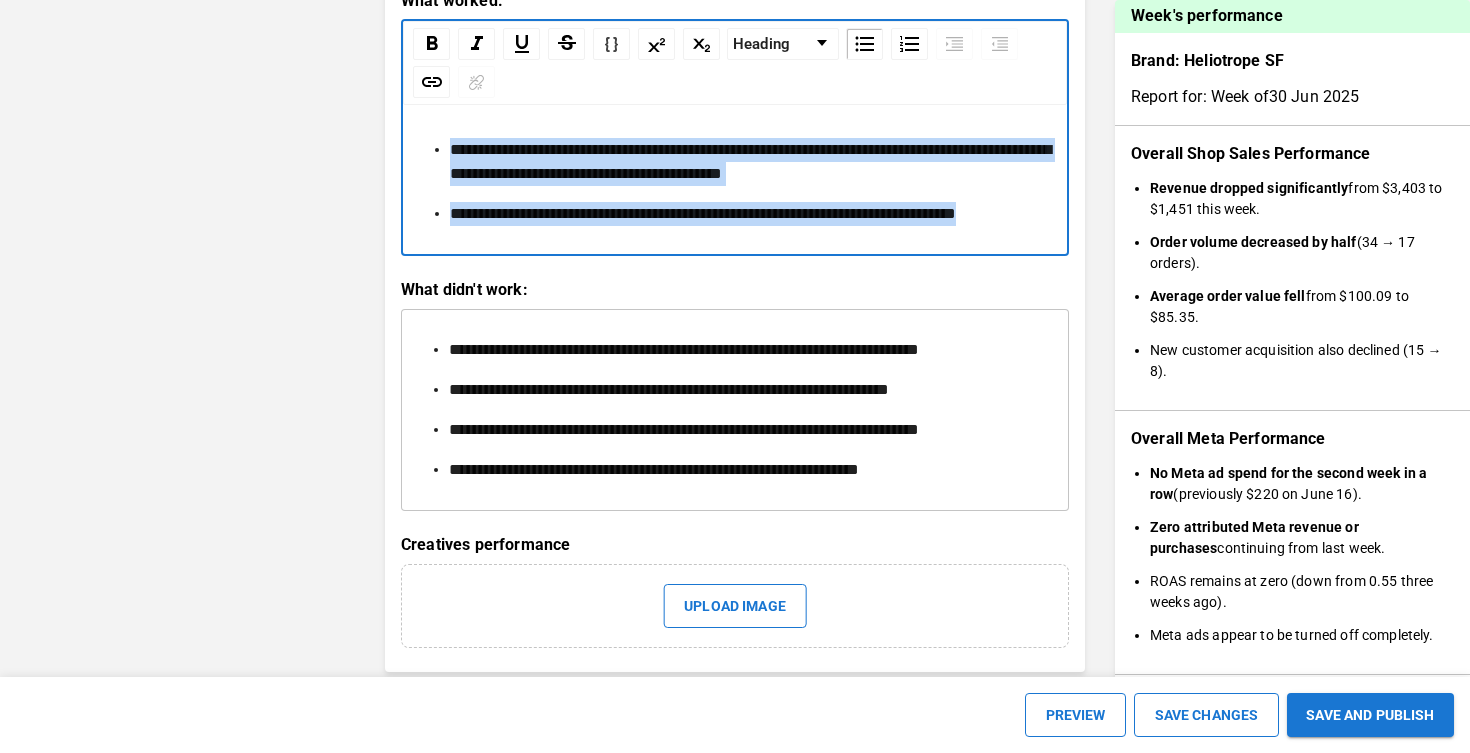 scroll, scrollTop: 2669, scrollLeft: 0, axis: vertical 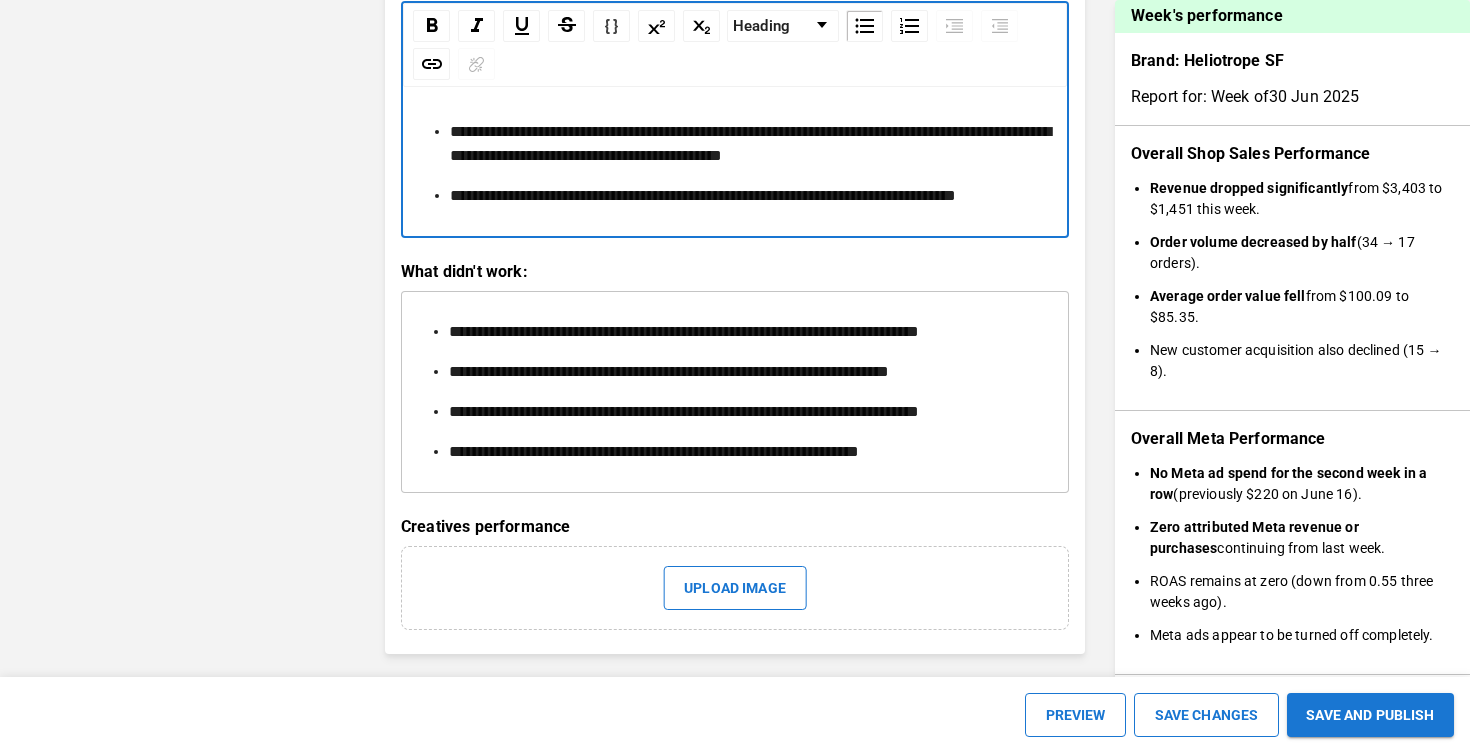 click on "**********" at bounding box center [747, 144] 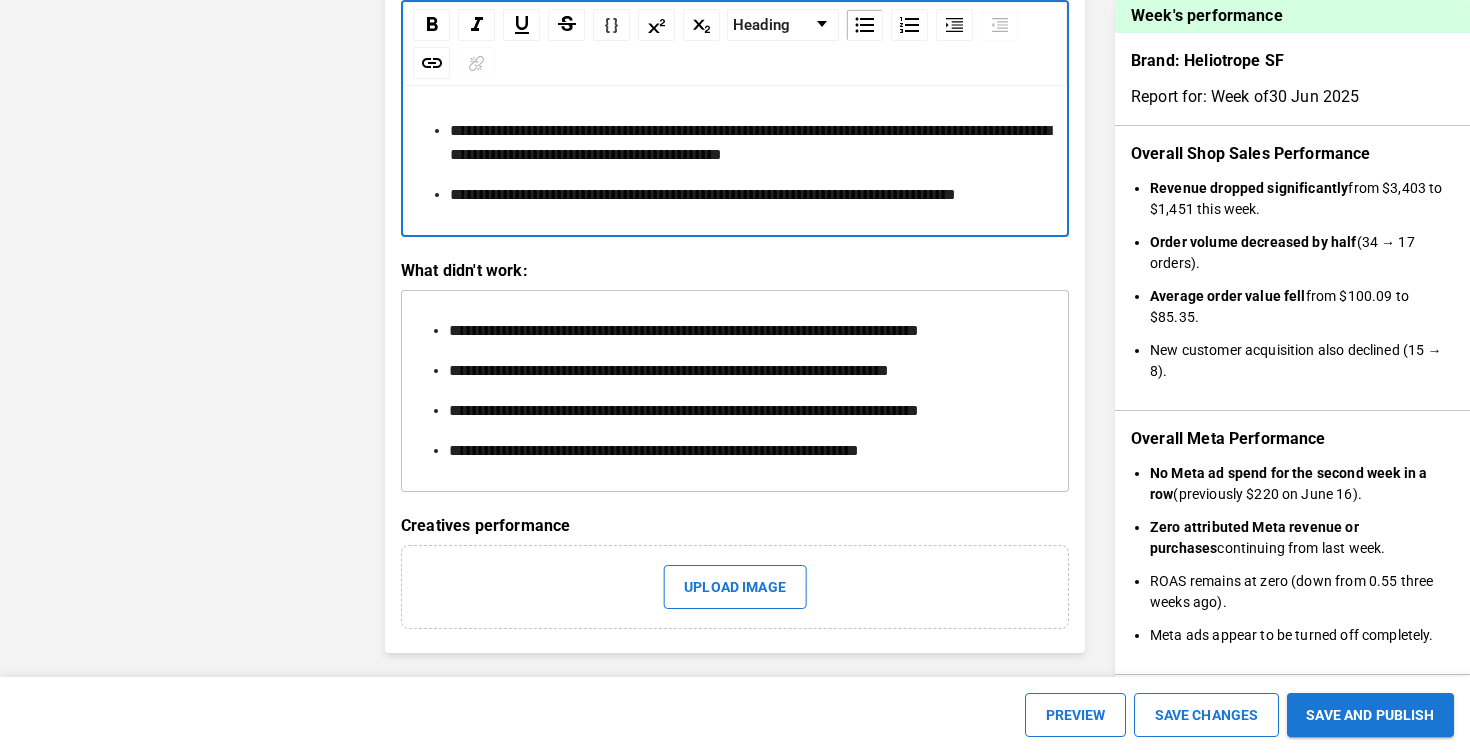 scroll, scrollTop: 2742, scrollLeft: 0, axis: vertical 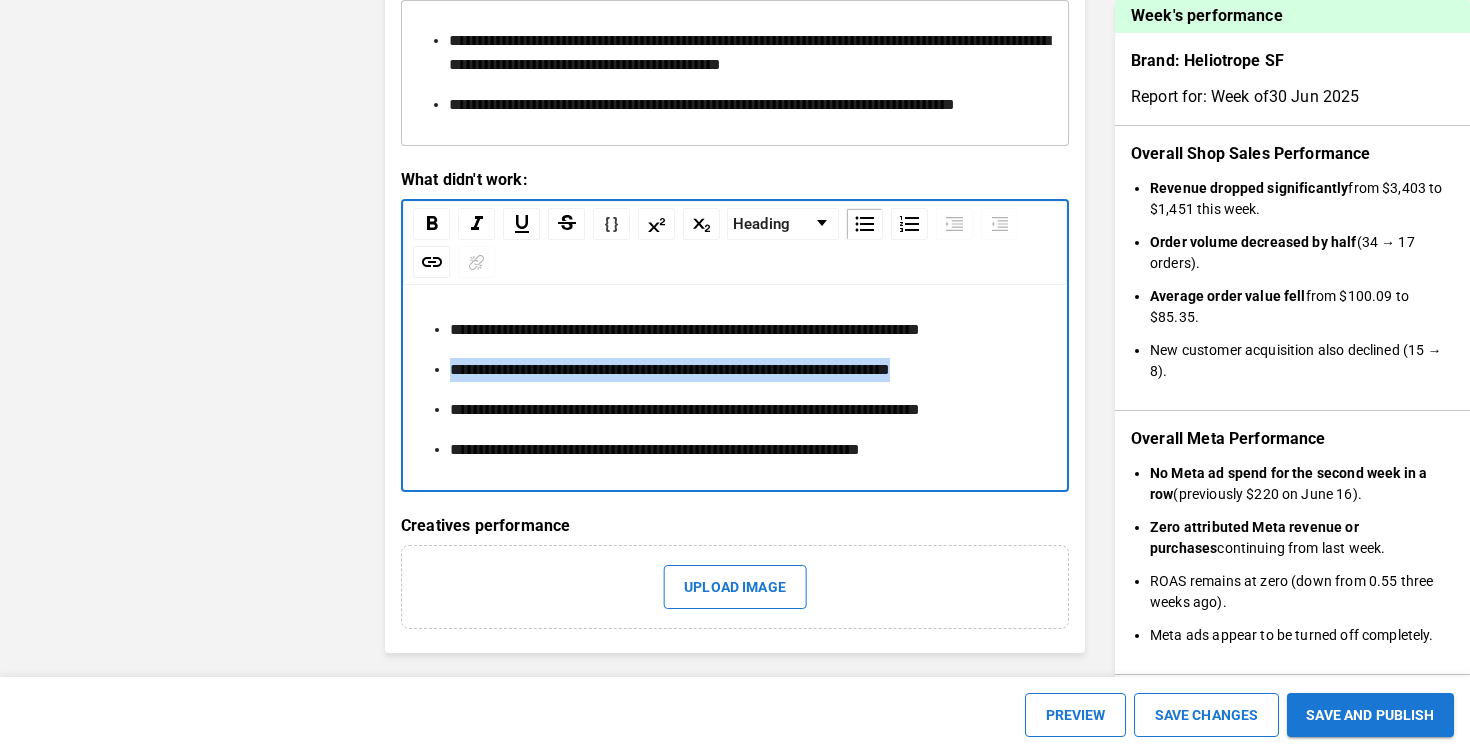 drag, startPoint x: 1040, startPoint y: 385, endPoint x: 458, endPoint y: 359, distance: 582.58044 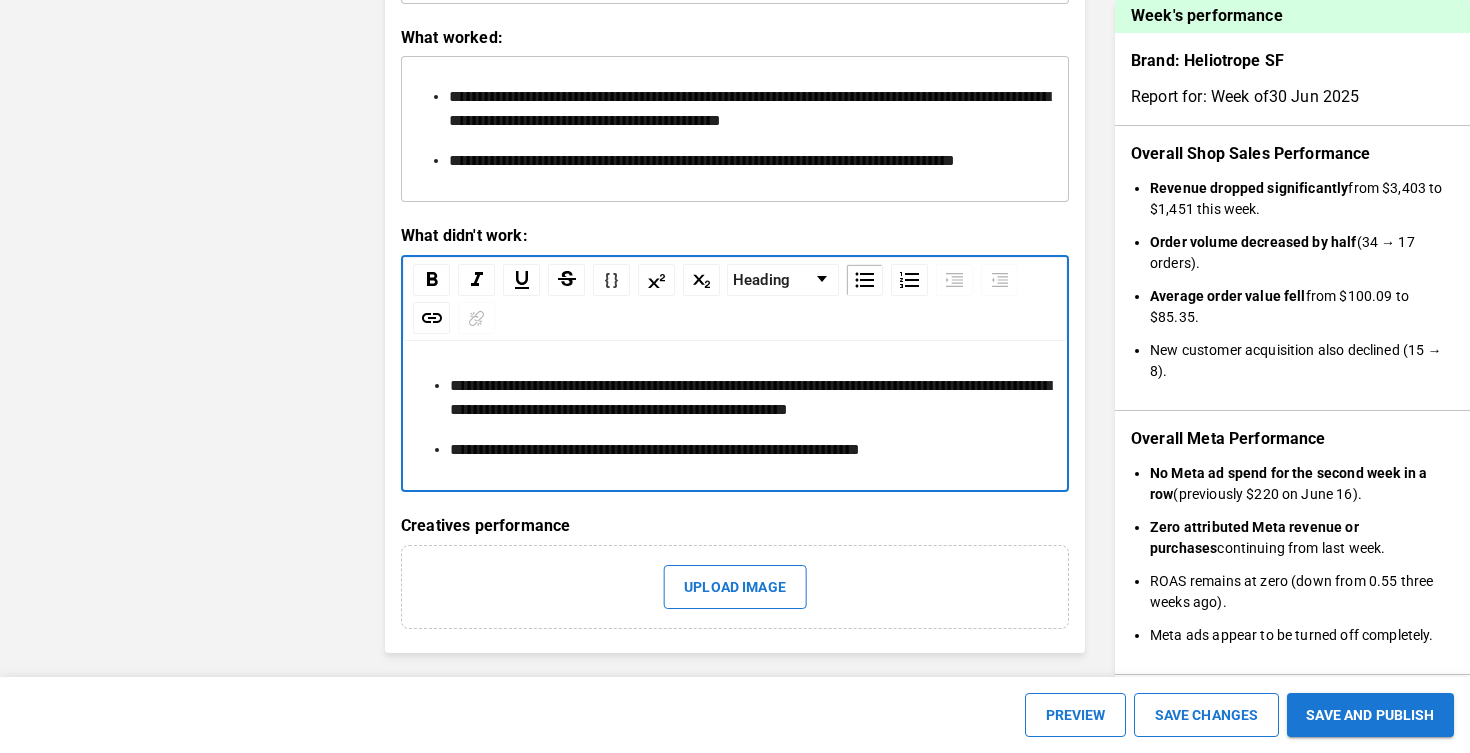 scroll, scrollTop: 2726, scrollLeft: 0, axis: vertical 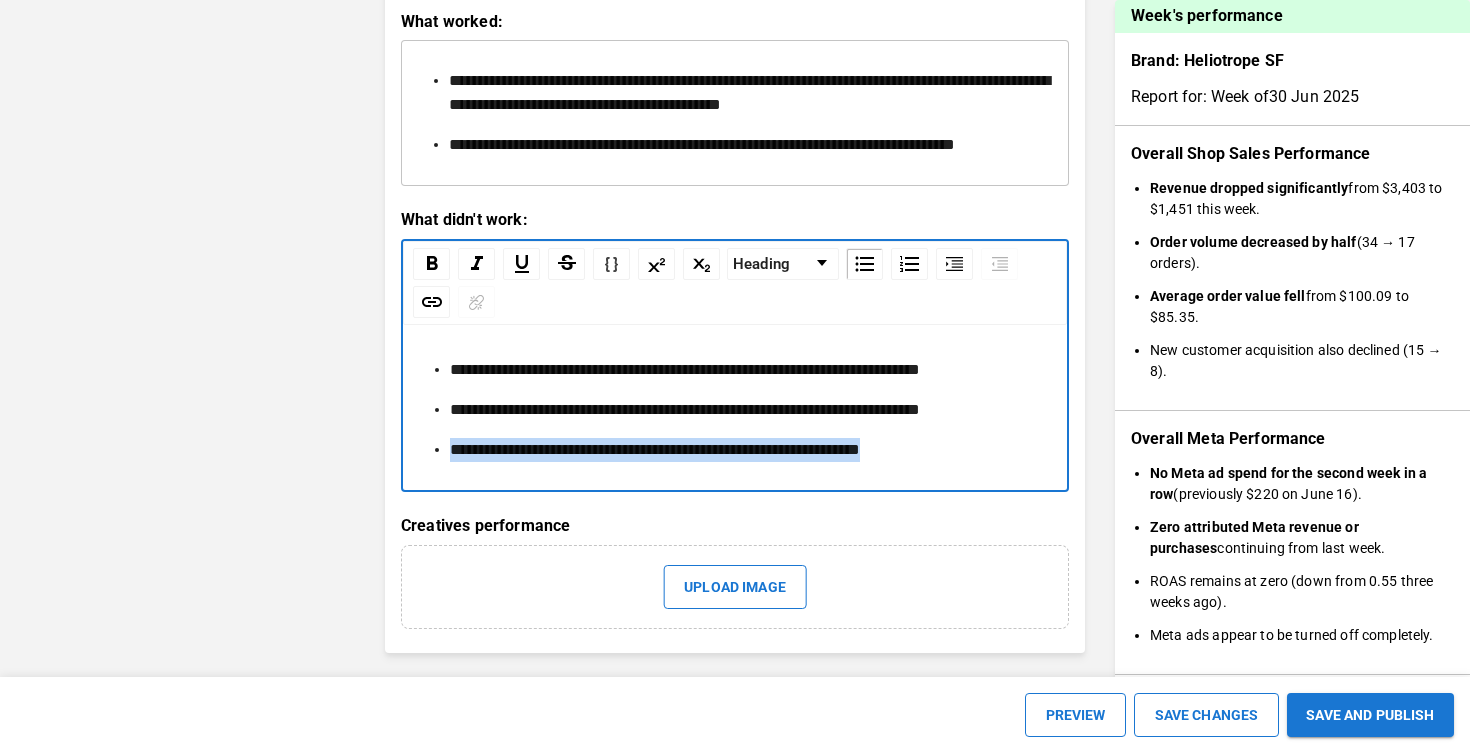 drag, startPoint x: 982, startPoint y: 442, endPoint x: 448, endPoint y: 442, distance: 534 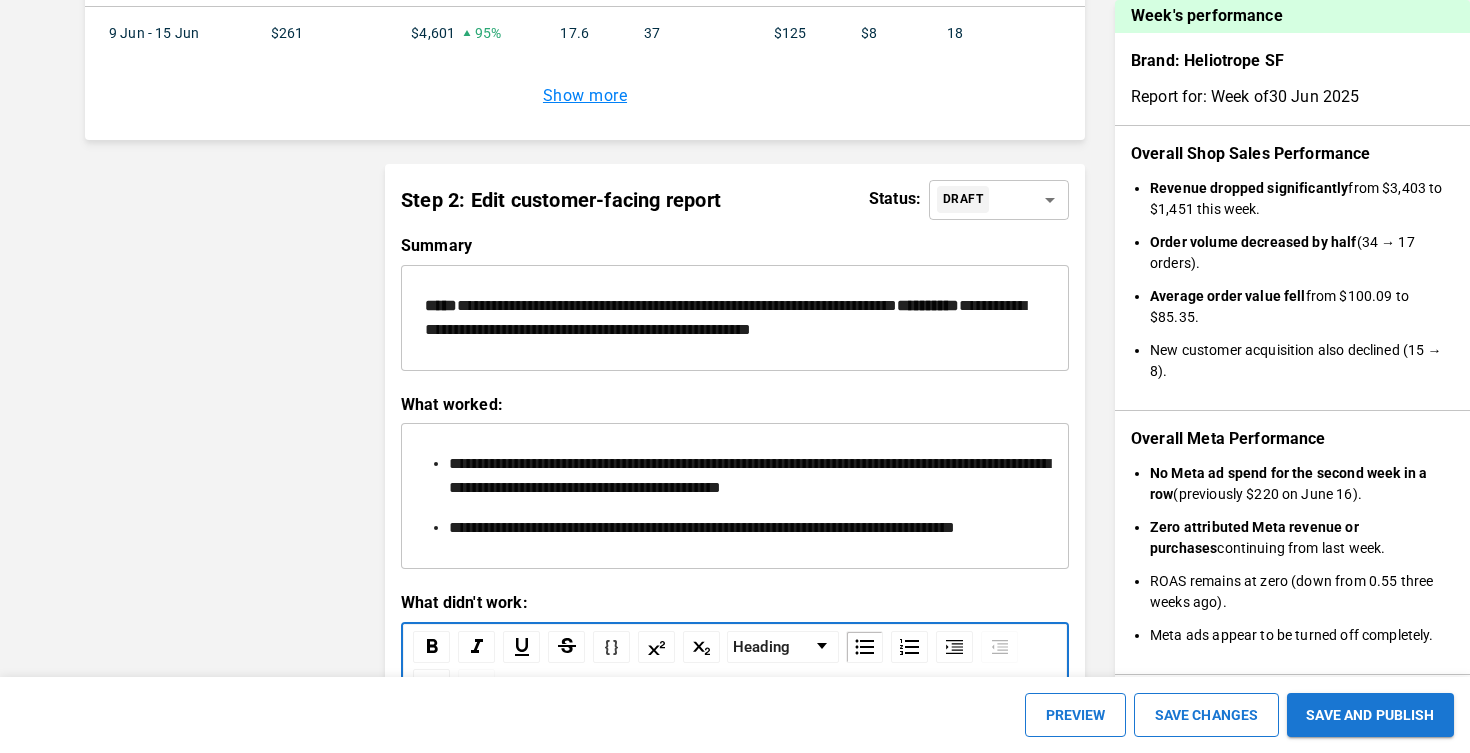 scroll, scrollTop: 2243, scrollLeft: 0, axis: vertical 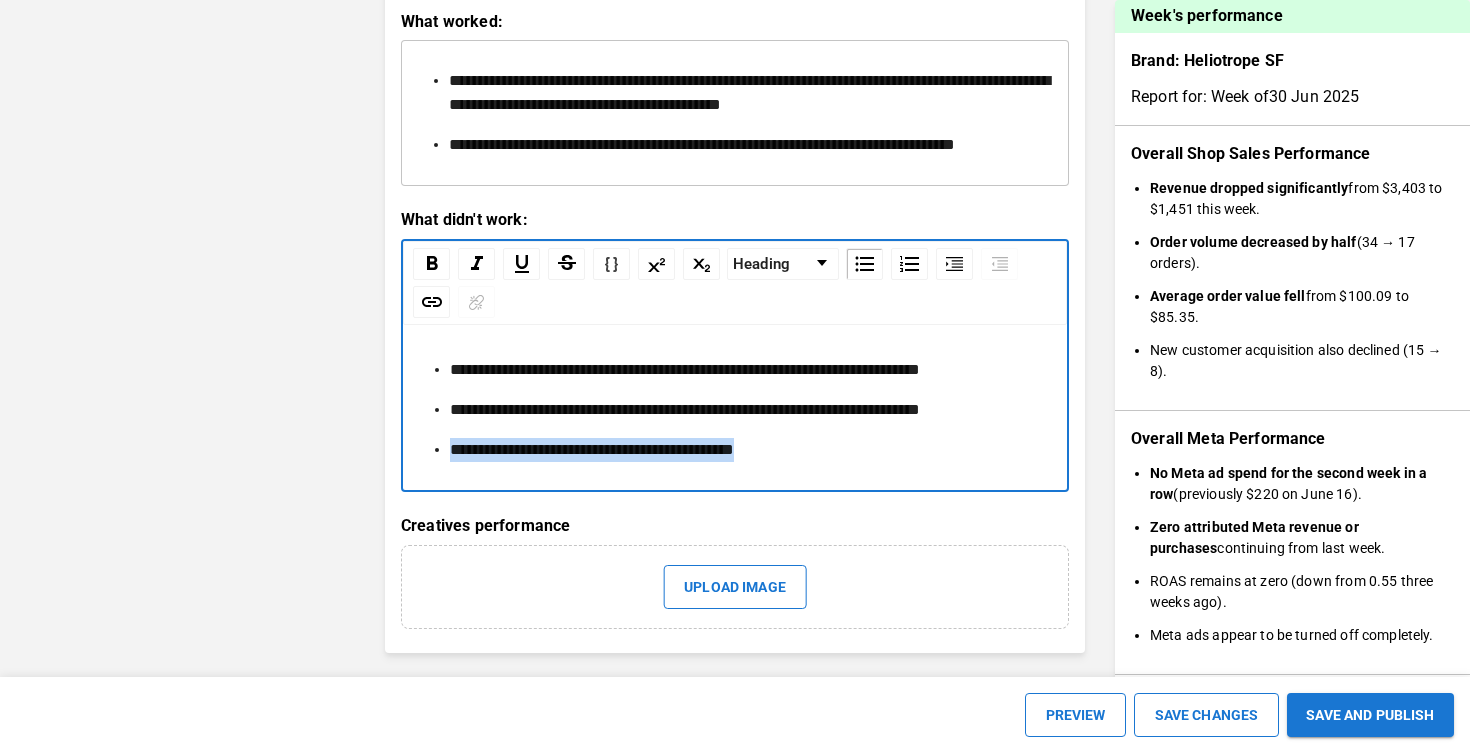 drag, startPoint x: 834, startPoint y: 448, endPoint x: 450, endPoint y: 446, distance: 384.00522 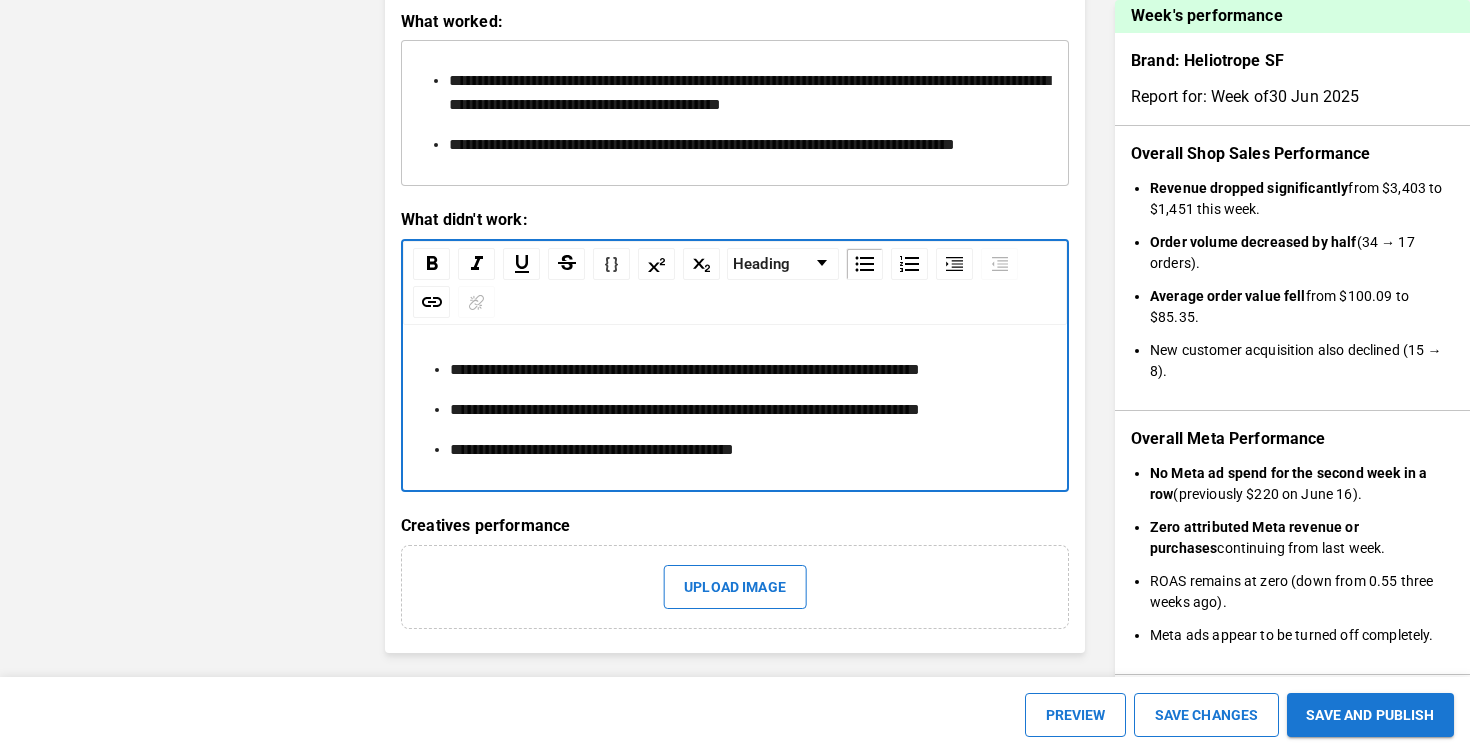 click on "**********" at bounding box center (747, 370) 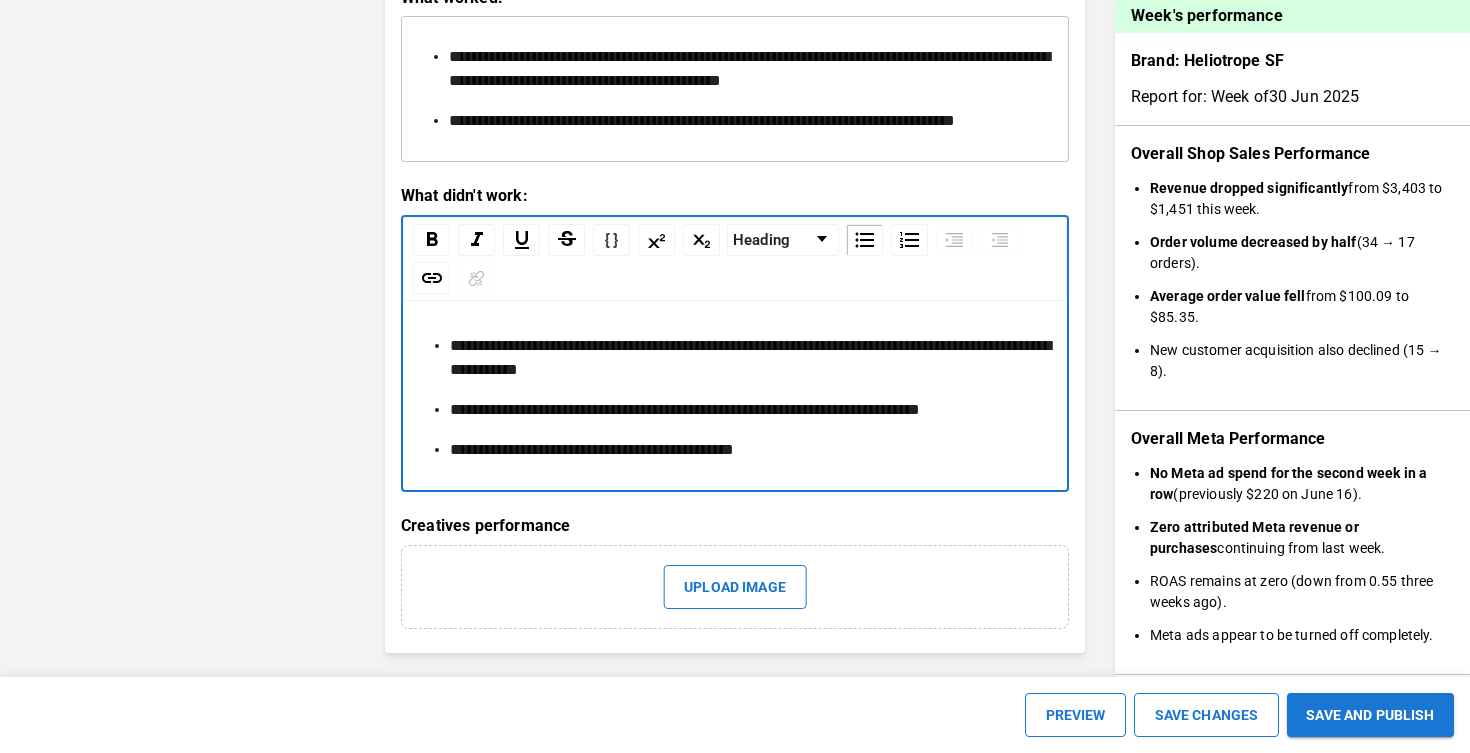 click on "**********" at bounding box center [750, 357] 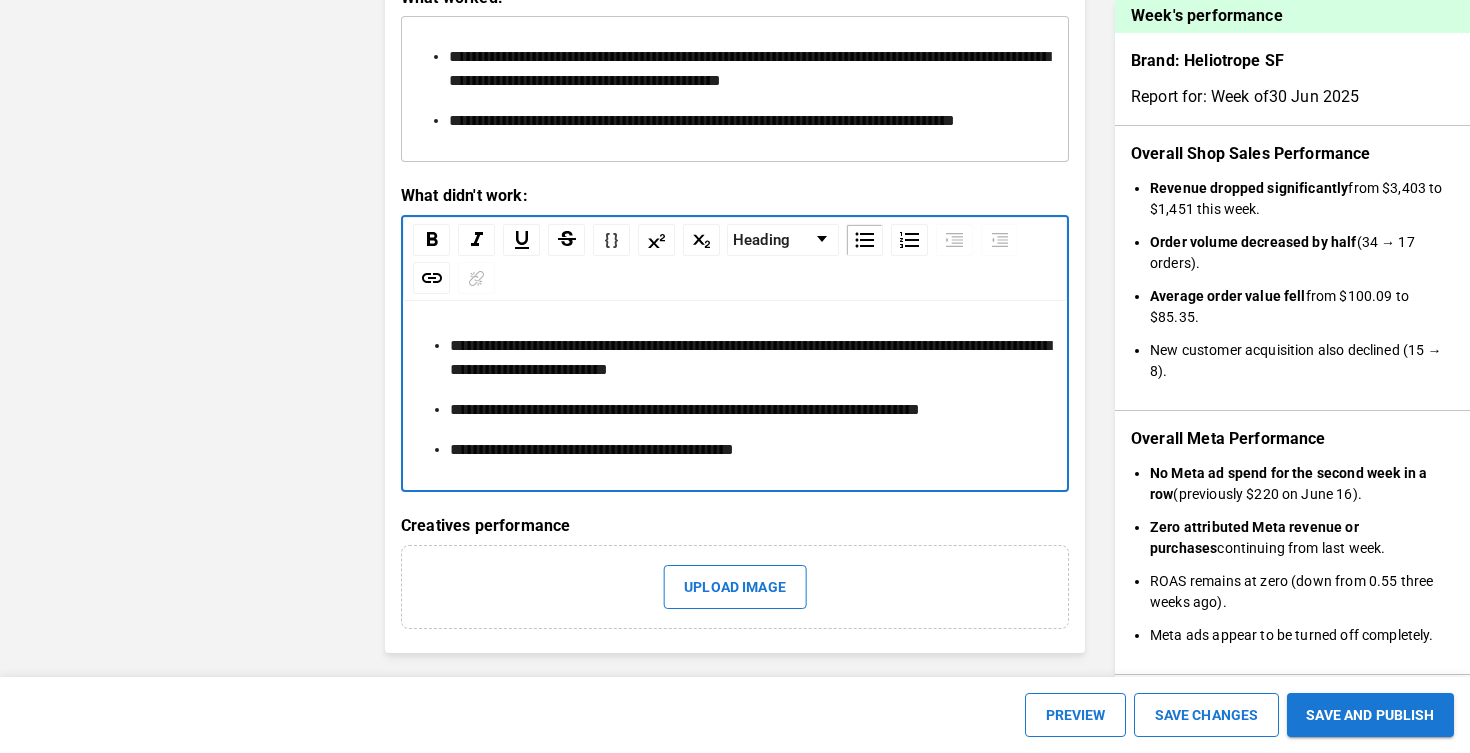 click on "**********" at bounding box center (750, 357) 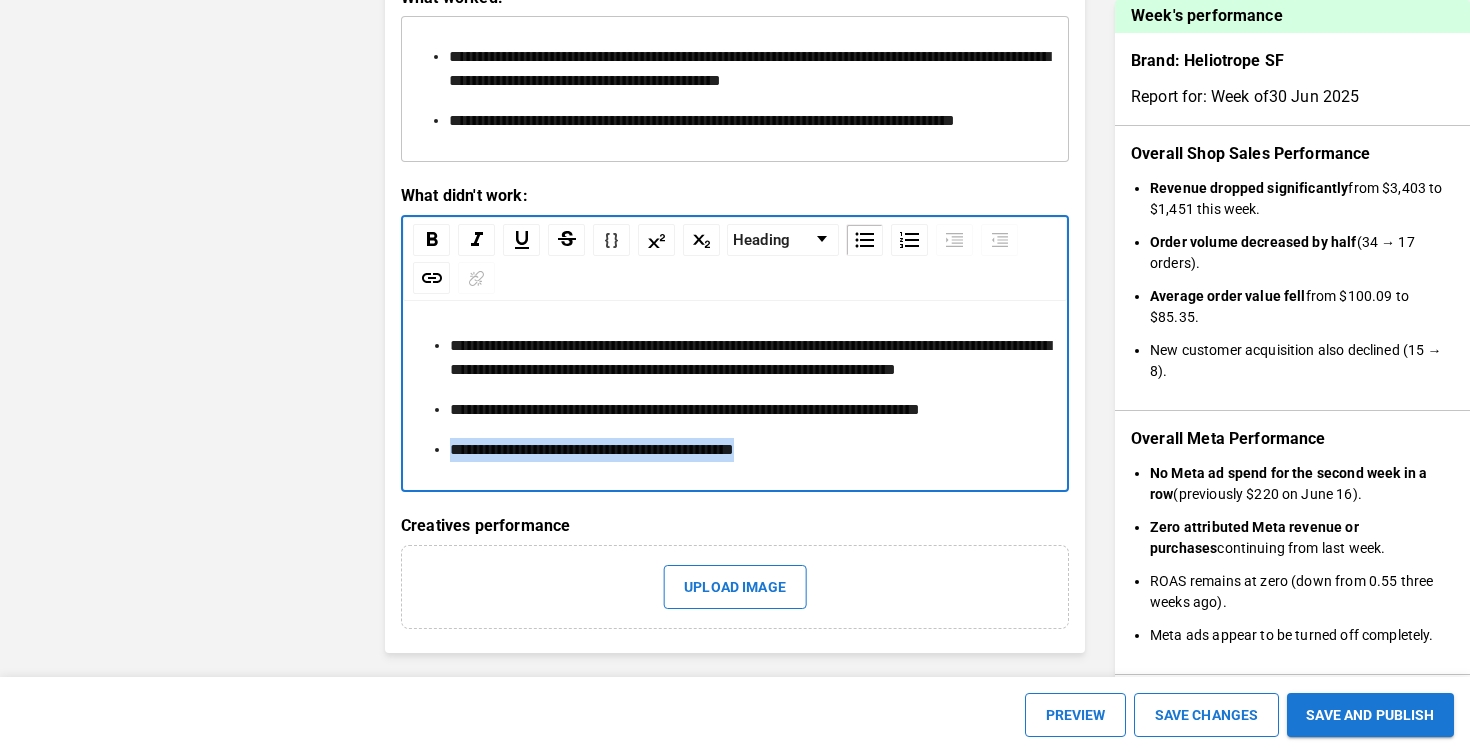 drag, startPoint x: 869, startPoint y: 496, endPoint x: 343, endPoint y: 496, distance: 526 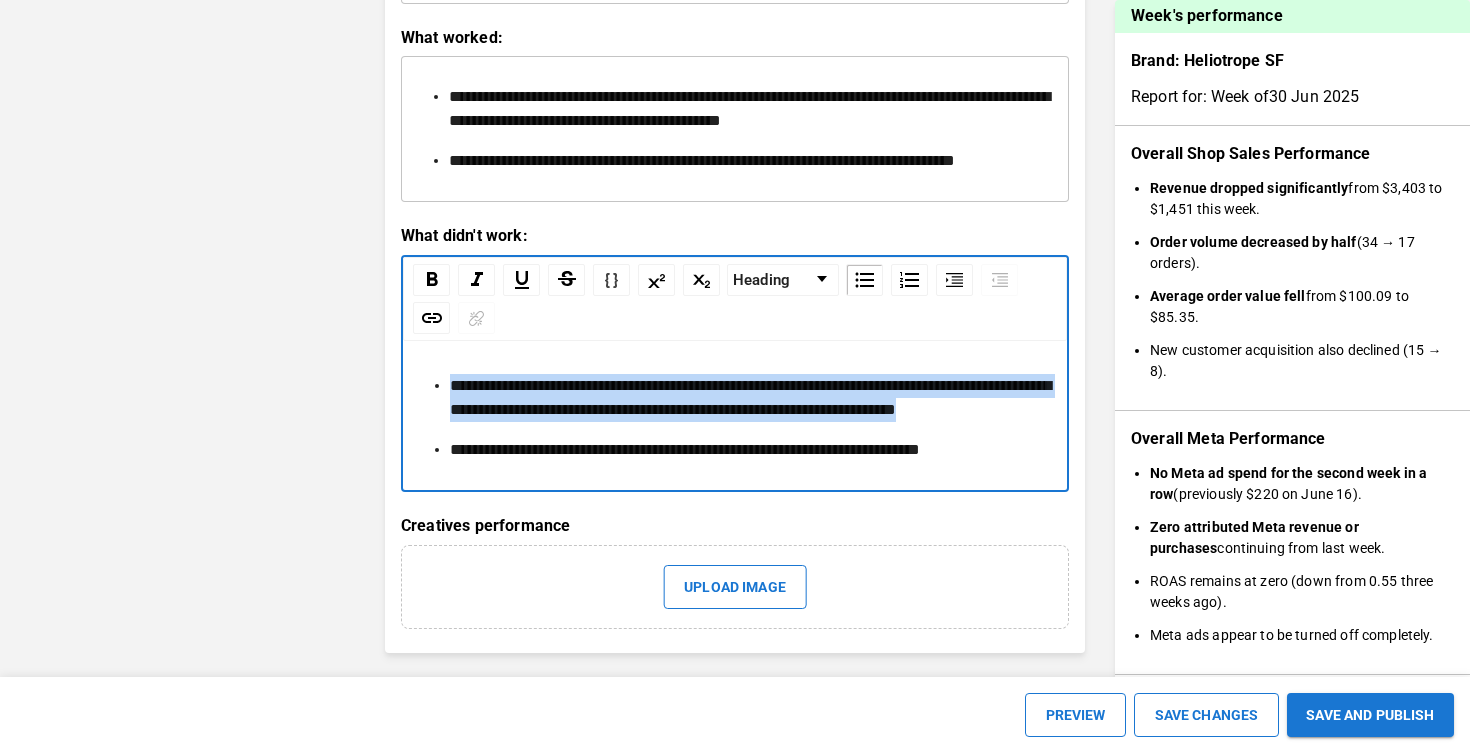 drag, startPoint x: 612, startPoint y: 397, endPoint x: 439, endPoint y: 345, distance: 180.64606 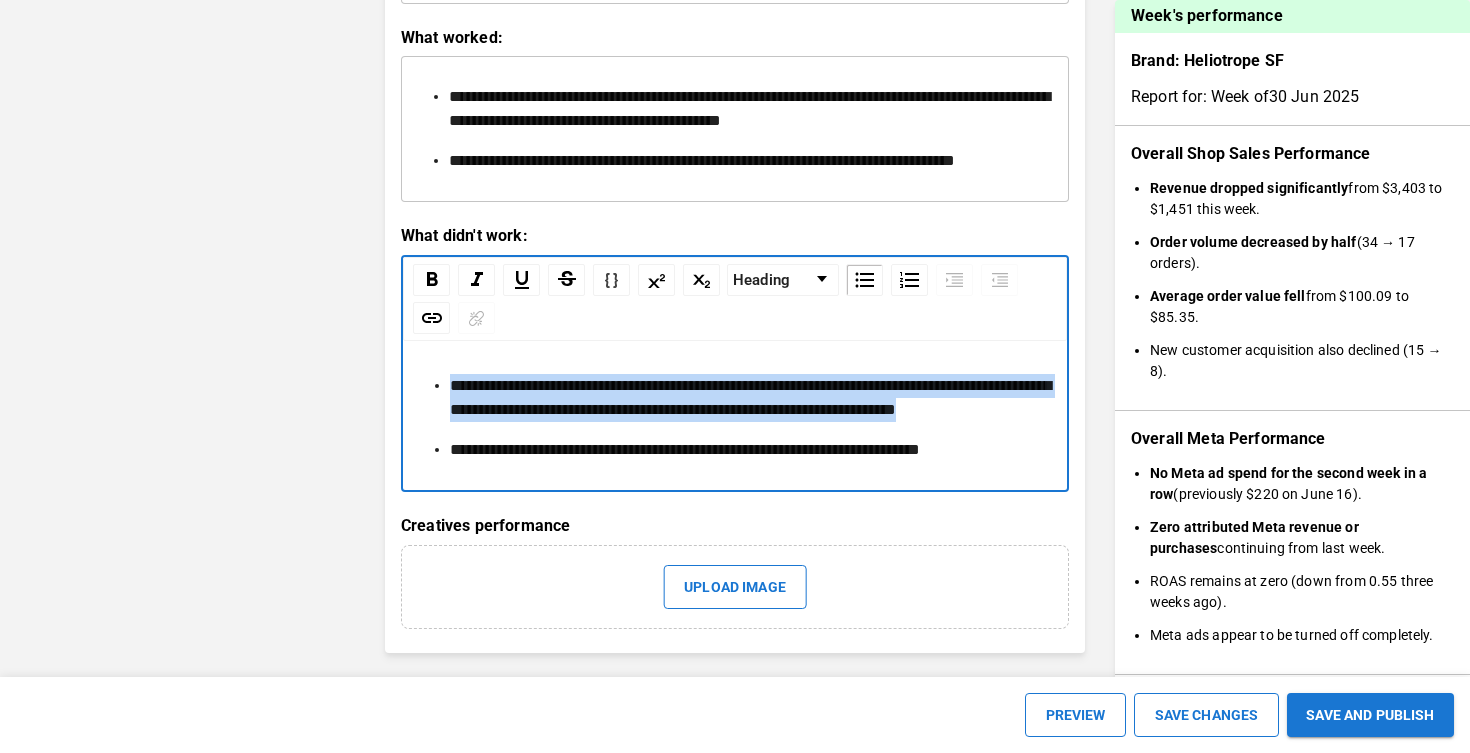 copy on "**********" 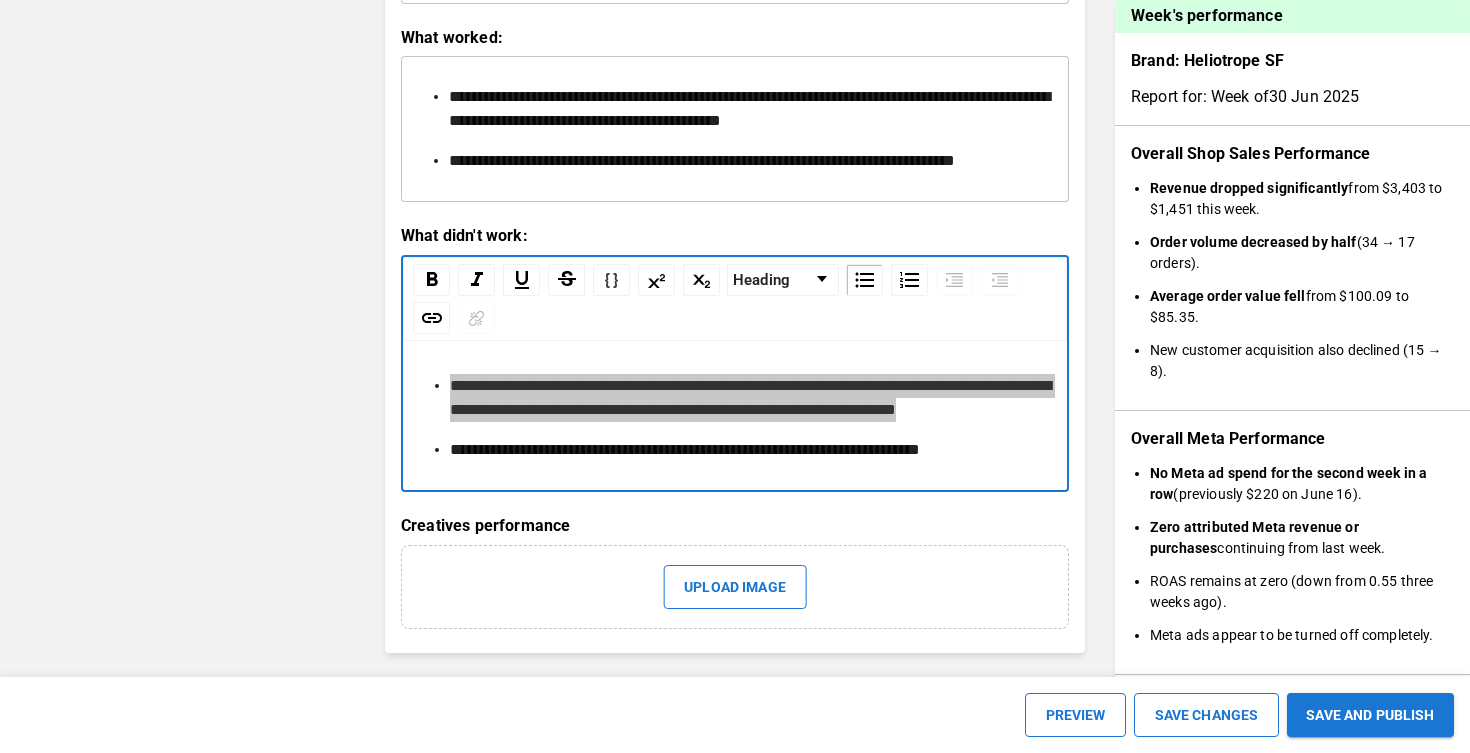 scroll, scrollTop: 2619, scrollLeft: 0, axis: vertical 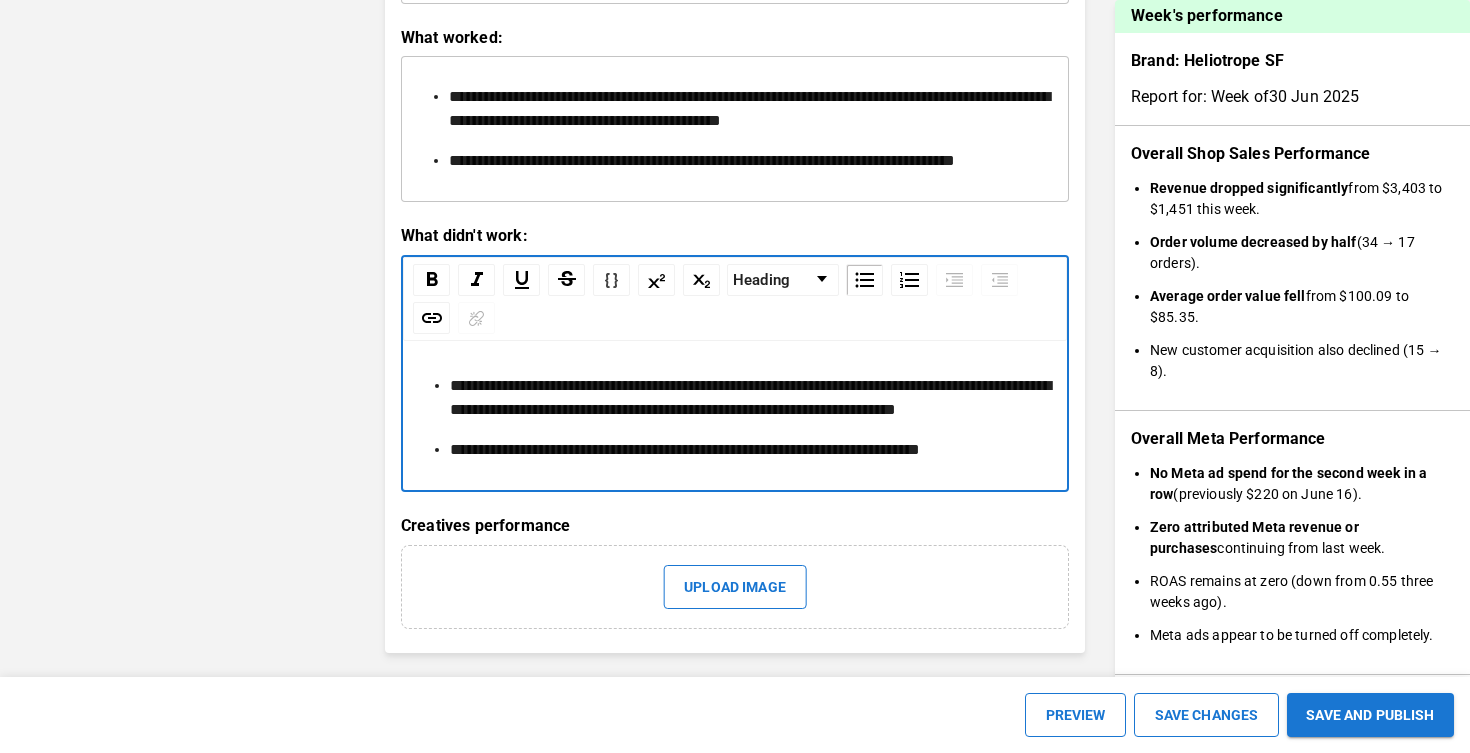 click on "**********" at bounding box center [747, 398] 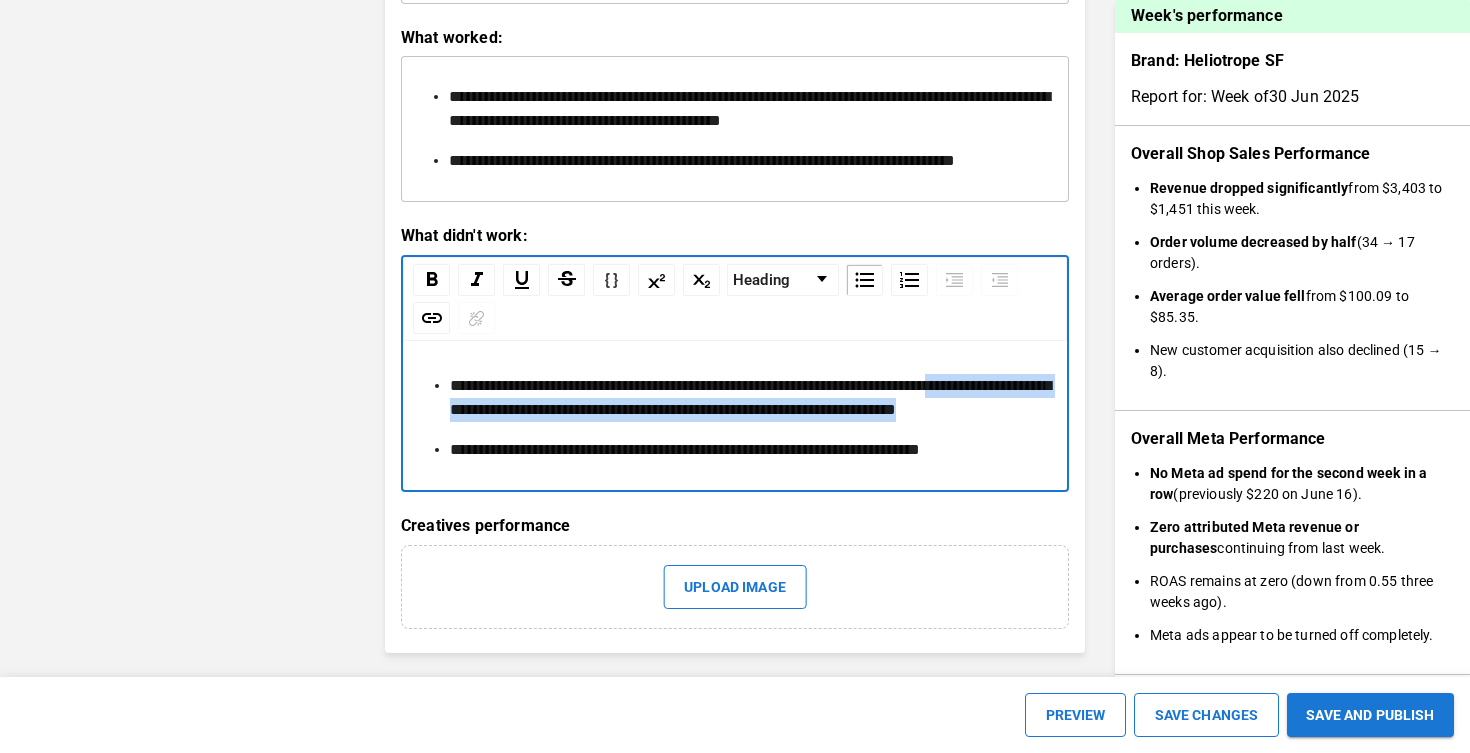 drag, startPoint x: 658, startPoint y: 388, endPoint x: 446, endPoint y: 369, distance: 212.84972 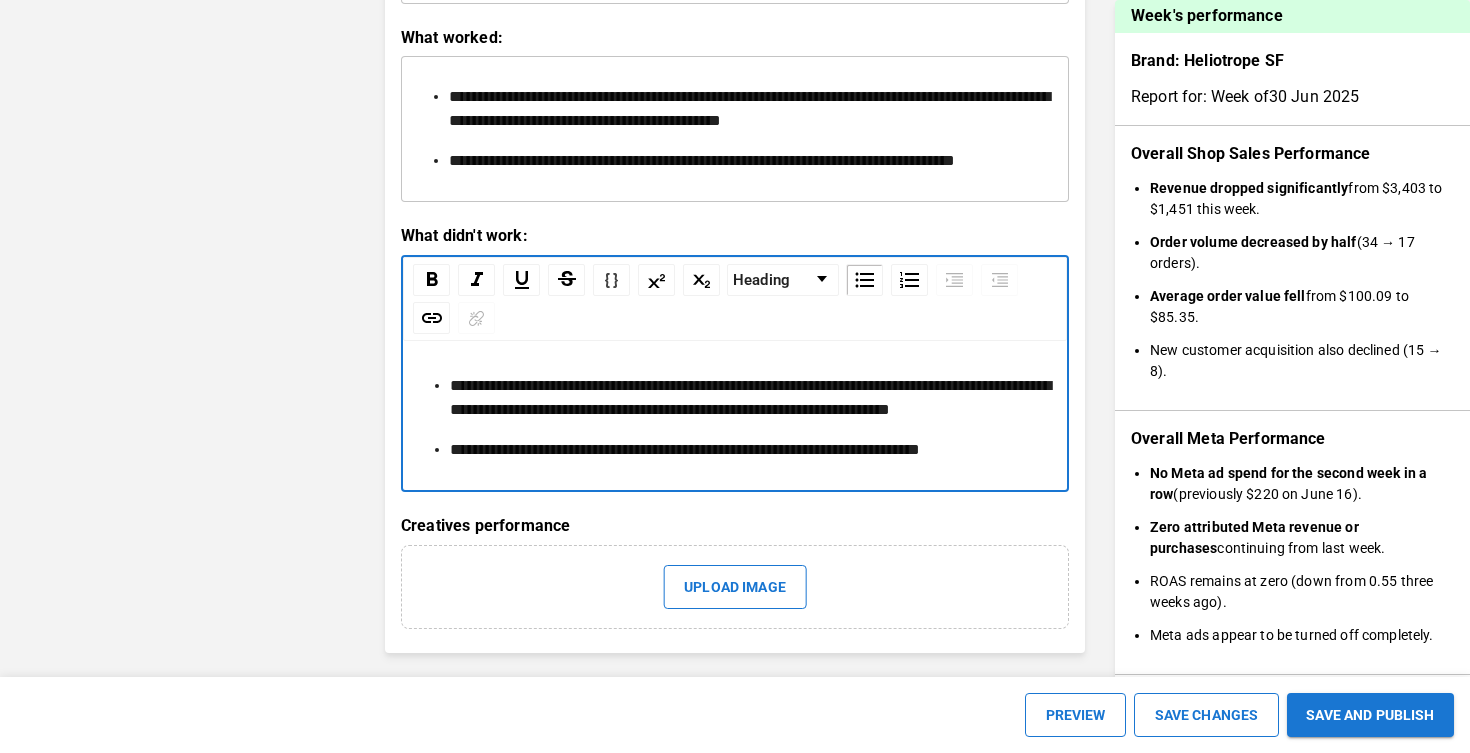 click on "**********" at bounding box center (735, 418) 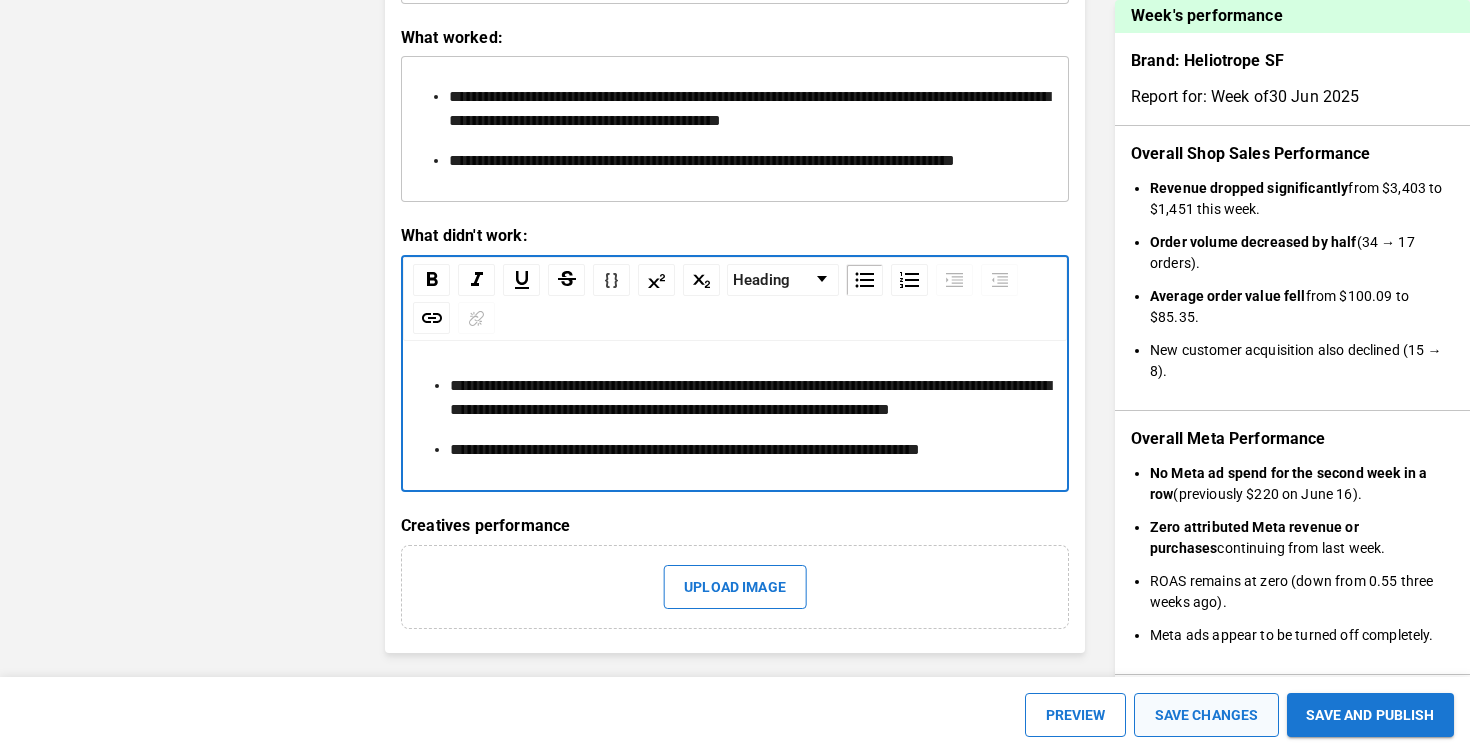 click on "SAVE CHANGES" at bounding box center (1206, 715) 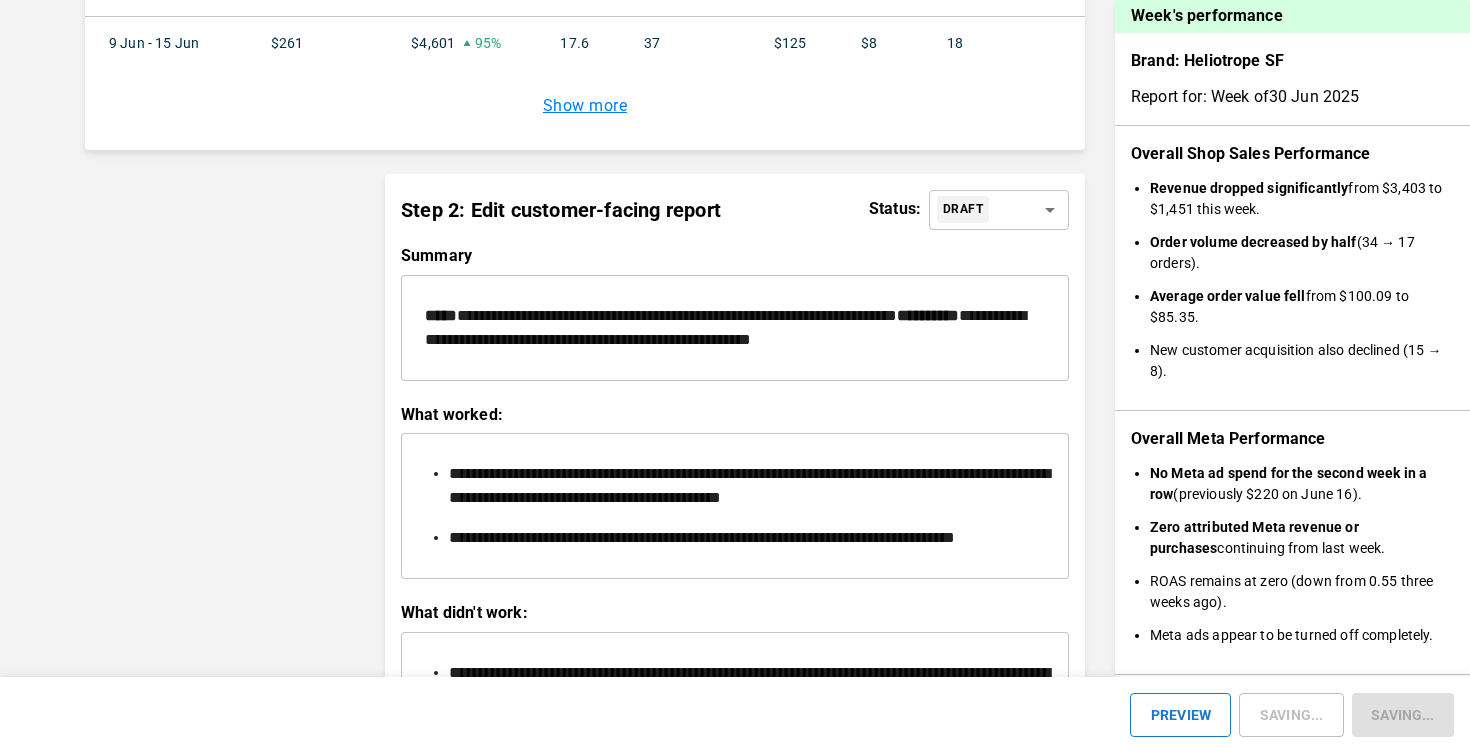 scroll, scrollTop: 2243, scrollLeft: 0, axis: vertical 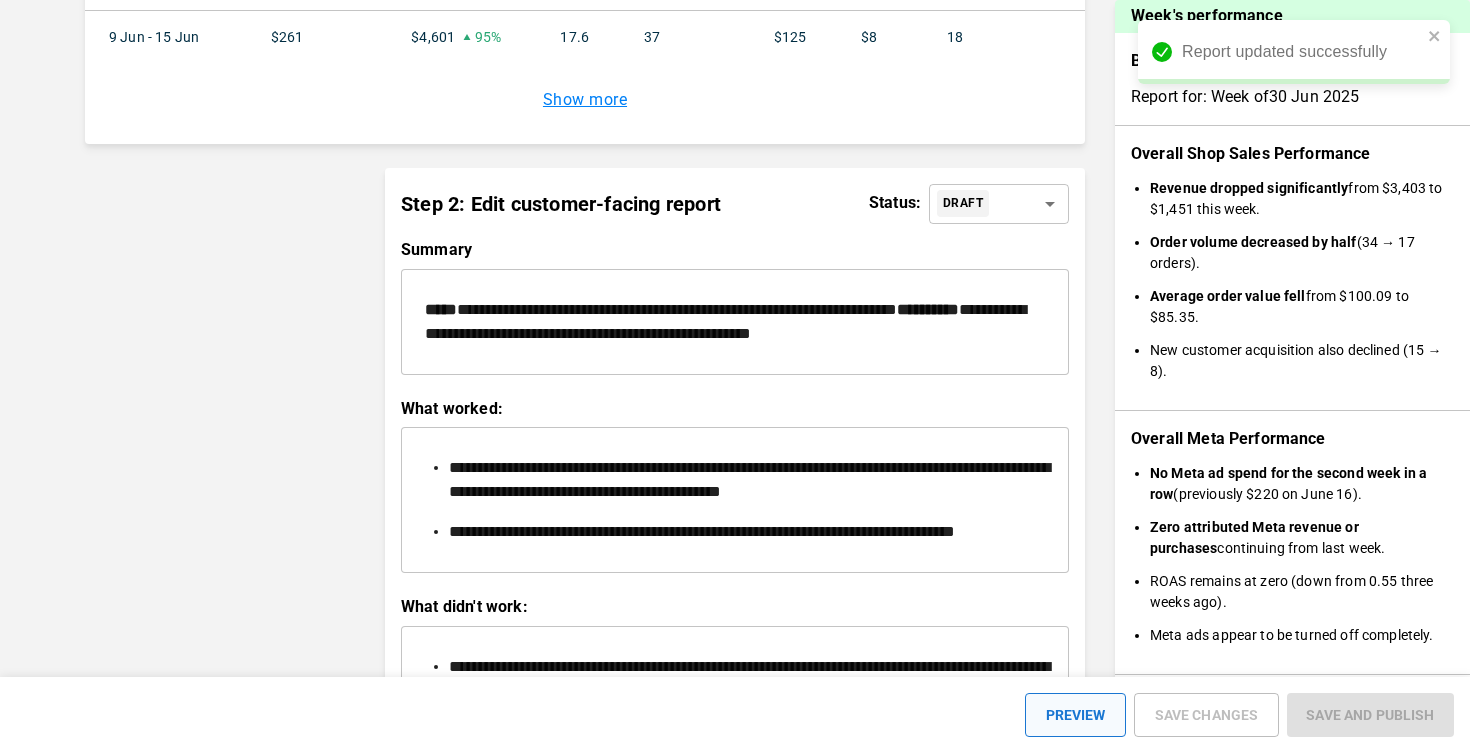 click on "PREVIEW" at bounding box center [1075, 715] 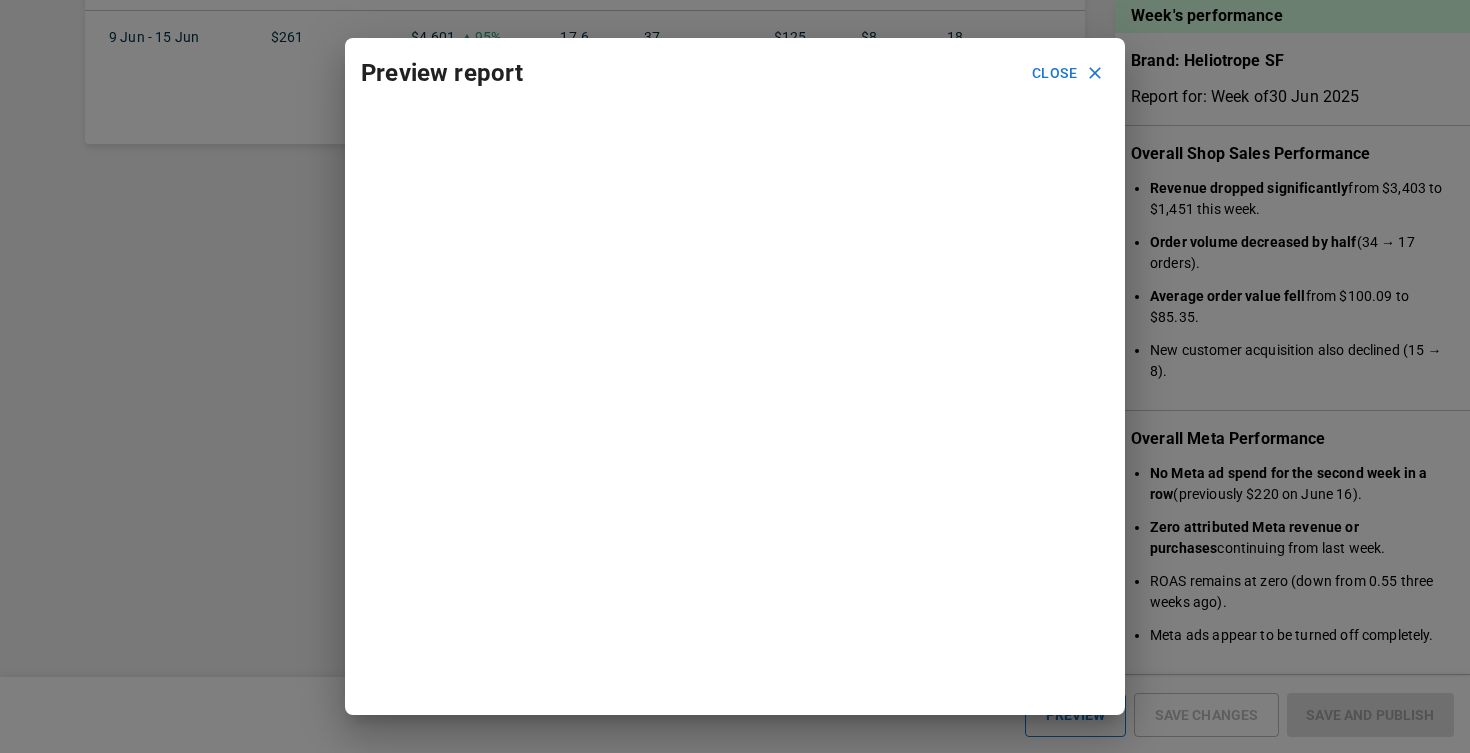 click on "Close" at bounding box center (1066, 73) 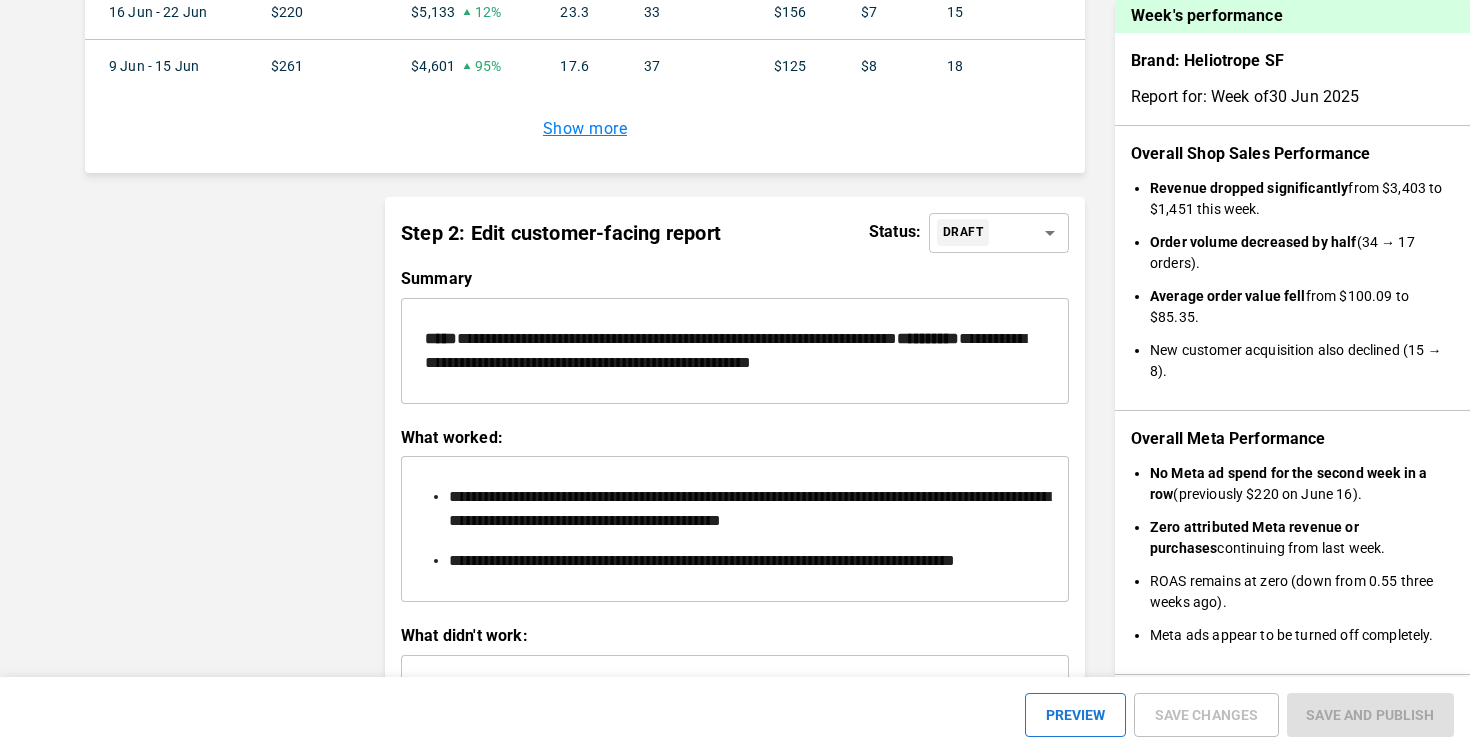 scroll, scrollTop: 2243, scrollLeft: 0, axis: vertical 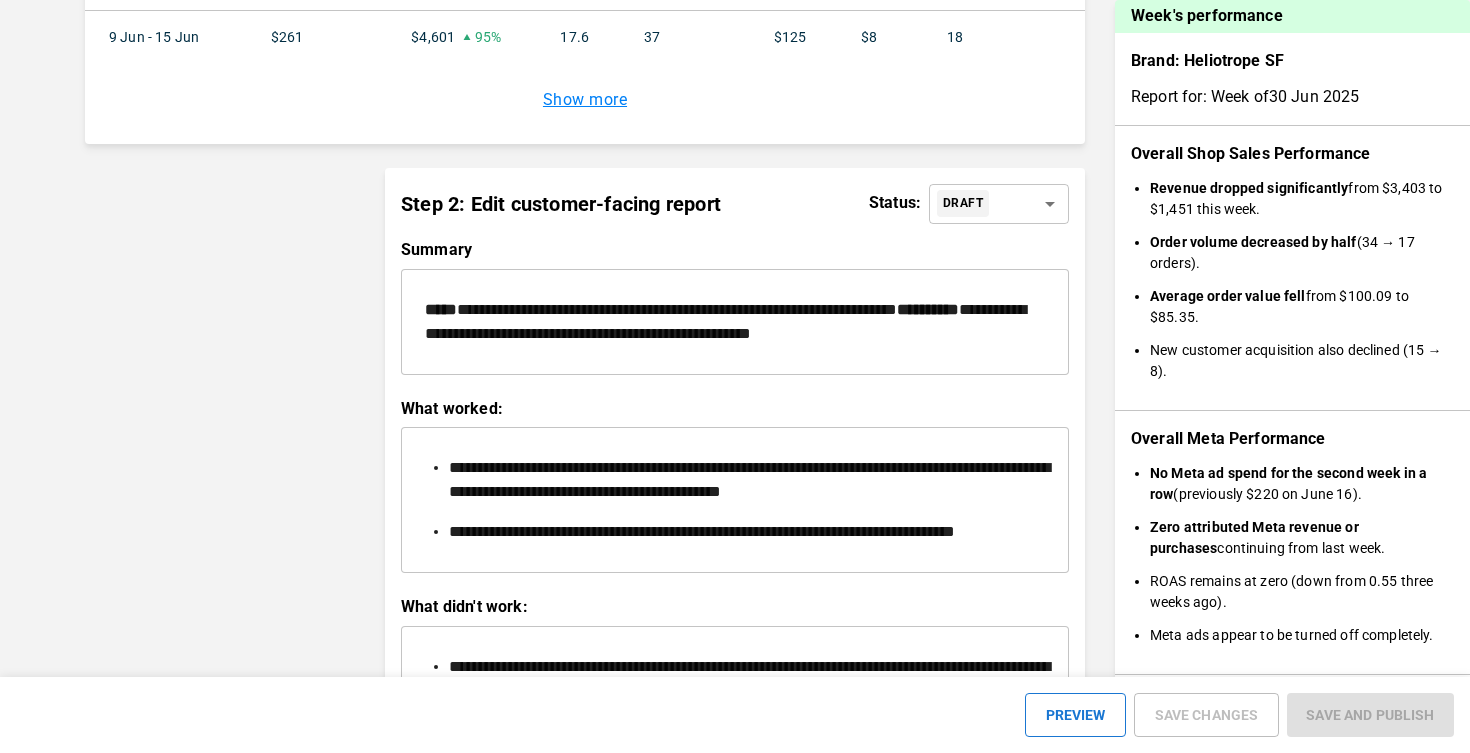 click on "**********" at bounding box center (735, 322) 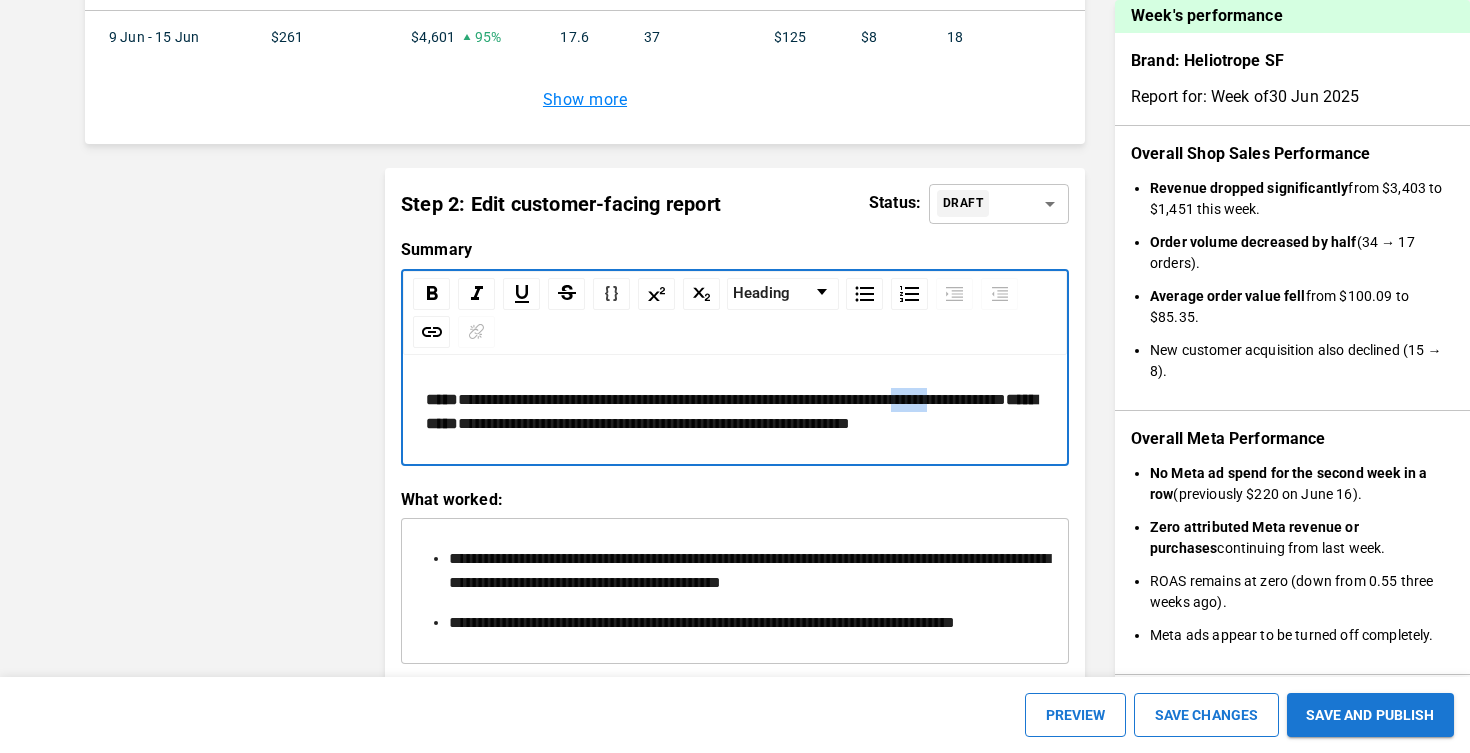 drag, startPoint x: 473, startPoint y: 422, endPoint x: 426, endPoint y: 422, distance: 47 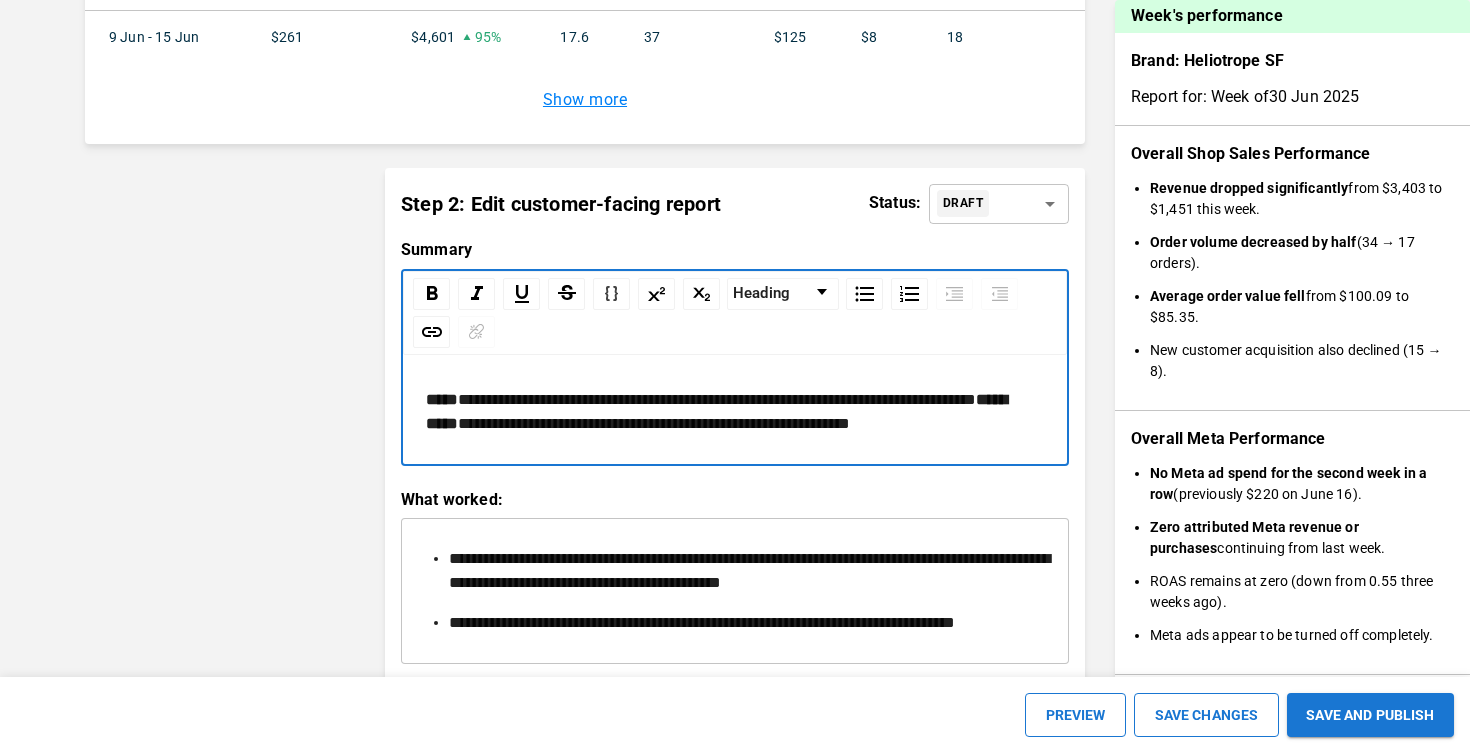 click on "**********" at bounding box center (442, 399) 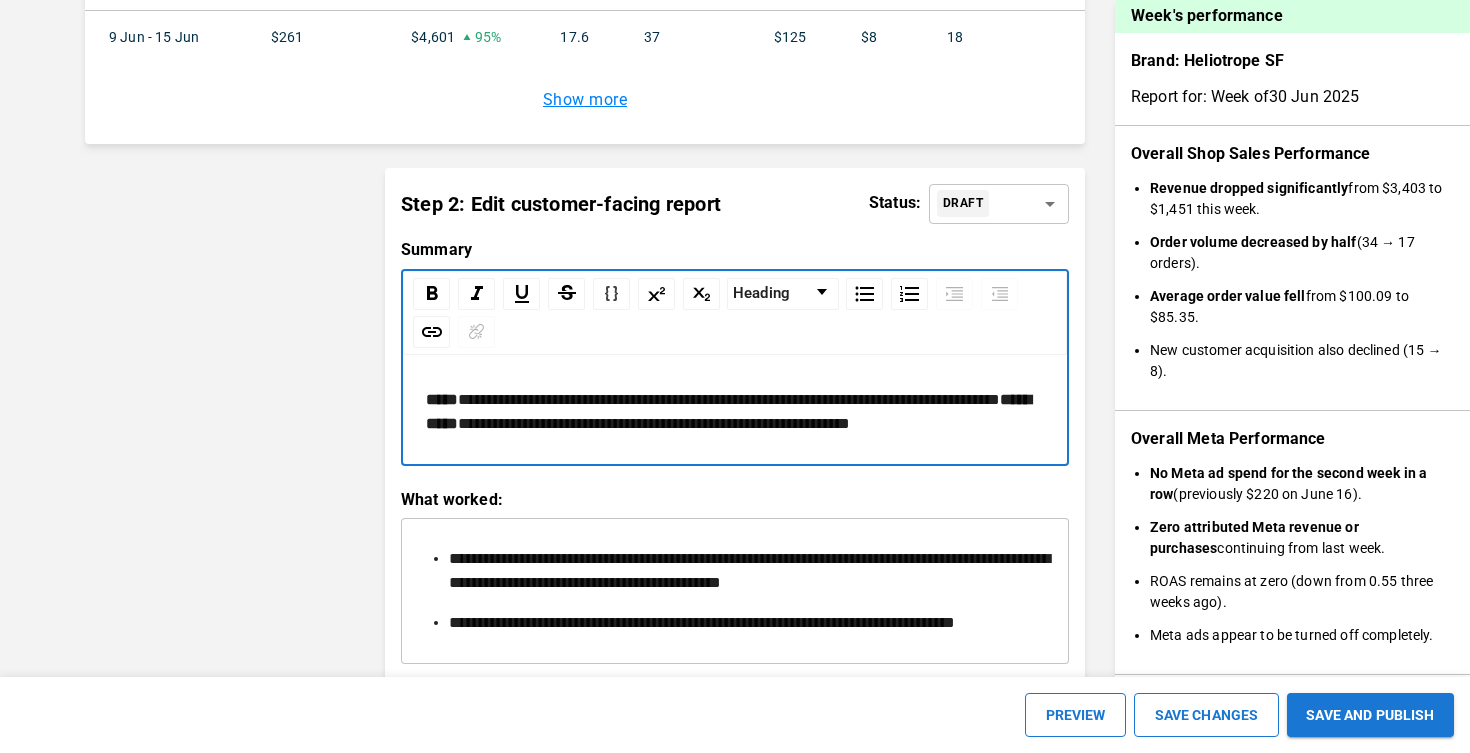 click on "**********" at bounding box center [442, 399] 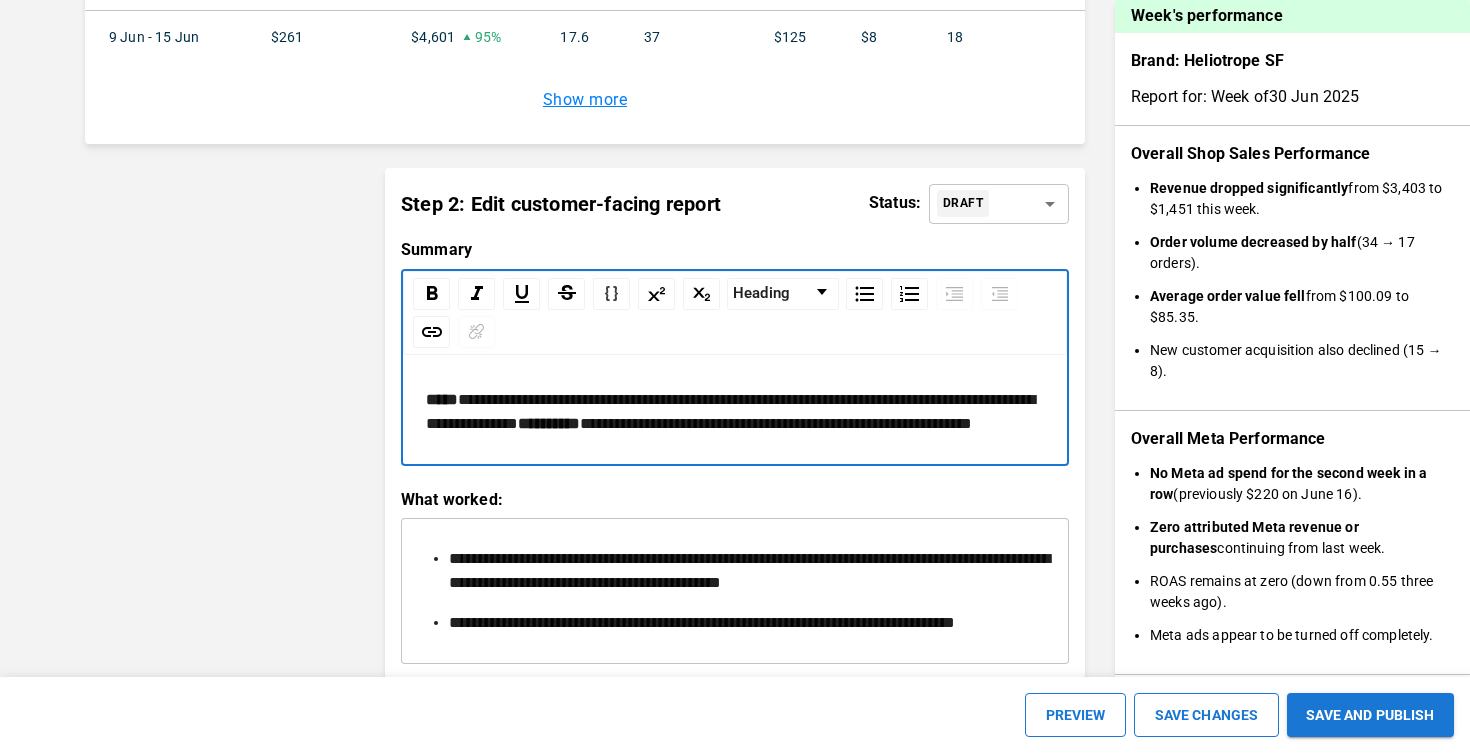 click on "**********" at bounding box center [735, 412] 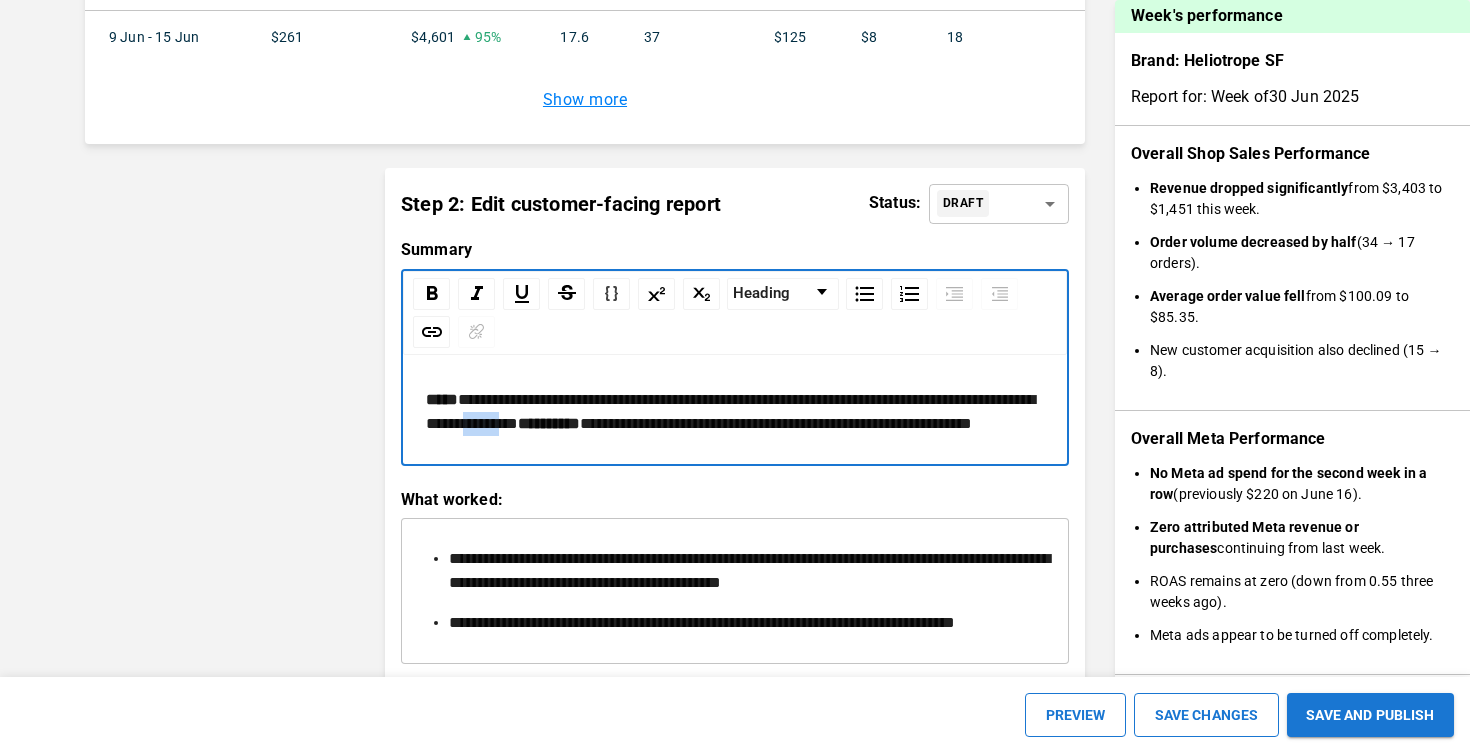click on "**********" at bounding box center [735, 412] 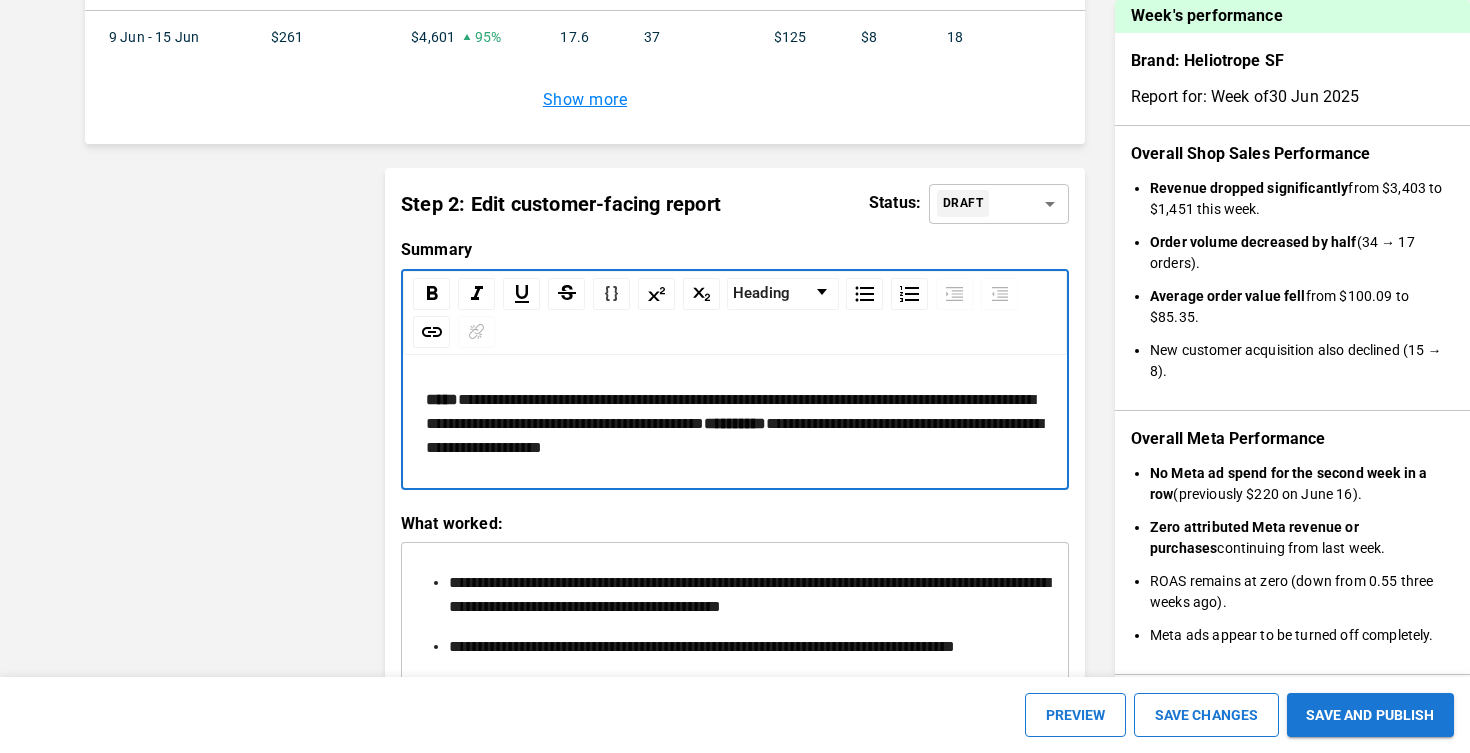 click on "**********" at bounding box center (442, 399) 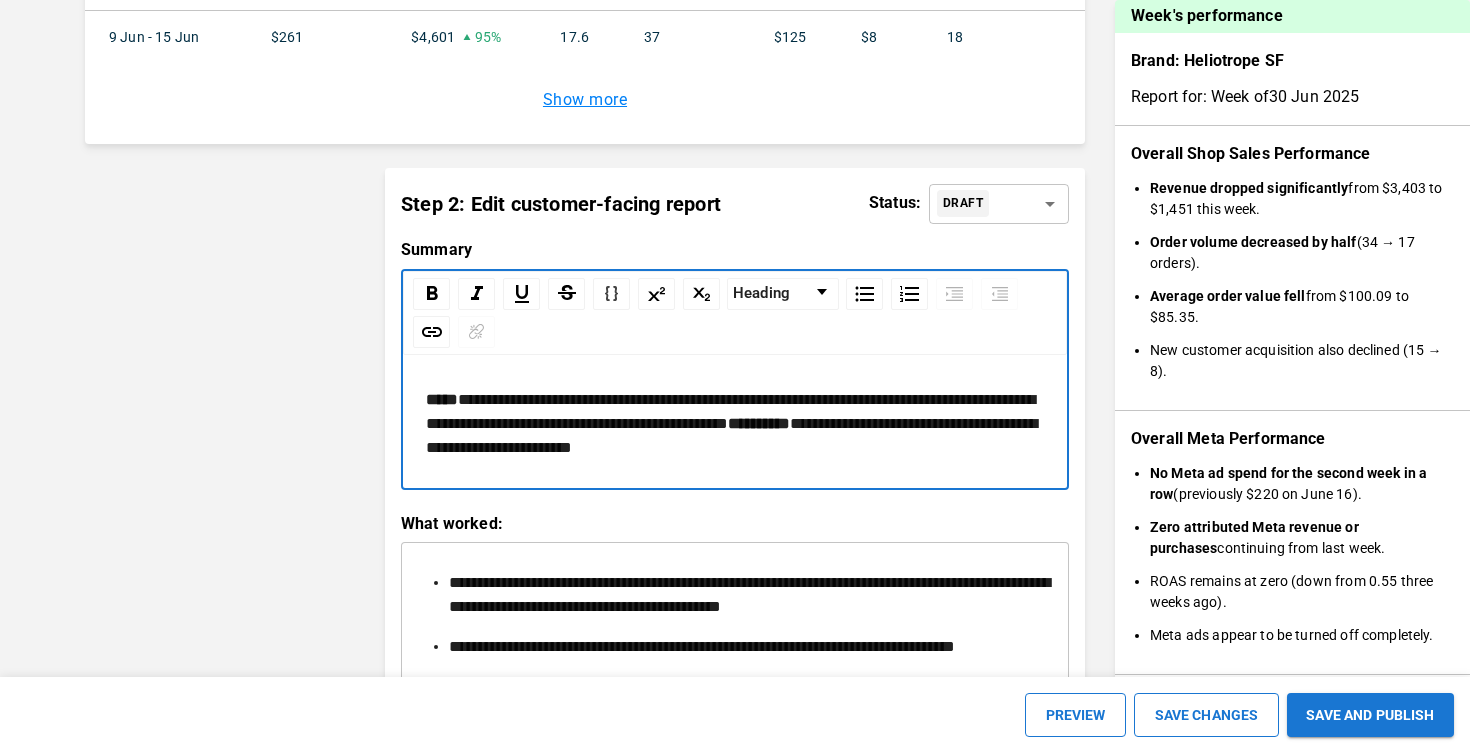 click on "**********" at bounding box center (735, 424) 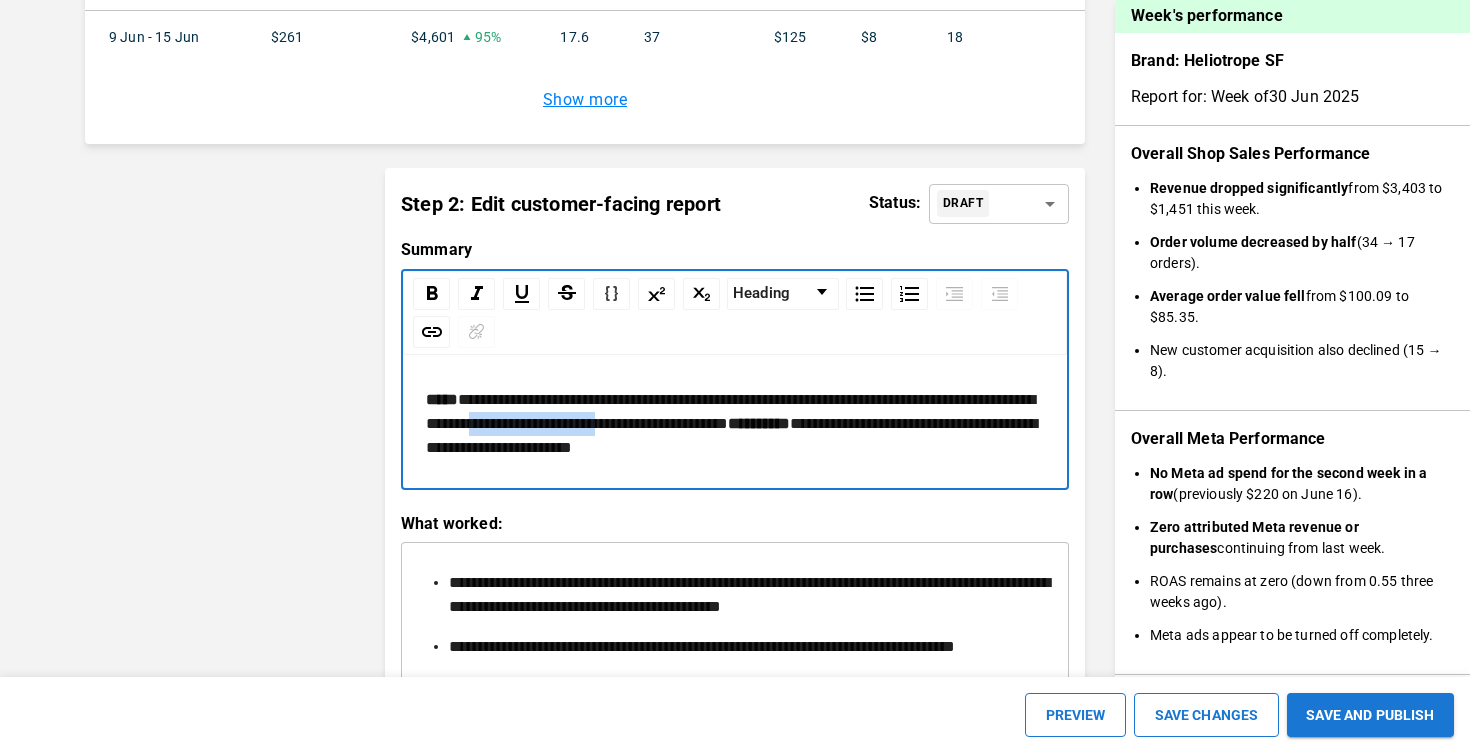 drag, startPoint x: 623, startPoint y: 422, endPoint x: 769, endPoint y: 424, distance: 146.0137 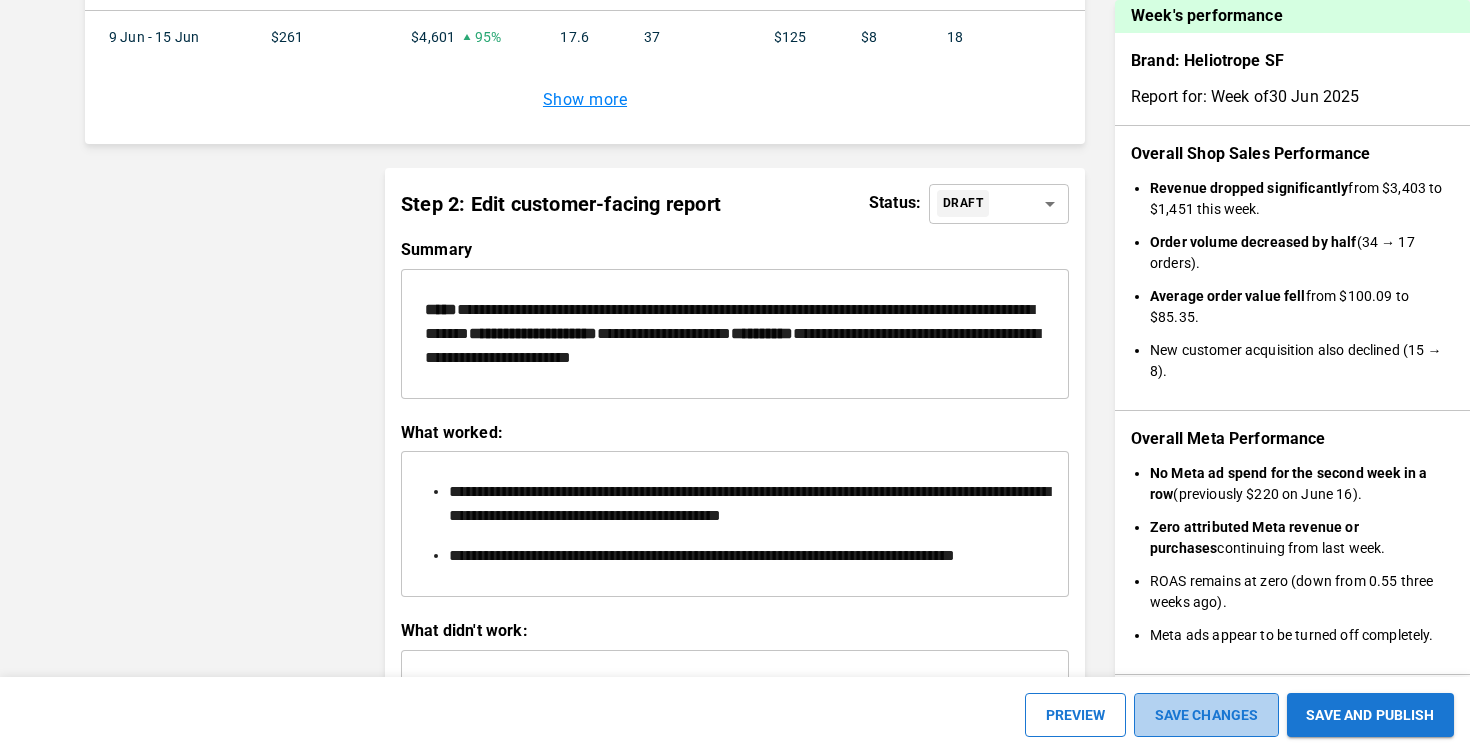 scroll, scrollTop: 2153, scrollLeft: 0, axis: vertical 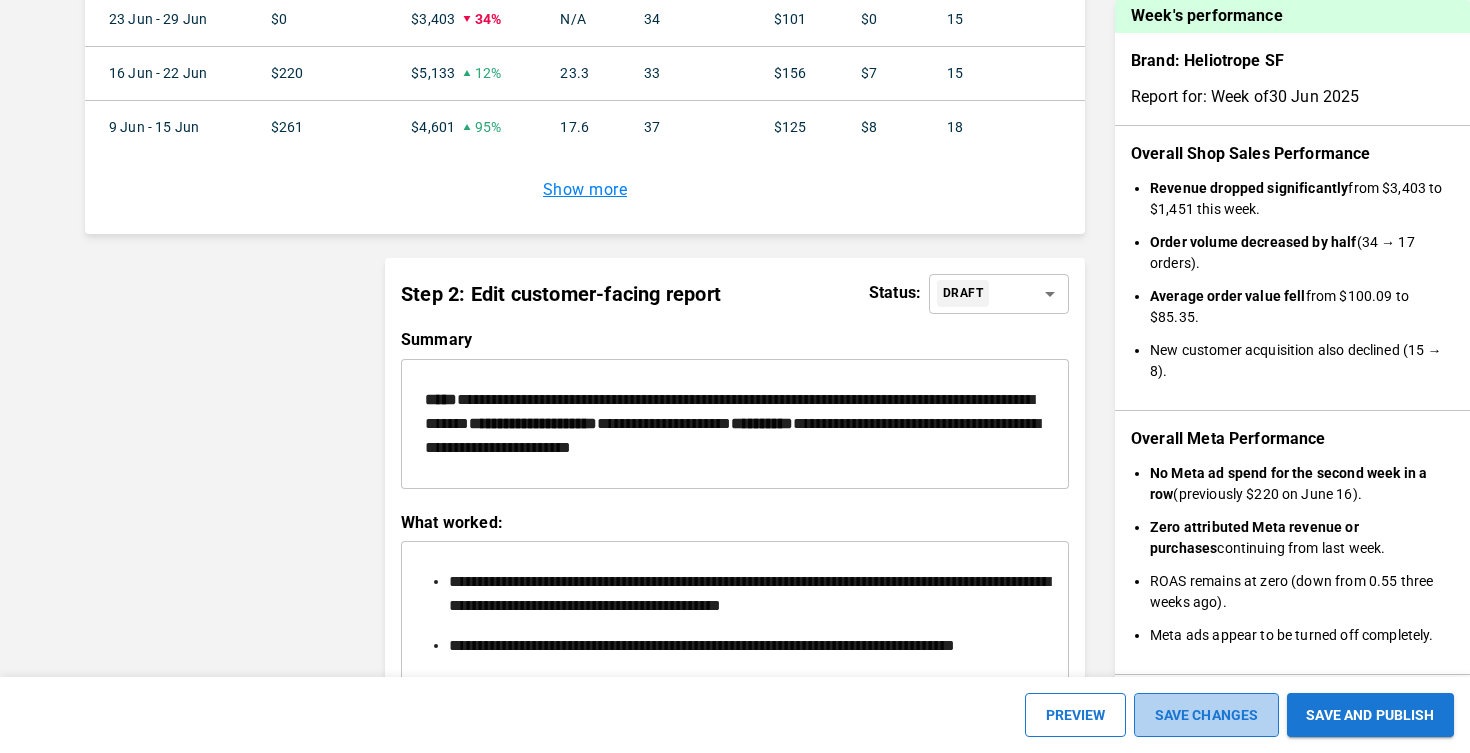 click on "SAVE CHANGES" at bounding box center [1206, 715] 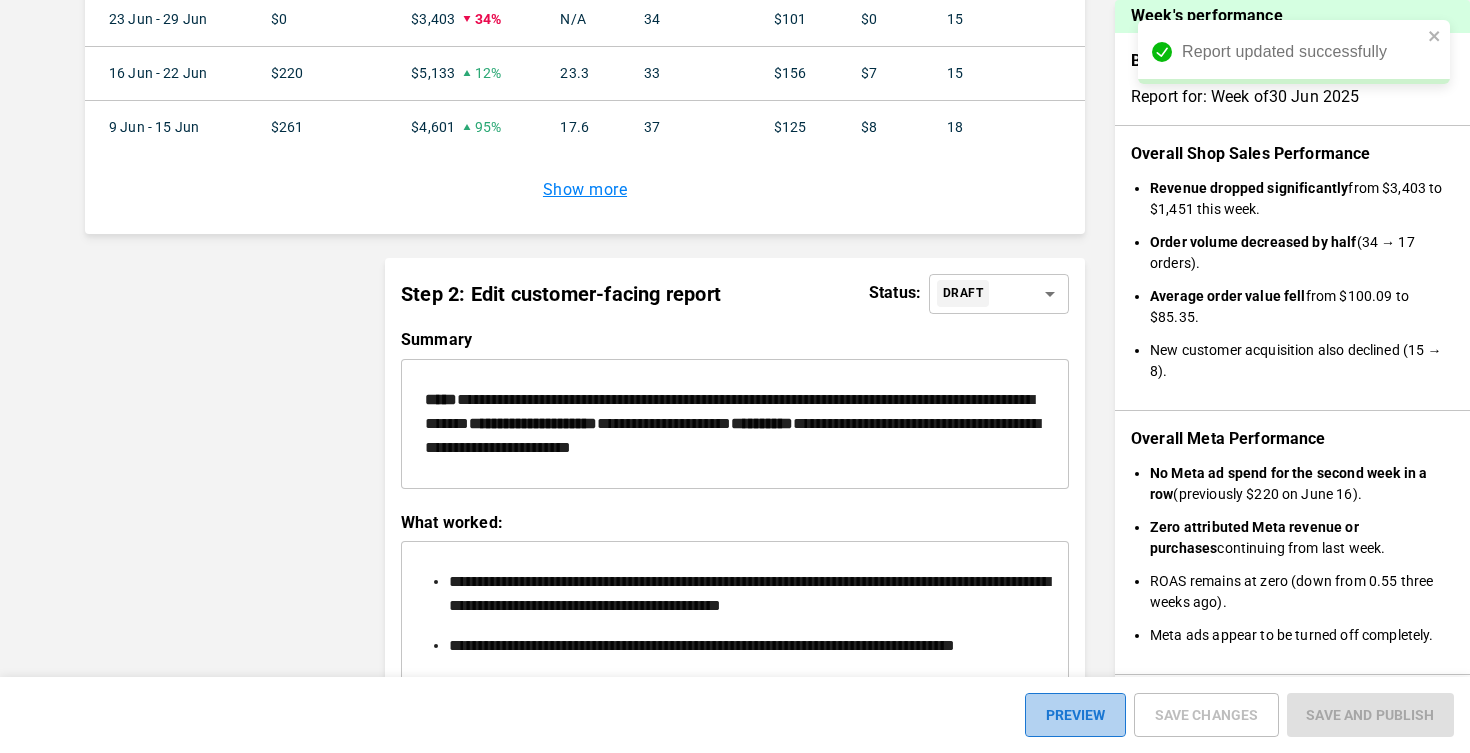 click on "PREVIEW" at bounding box center [1075, 715] 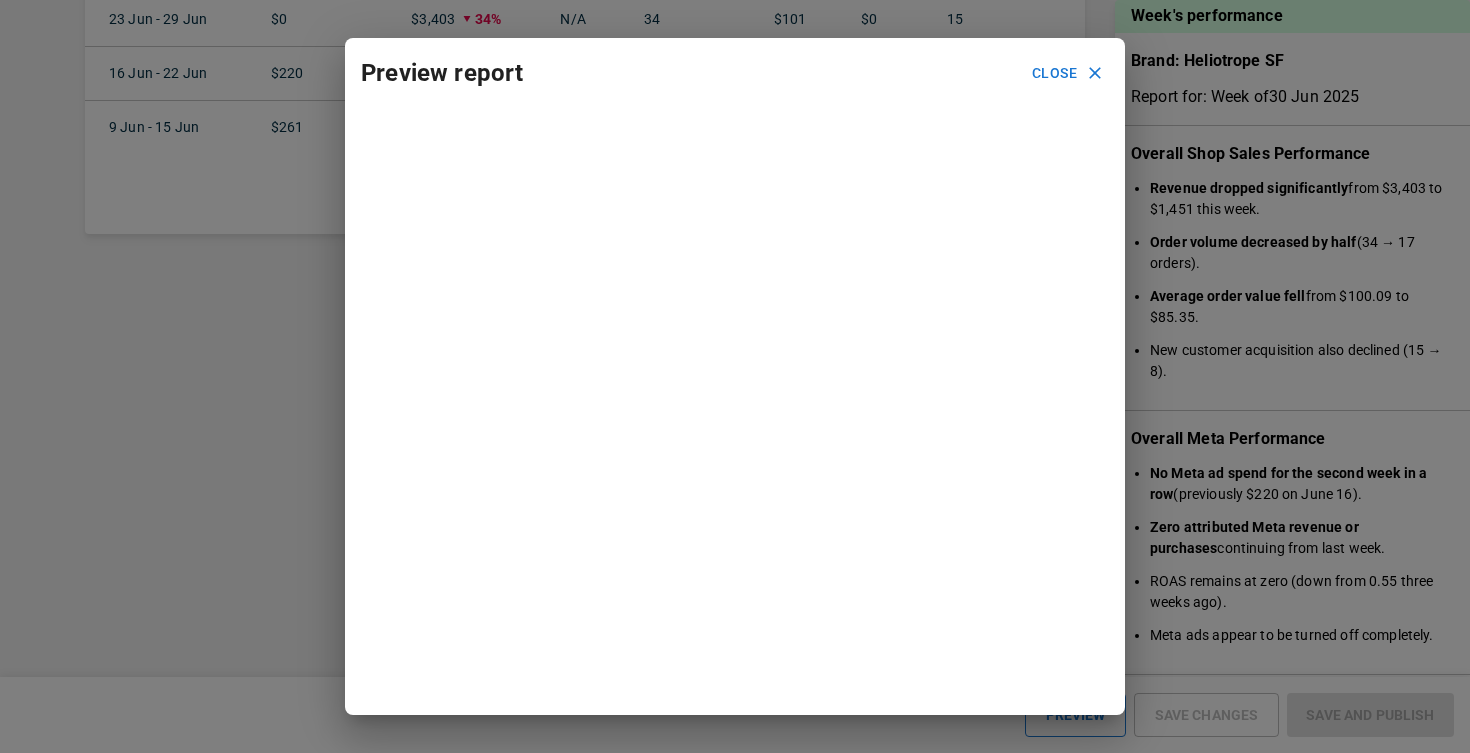 click on "Preview report Close" at bounding box center (735, 376) 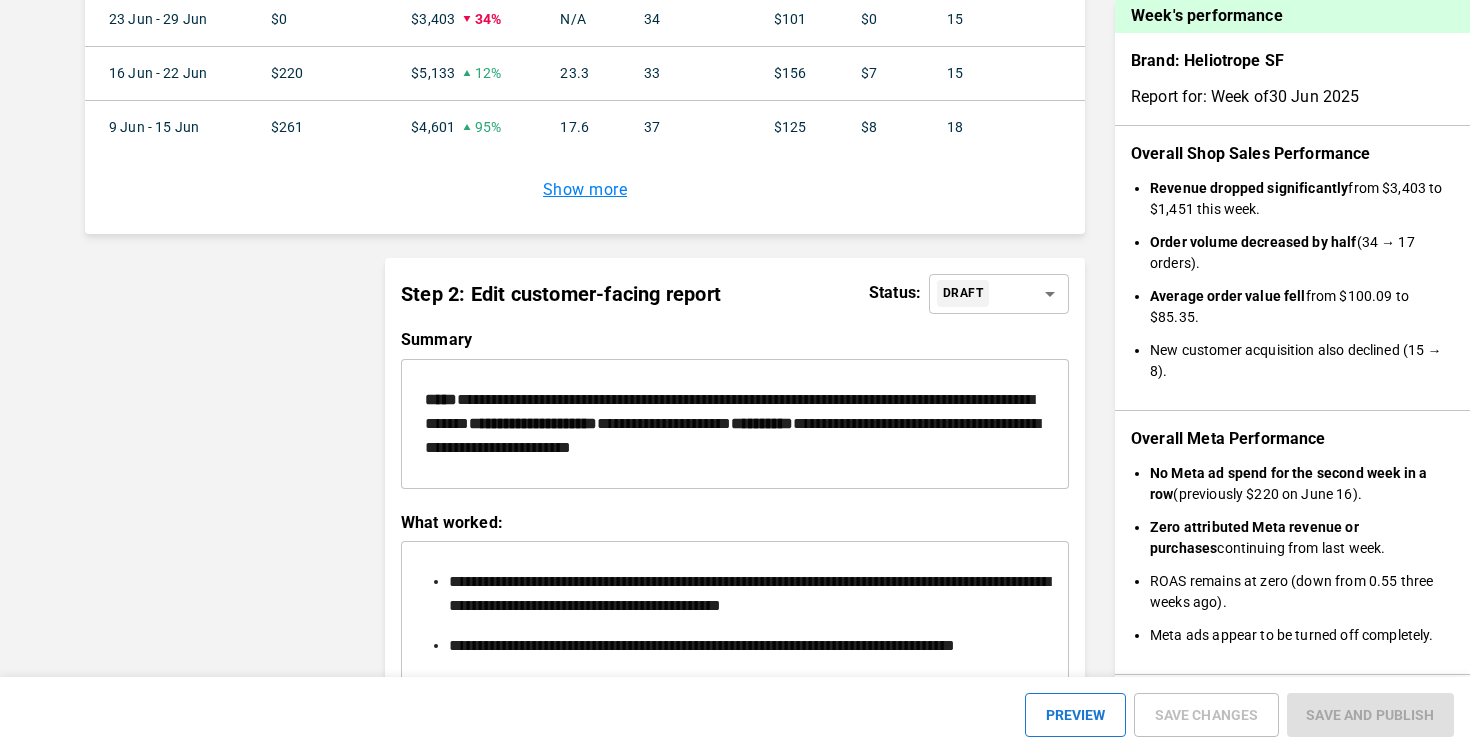 click on "BRANDS TOOLS CONTENT LIBRARIES GLOBAL CONFIGS BRAND QUICKSTART Week's performance Brand: Heliotrope SF Report for: Week of 30 Jun 2025 Overall Shop Sales Performance Revenue dropped significantly from $3,403 to $1,451 this week. Order volume decreased by half (34 → 17 orders). Average order value fell from $100.09 to $85.35. New customer acquisition also declined (15 → 8). Overall Meta Performance No Meta ad spend for the second week in a row (previously $220 on June 16). Zero attributed Meta revenue or purchases continuing from last week. ROAS remains at zero (down from 0.55 three weeks ago). Meta ads appear to be turned off completely. Meta Campaign Highlights All campaigns inactive during the evaluation period. Previous retargeting campaigns showed weak performance before being paused: Main retargeting campaign had ROAS of only 0.59 with high CPM ($64.08) "Scaling" themed campaign delivered zero purchases despite spending $16.41 Meta Creative Highlights One standout performer Next steps" at bounding box center [735, -503] 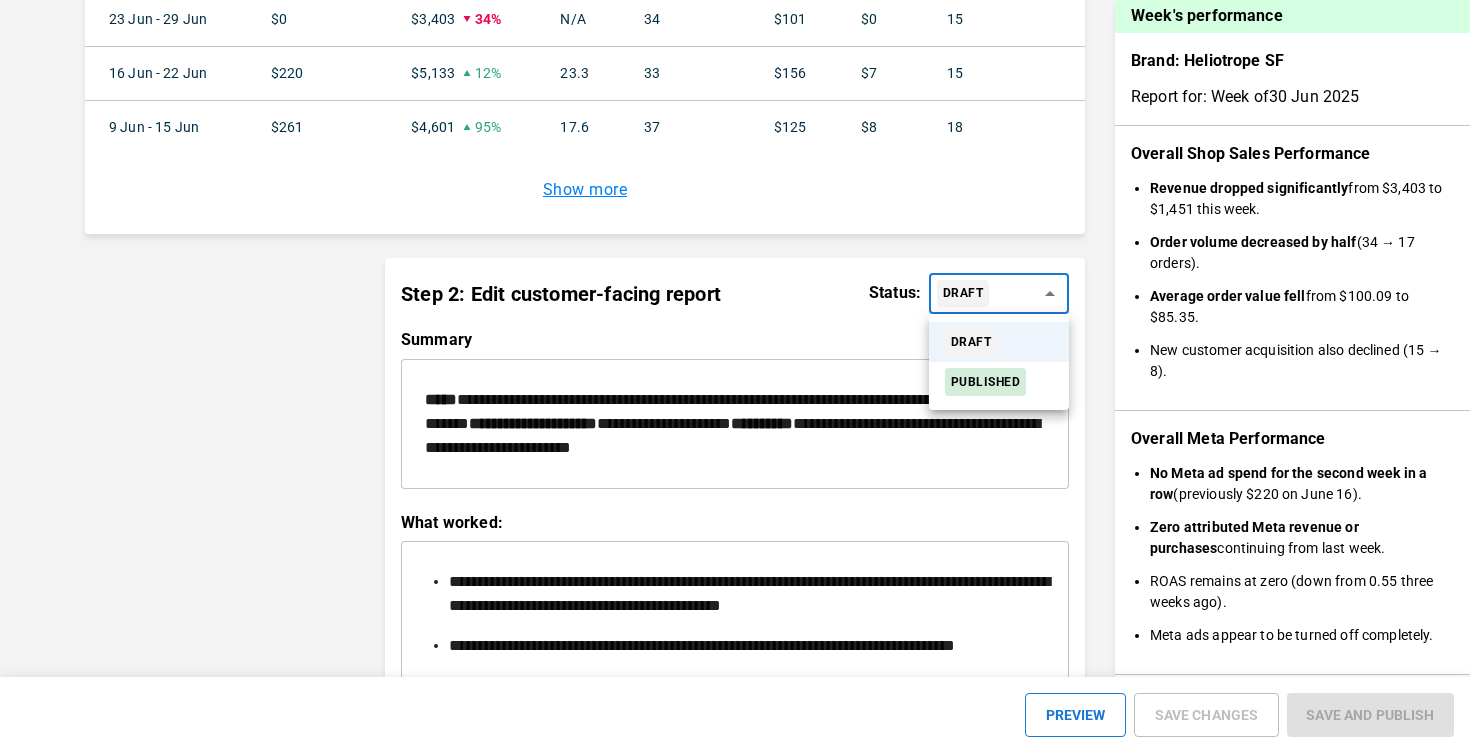 click on "PUBLISHED" at bounding box center [985, 382] 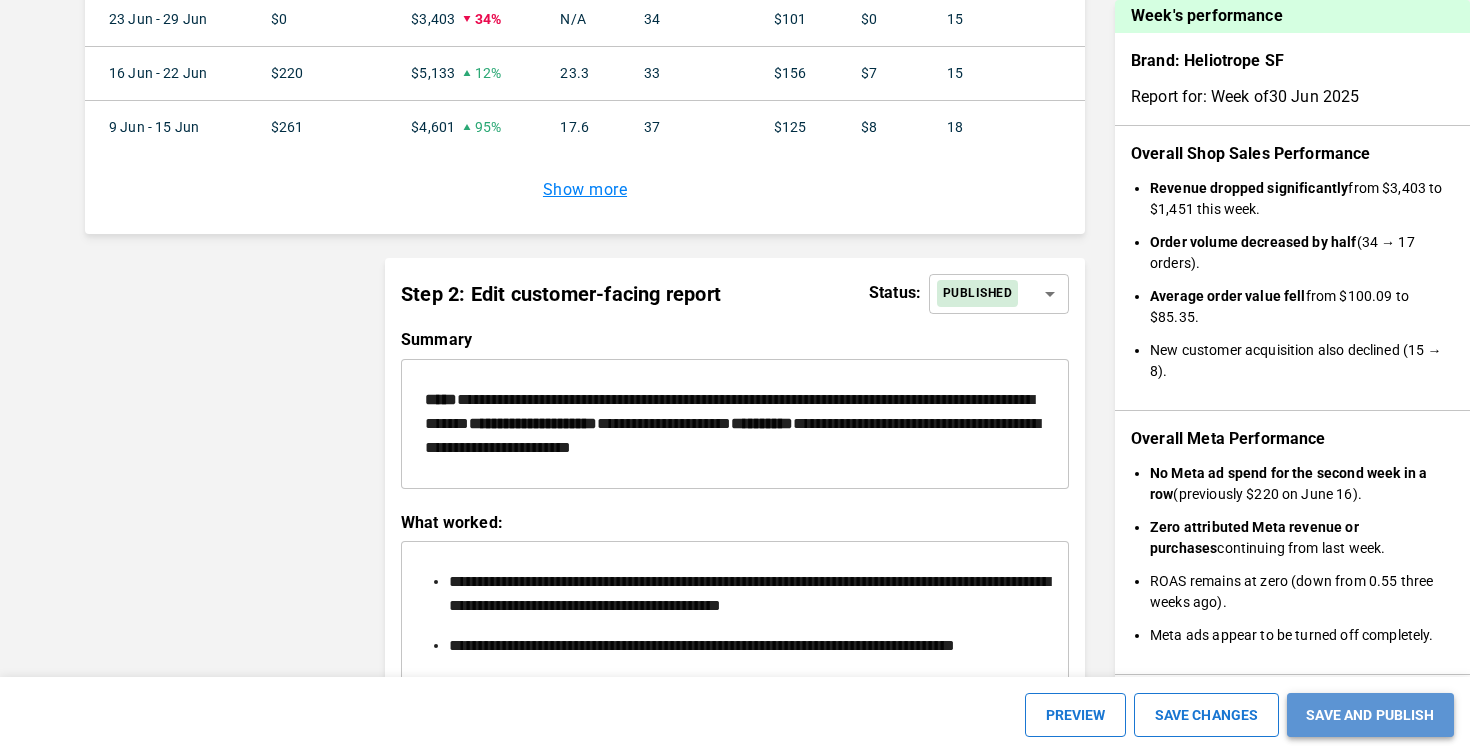 click on "SAVE AND PUBLISH" at bounding box center (1370, 715) 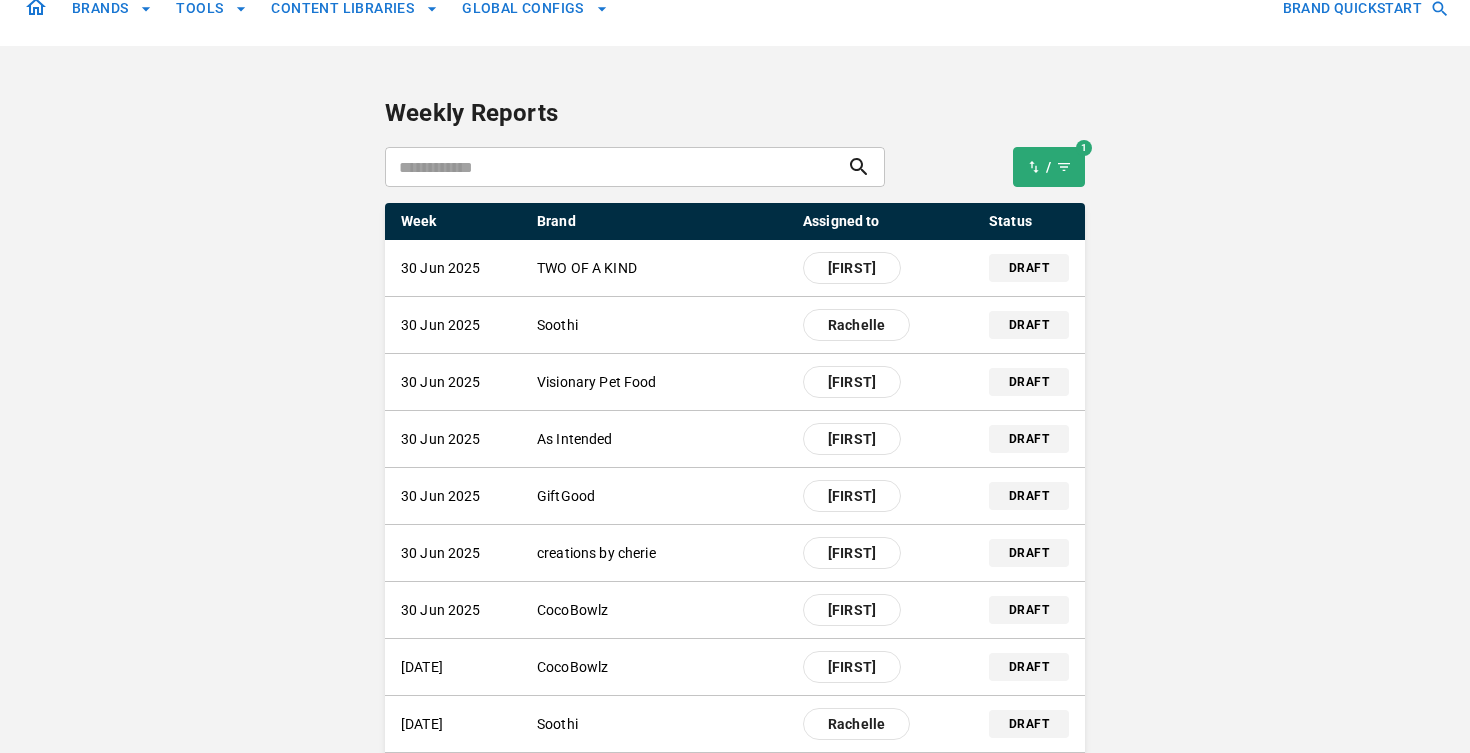 scroll, scrollTop: 49, scrollLeft: 0, axis: vertical 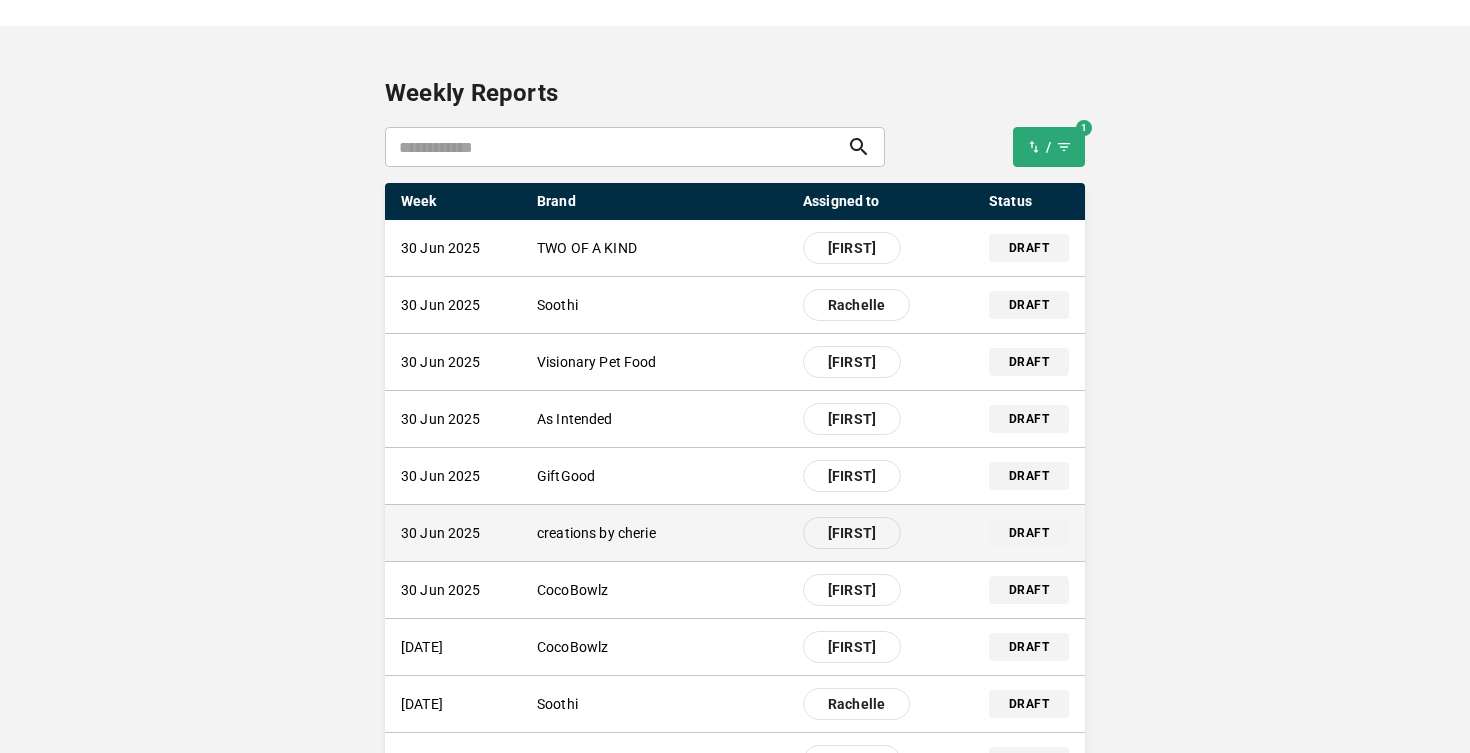click on "30 Jun 2025 creations by cherie [FIRST]" at bounding box center [662, 533] 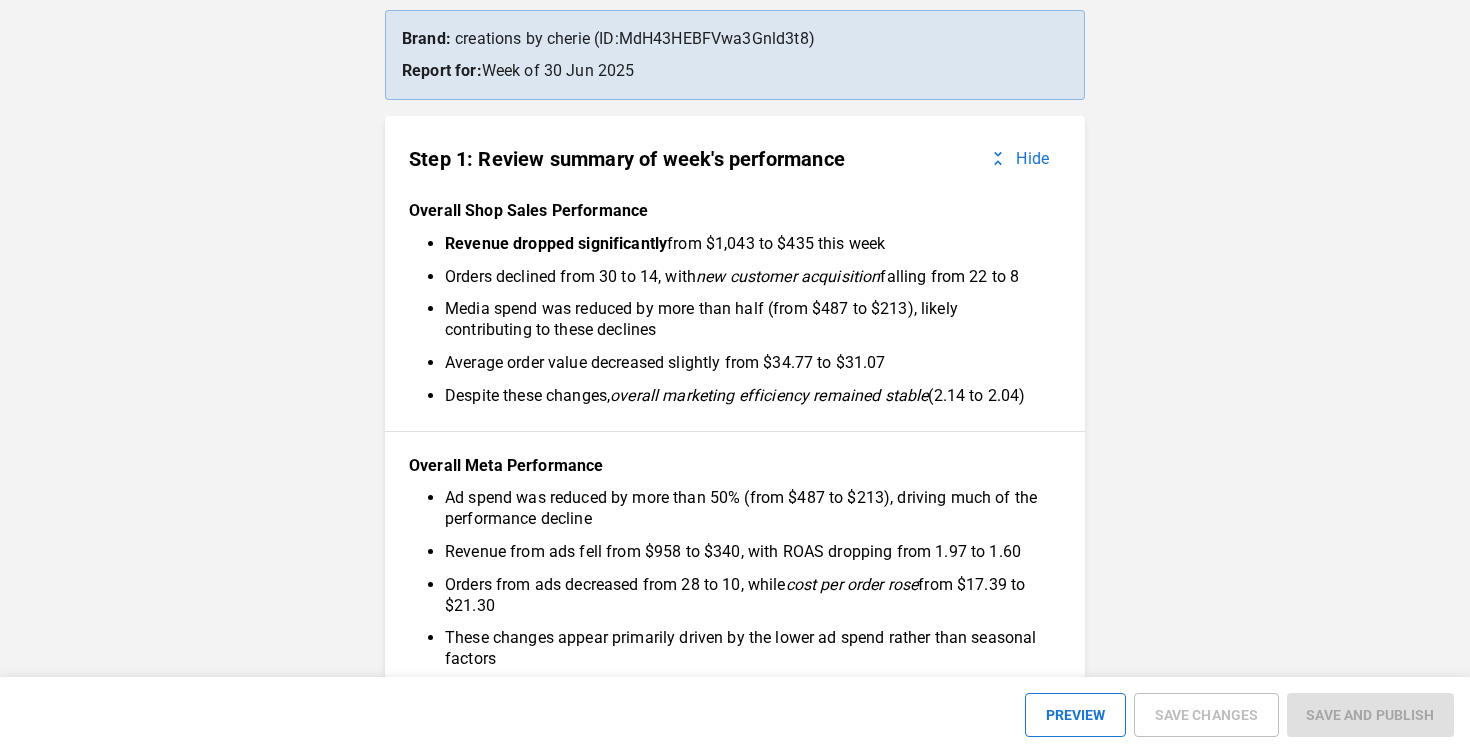 scroll, scrollTop: 180, scrollLeft: 0, axis: vertical 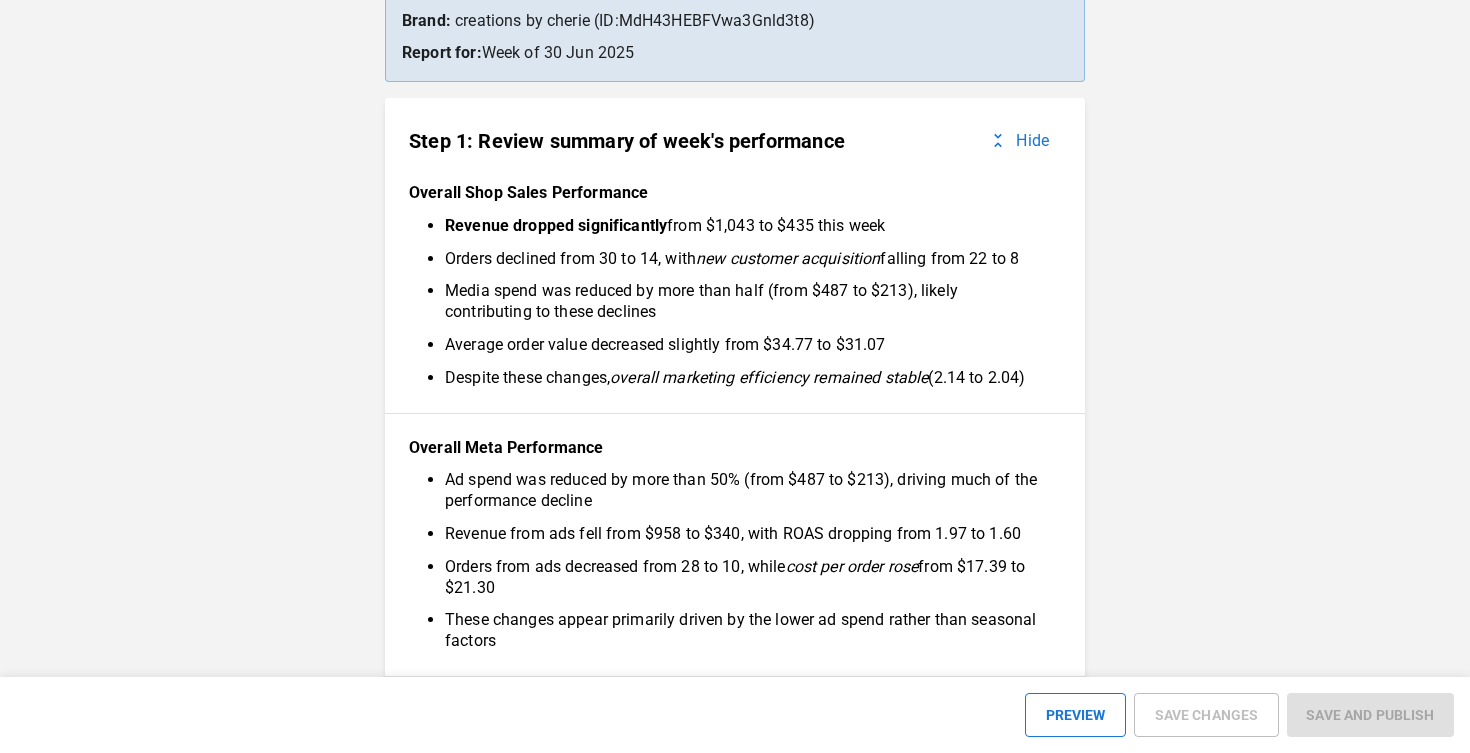 click on "Revenue dropped significantly  from $1,043 to $435 this week" at bounding box center [745, 226] 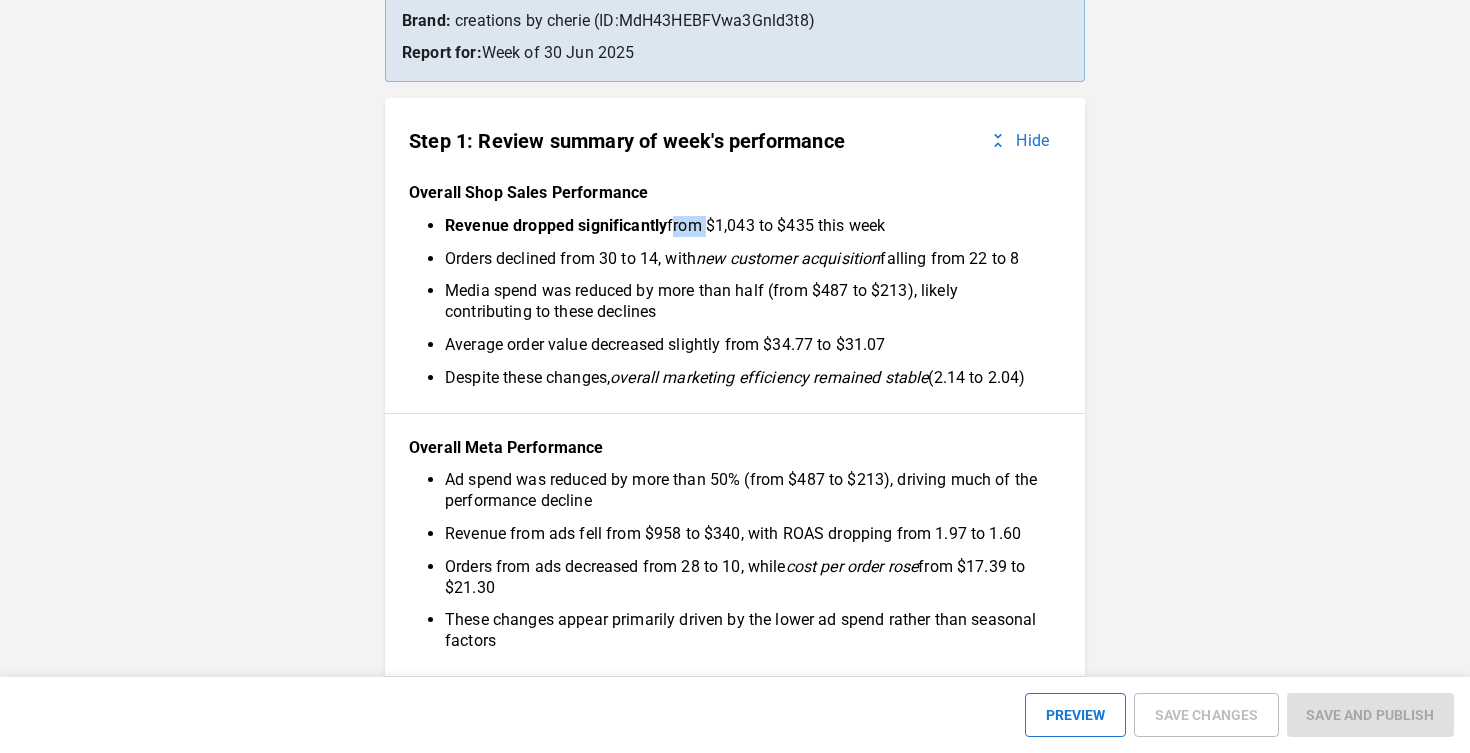 click on "Revenue dropped significantly  from $1,043 to $435 this week" at bounding box center (745, 226) 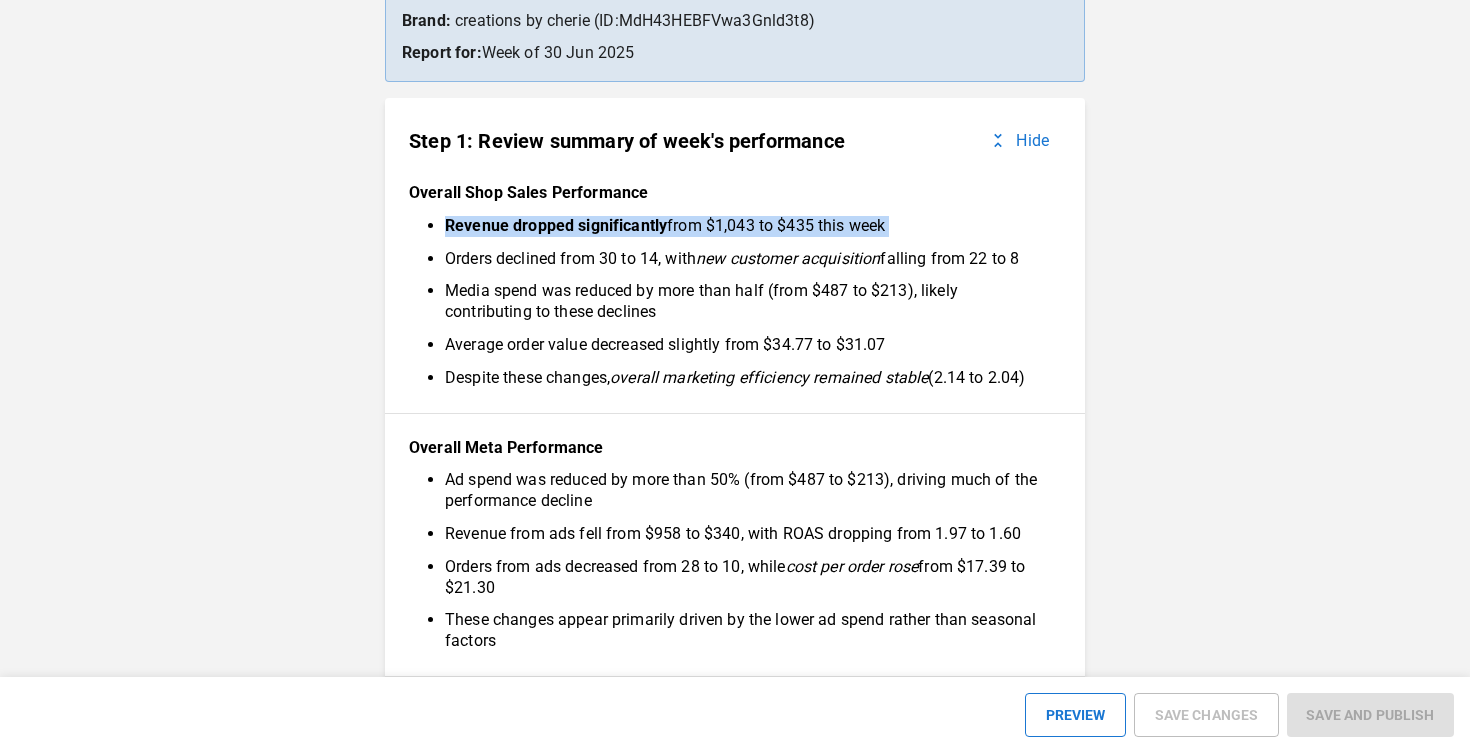 click on "Revenue dropped significantly  from $1,043 to $435 this week" at bounding box center [745, 226] 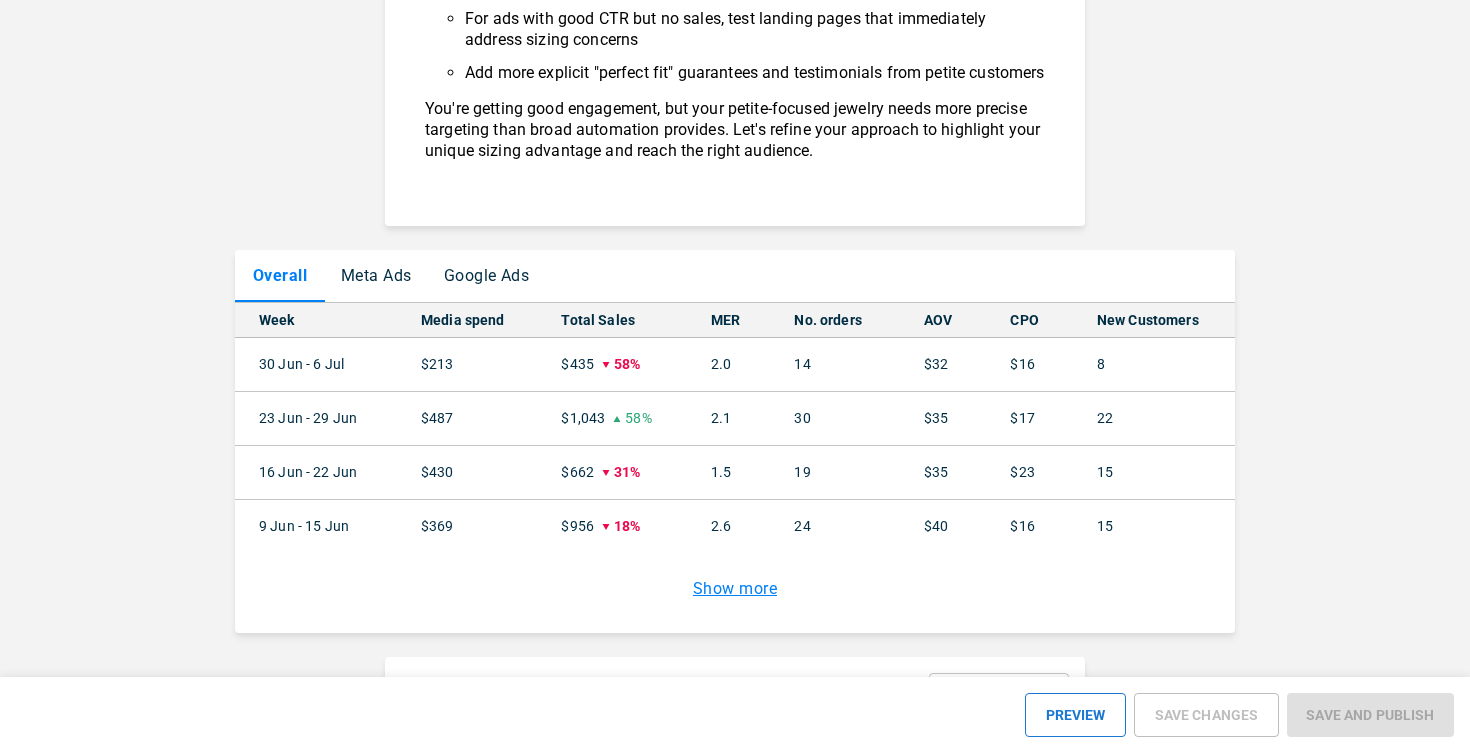 scroll, scrollTop: 2184, scrollLeft: 0, axis: vertical 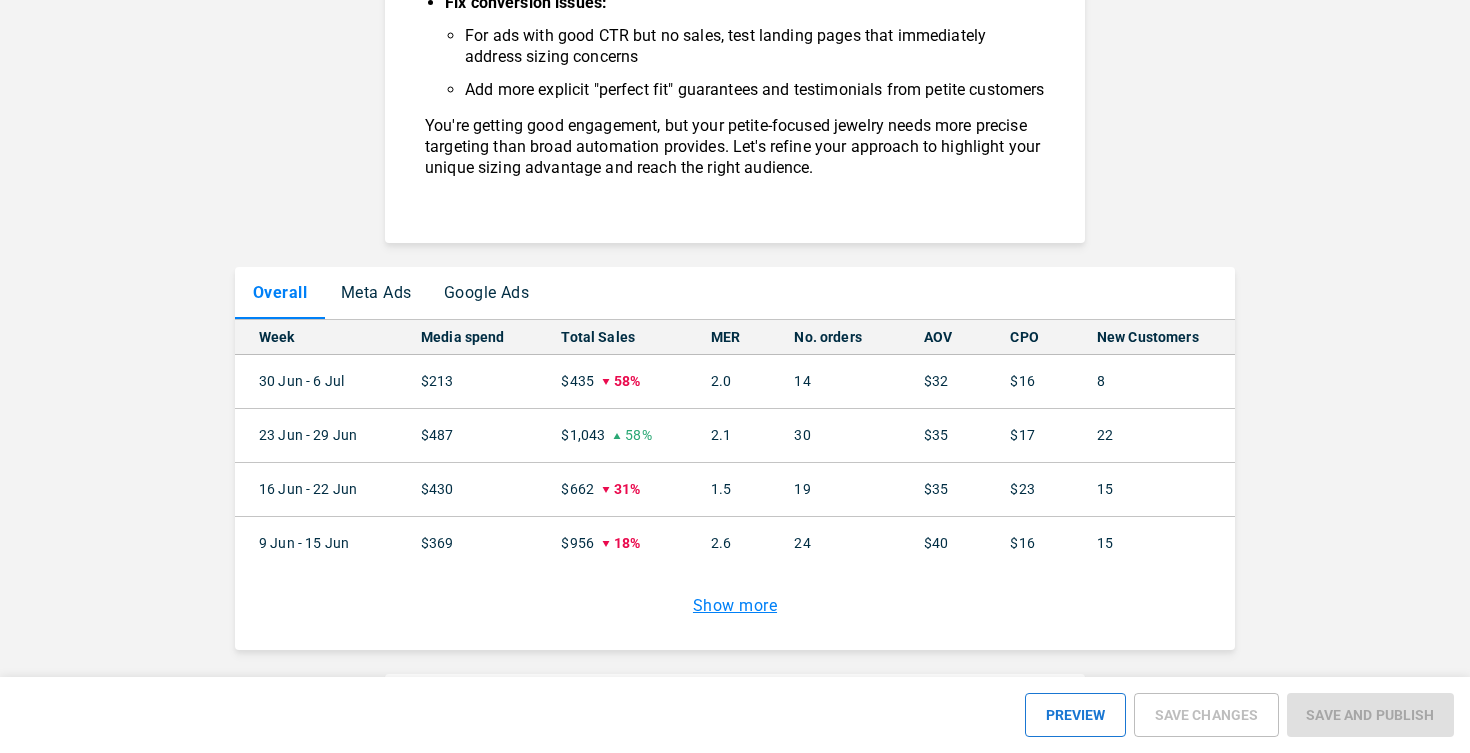 click on "$213" at bounding box center (467, 382) 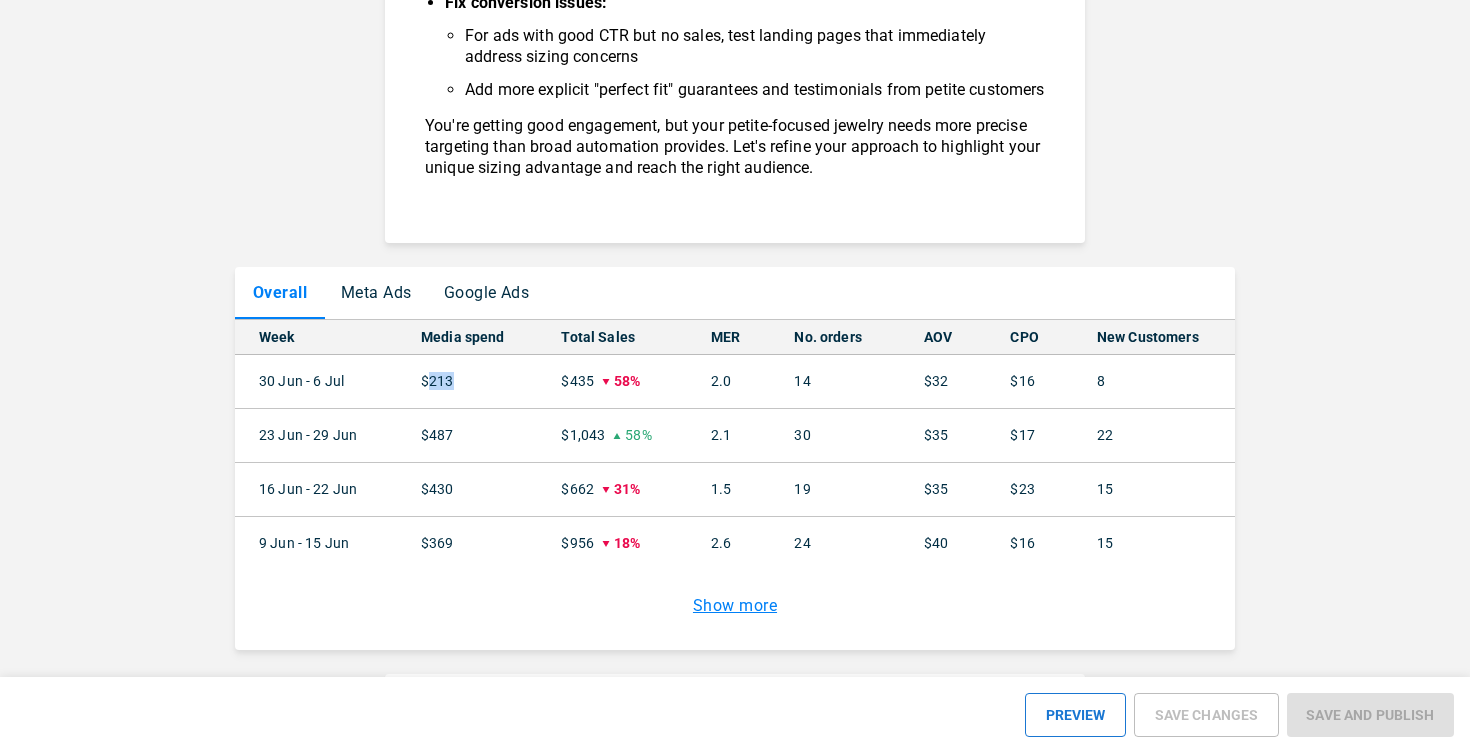 click on "$213" at bounding box center [467, 382] 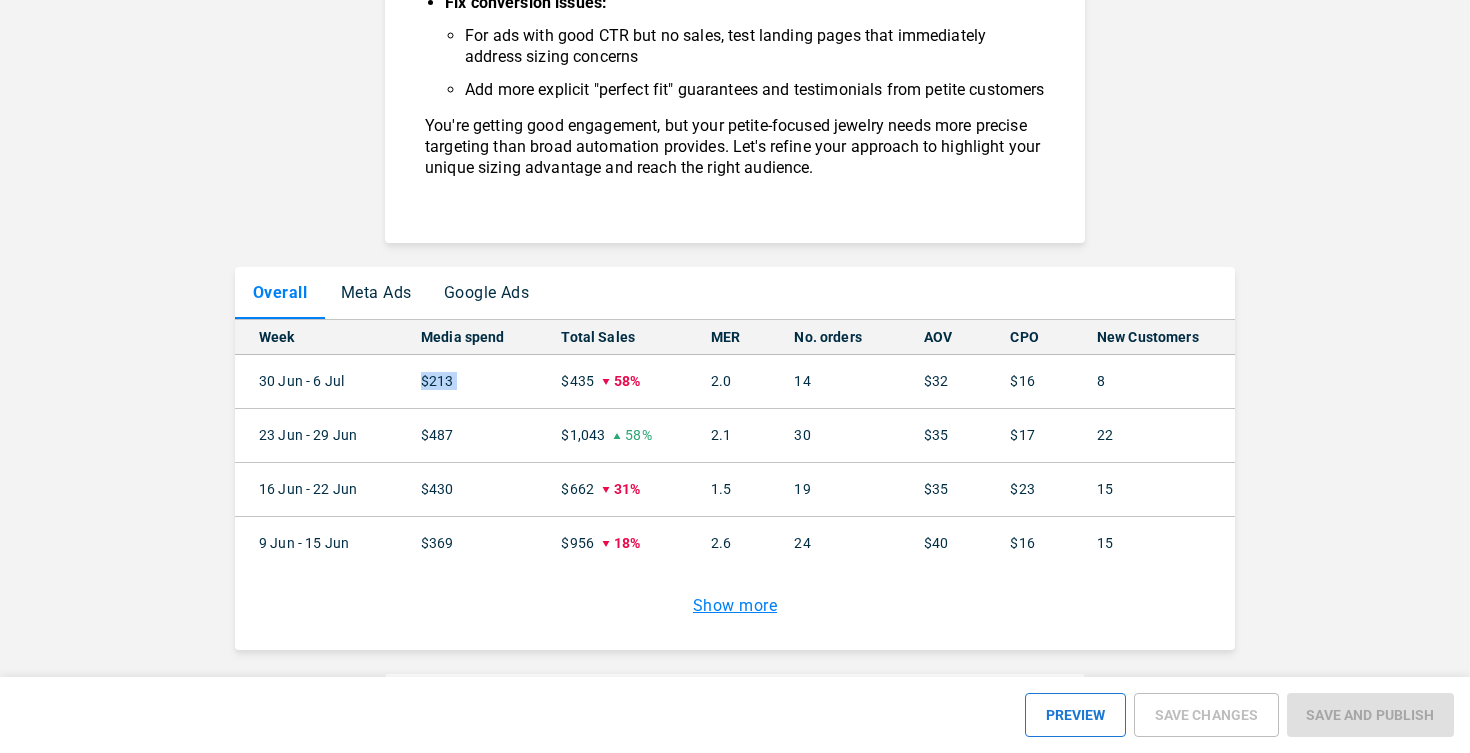 click on "$213" at bounding box center (467, 382) 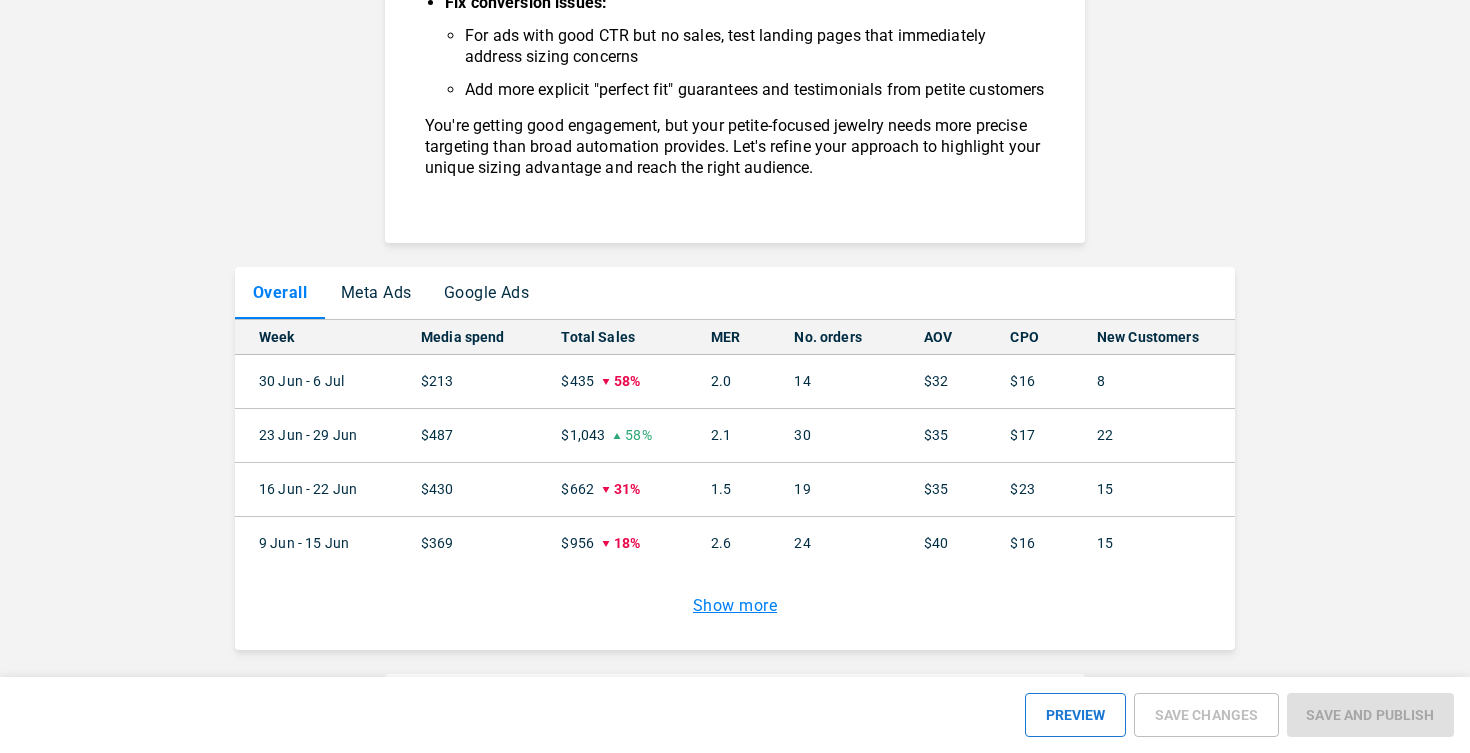 click on "$435" at bounding box center [577, 381] 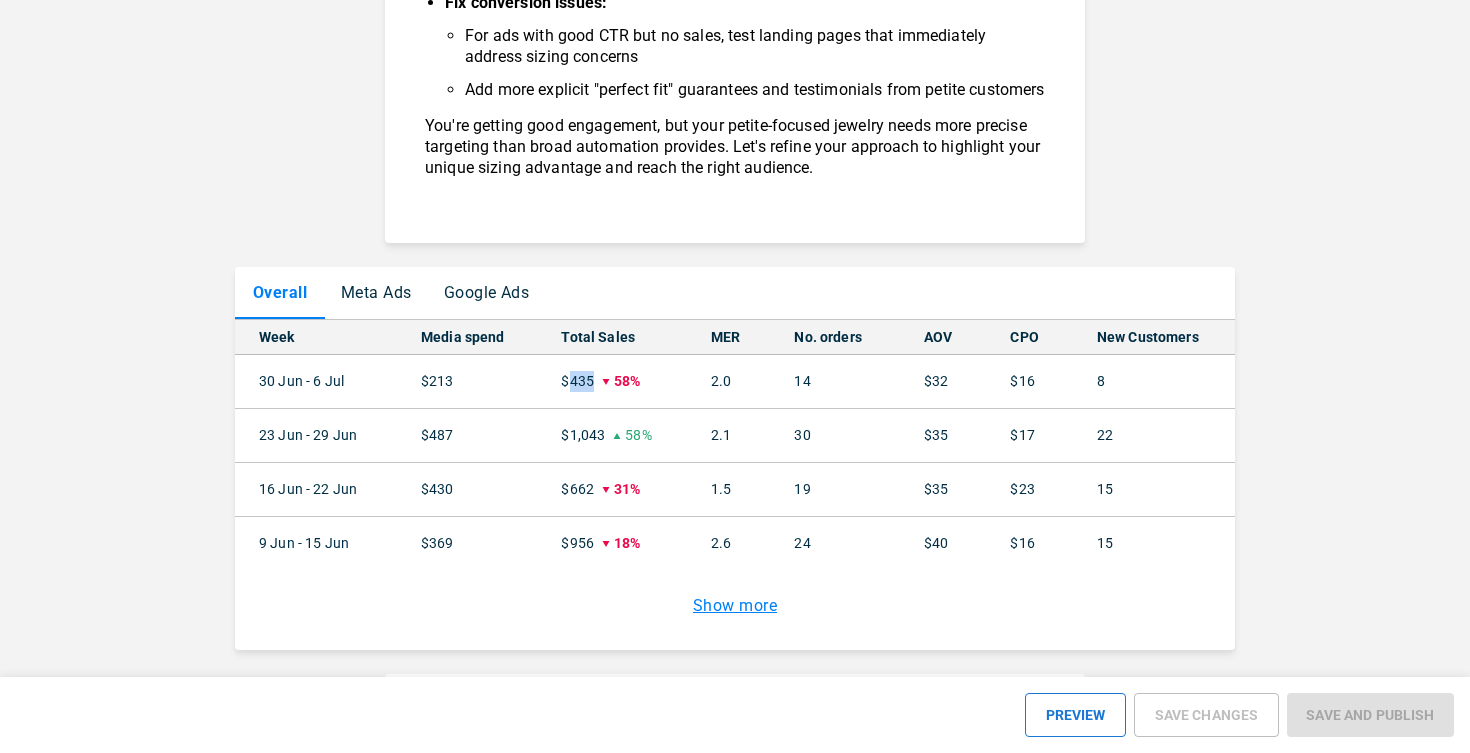 click on "$435" at bounding box center (577, 381) 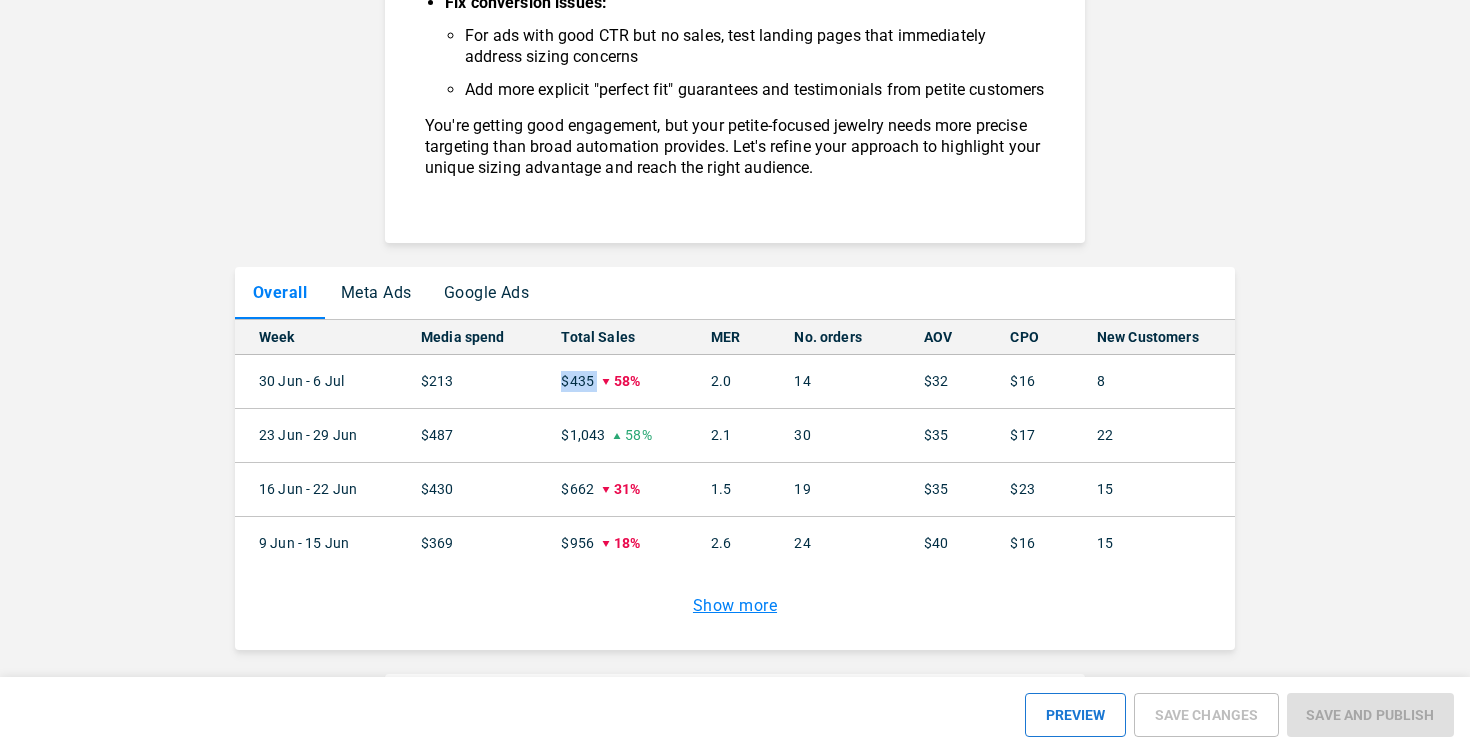 click on "$435" at bounding box center (577, 381) 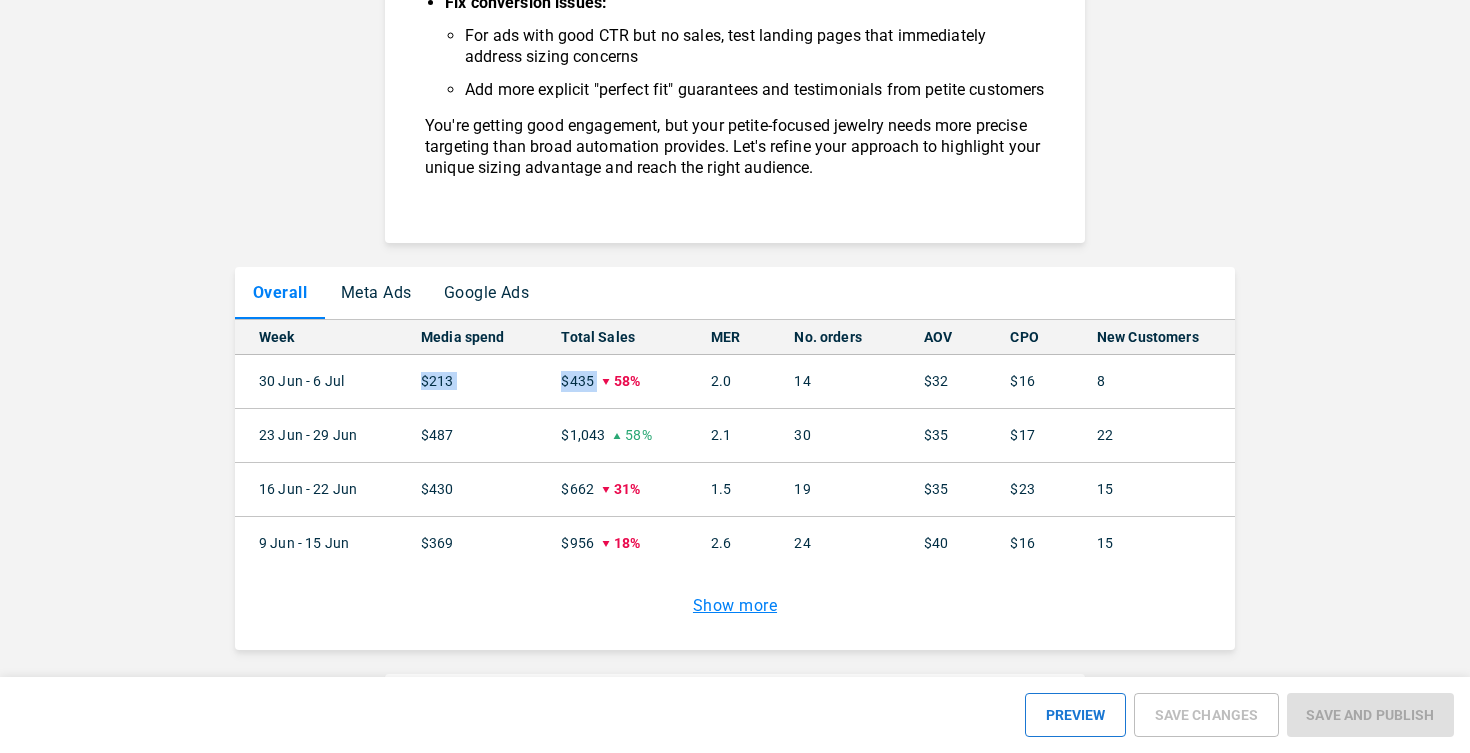 drag, startPoint x: 415, startPoint y: 395, endPoint x: 605, endPoint y: 399, distance: 190.0421 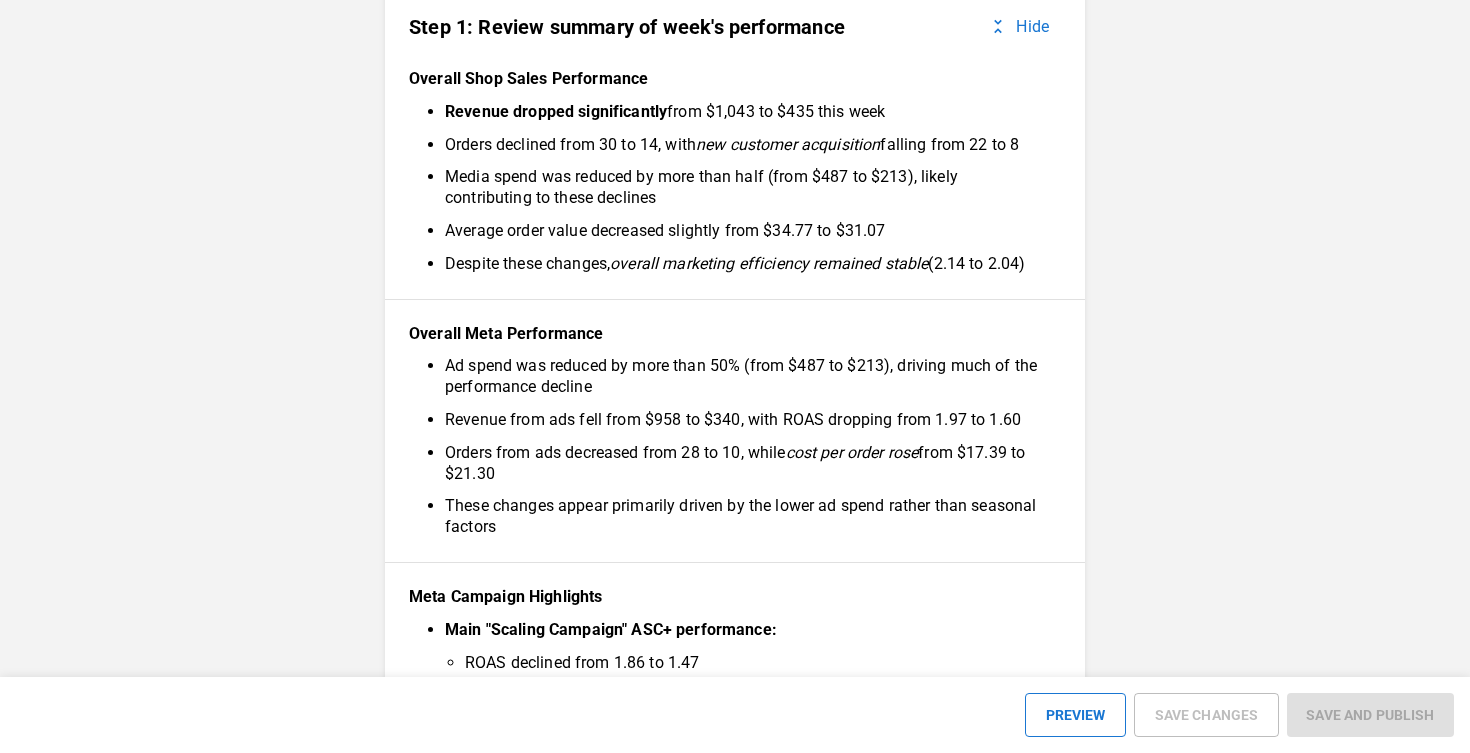 scroll, scrollTop: 0, scrollLeft: 0, axis: both 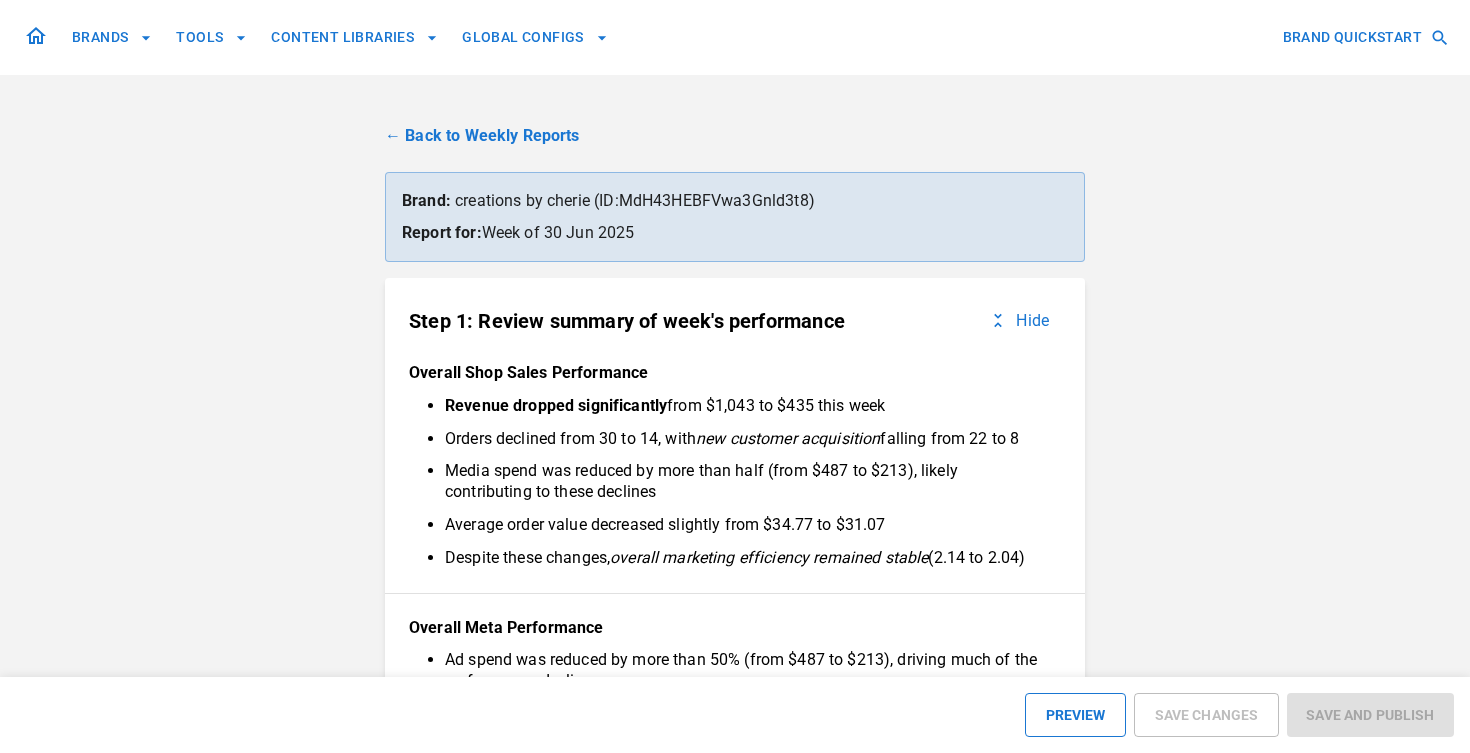 click on "← Back to Weekly Reports" at bounding box center (735, 136) 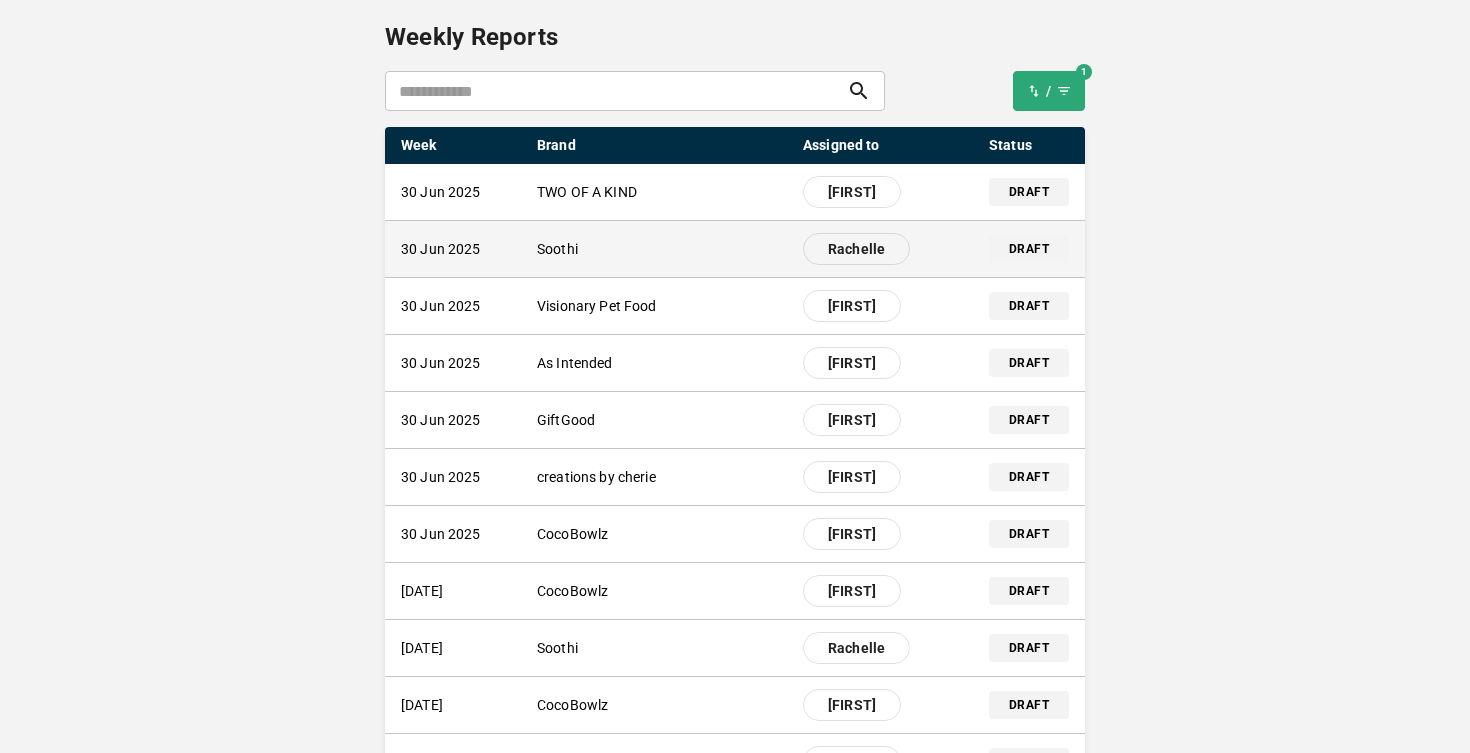 scroll, scrollTop: 160, scrollLeft: 0, axis: vertical 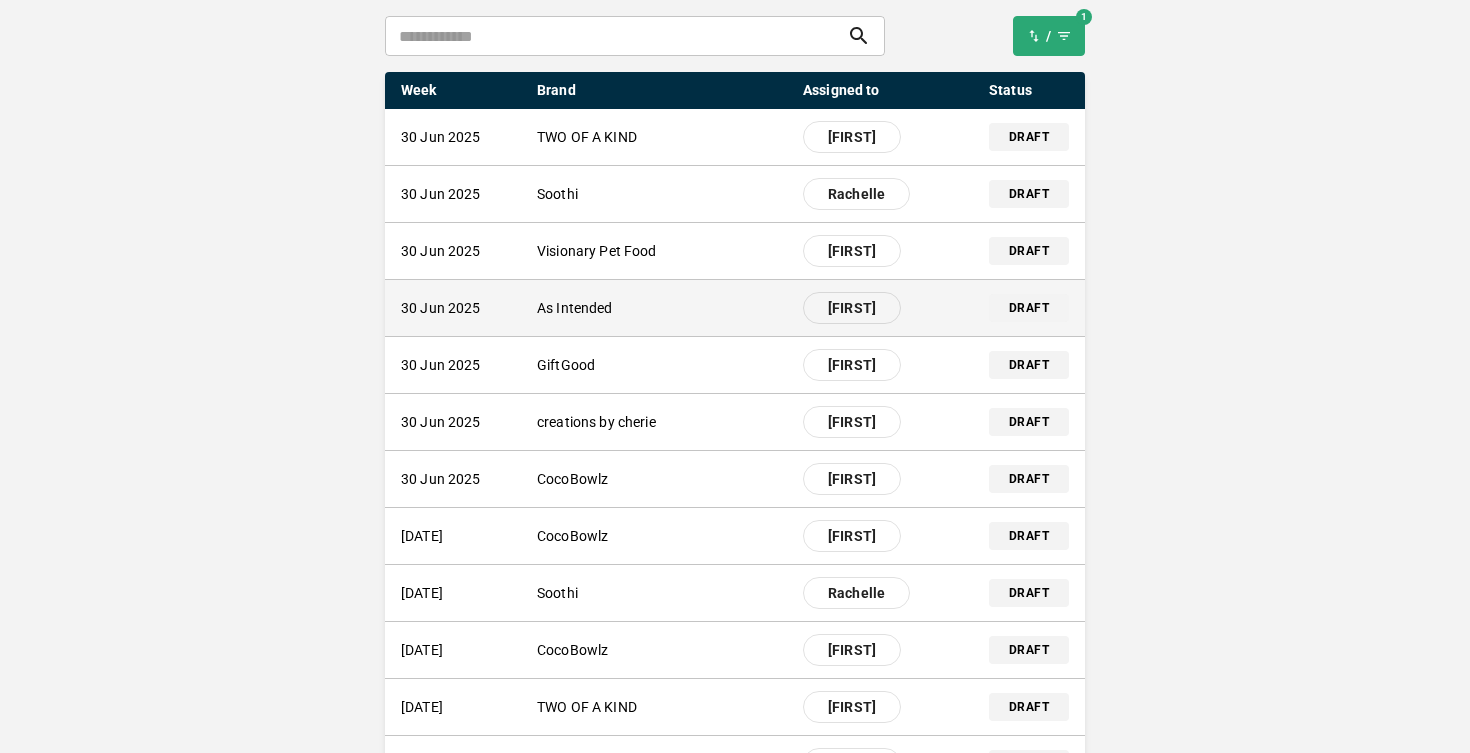 click on "As Intended" at bounding box center (662, 308) 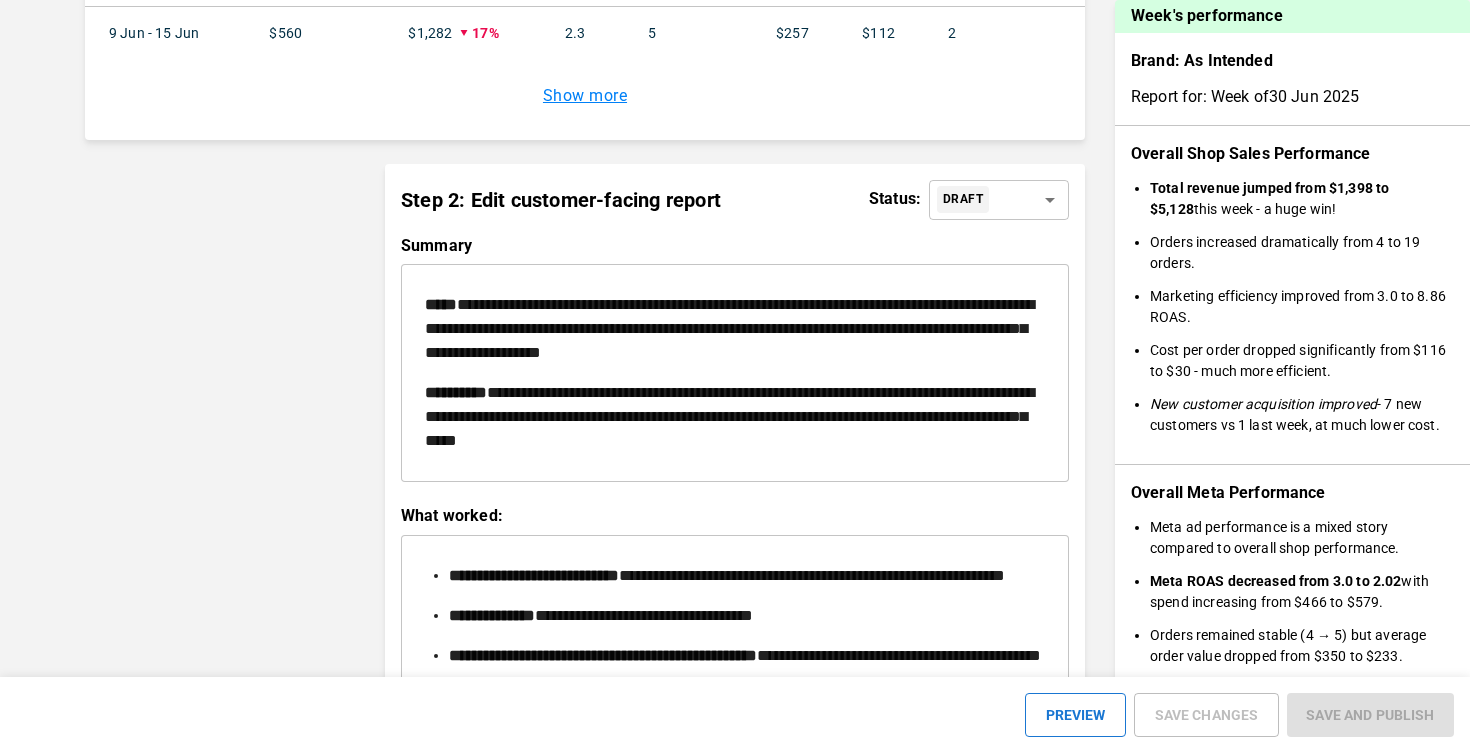 scroll, scrollTop: 2368, scrollLeft: 0, axis: vertical 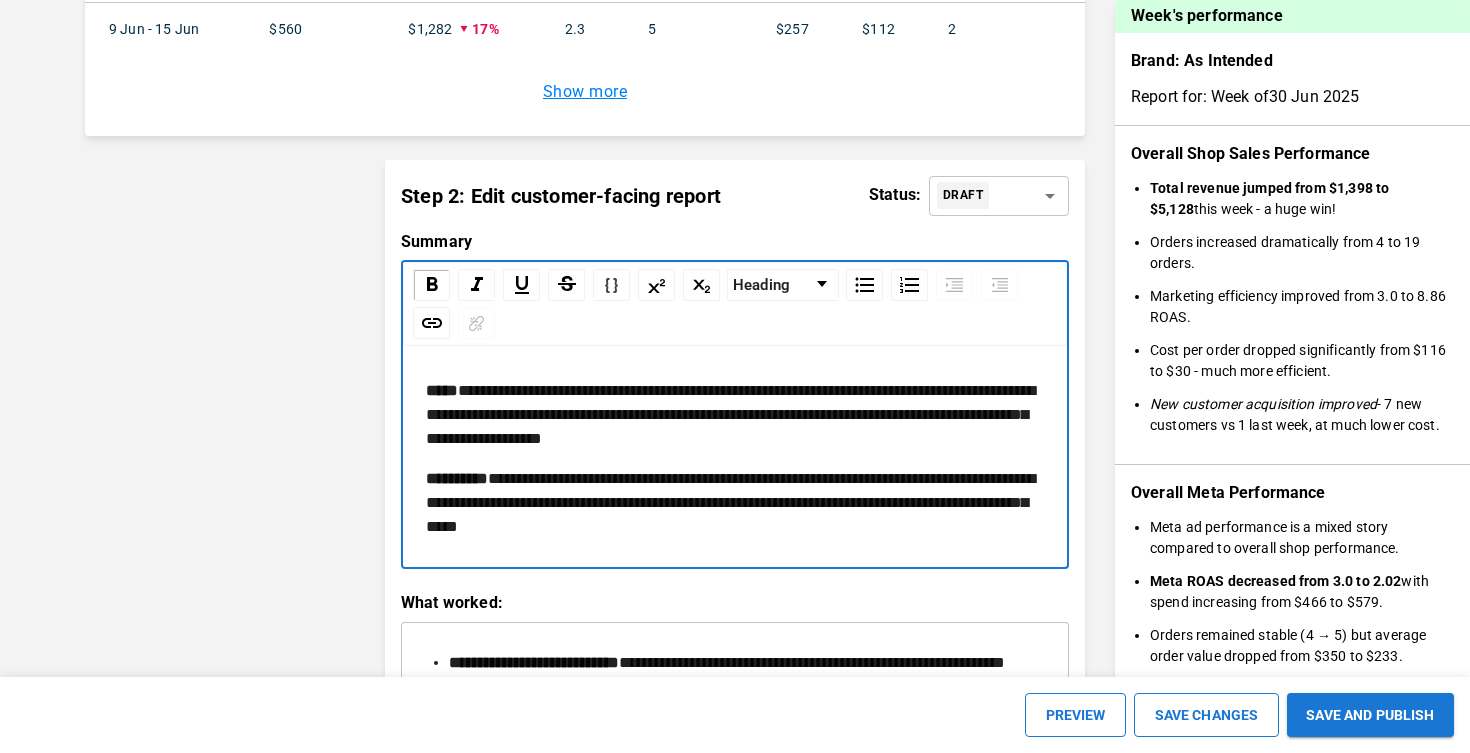 click on "**********" at bounding box center (442, 390) 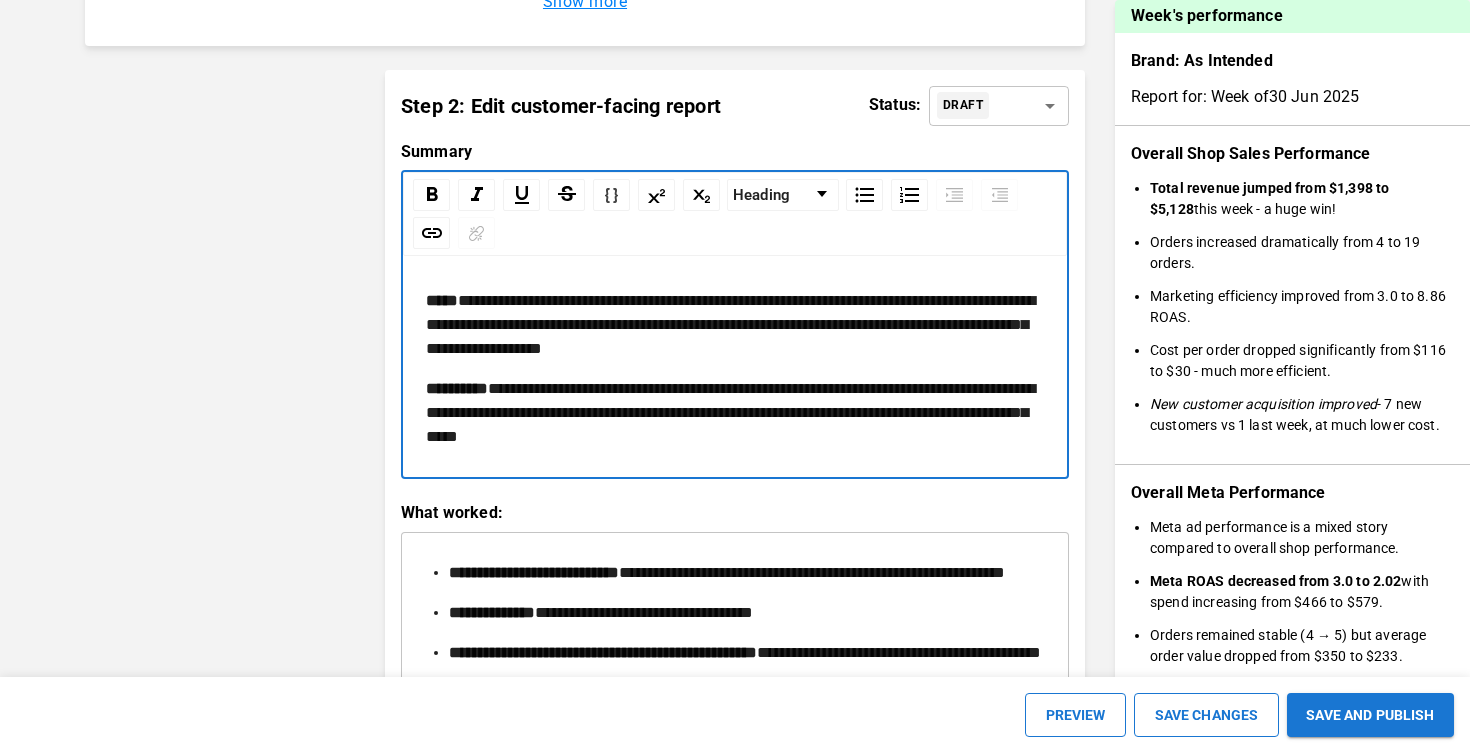 click on "**********" at bounding box center (735, 325) 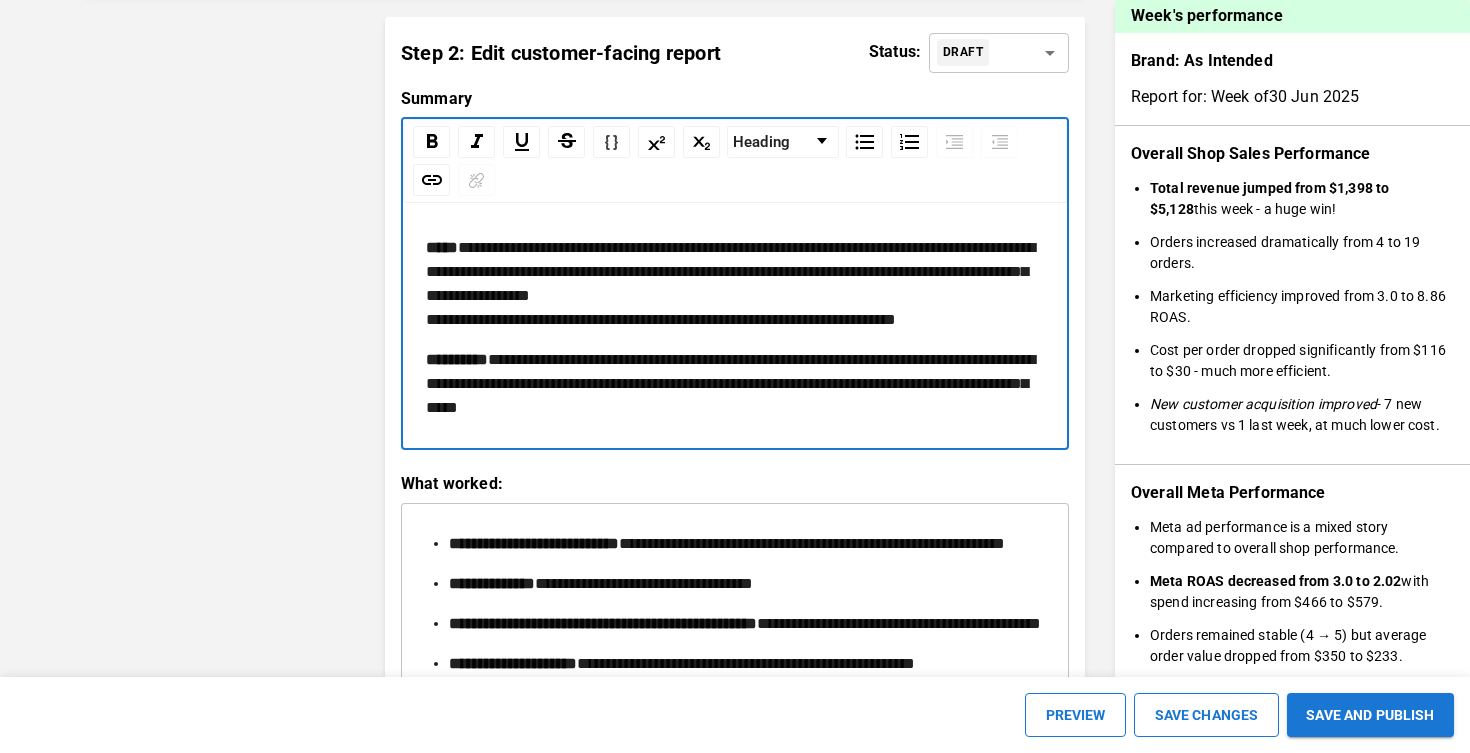 scroll, scrollTop: 2534, scrollLeft: 0, axis: vertical 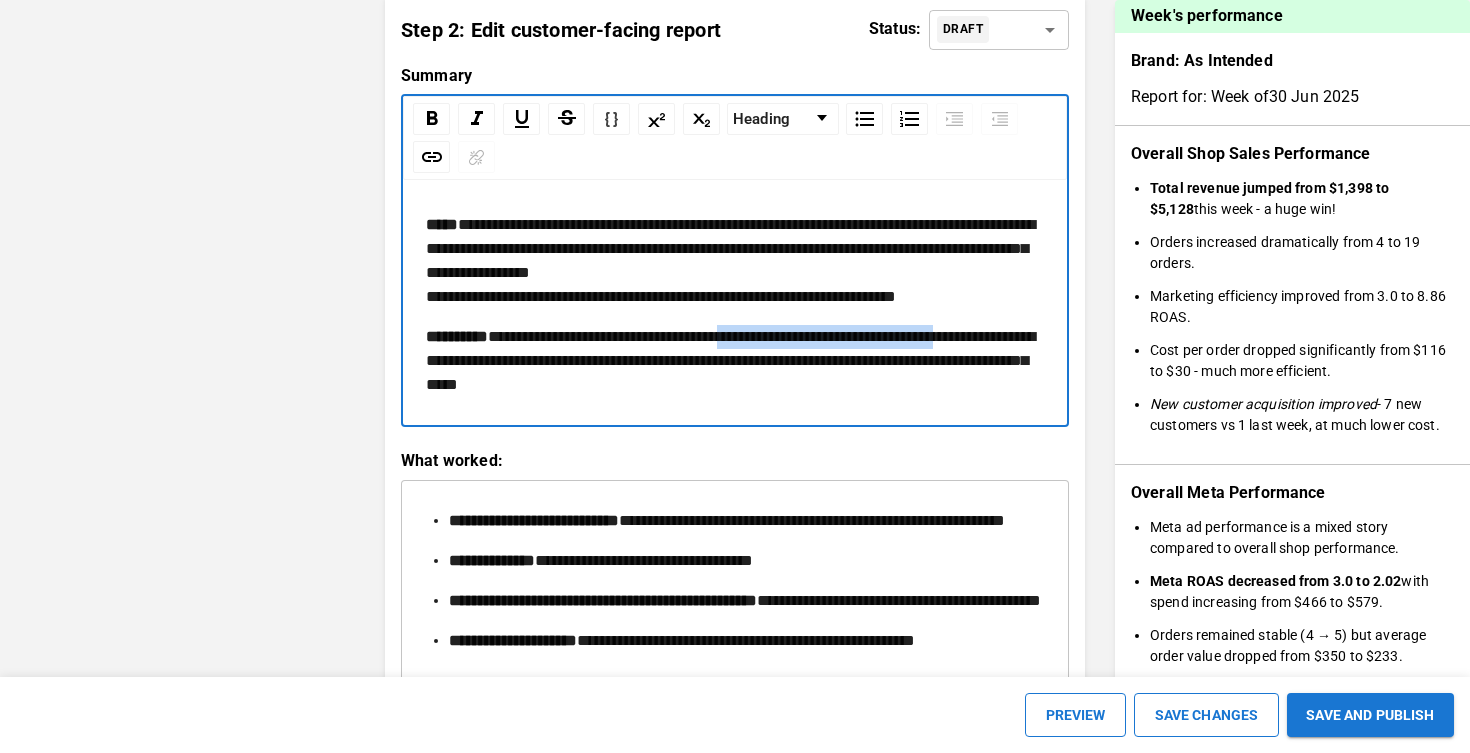 drag, startPoint x: 475, startPoint y: 380, endPoint x: 776, endPoint y: 363, distance: 301.47968 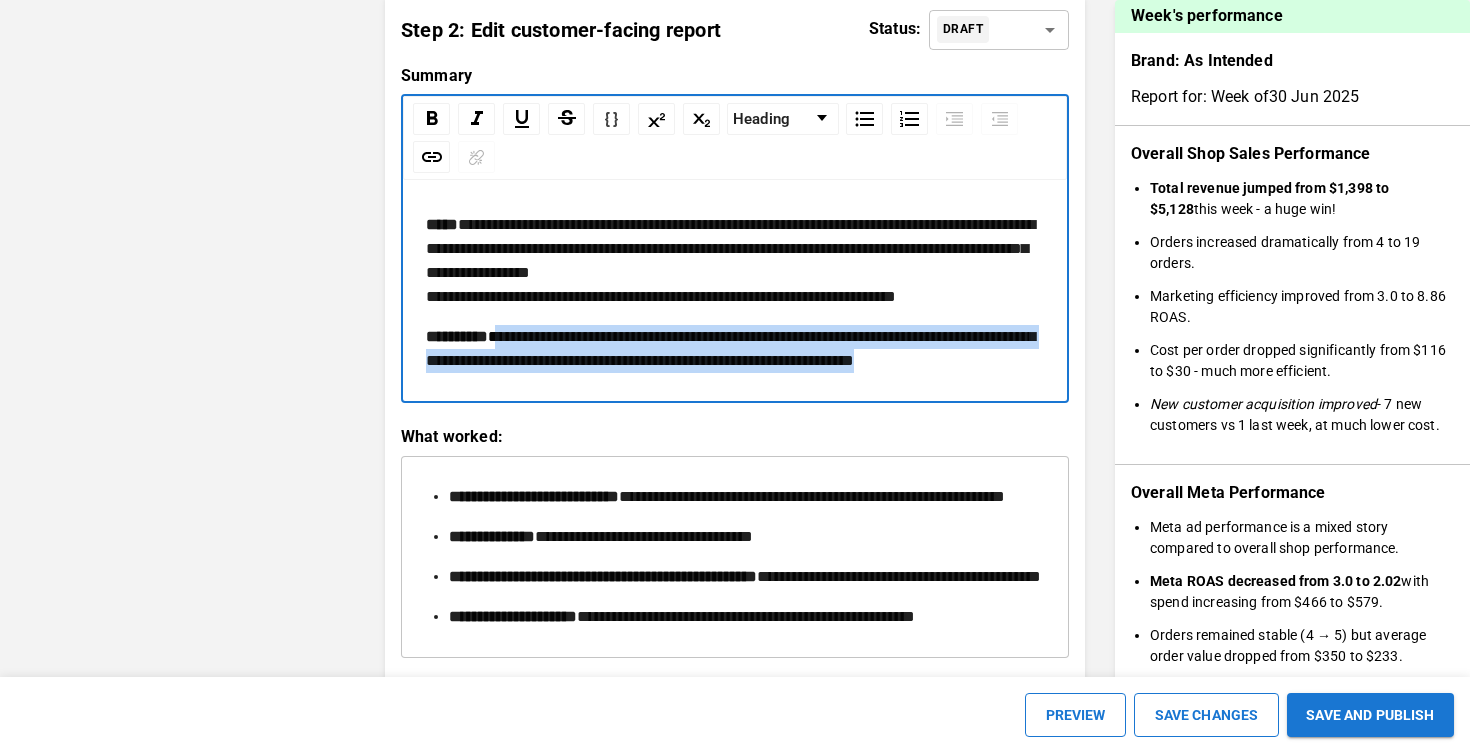 drag, startPoint x: 561, startPoint y: 412, endPoint x: 508, endPoint y: 363, distance: 72.18033 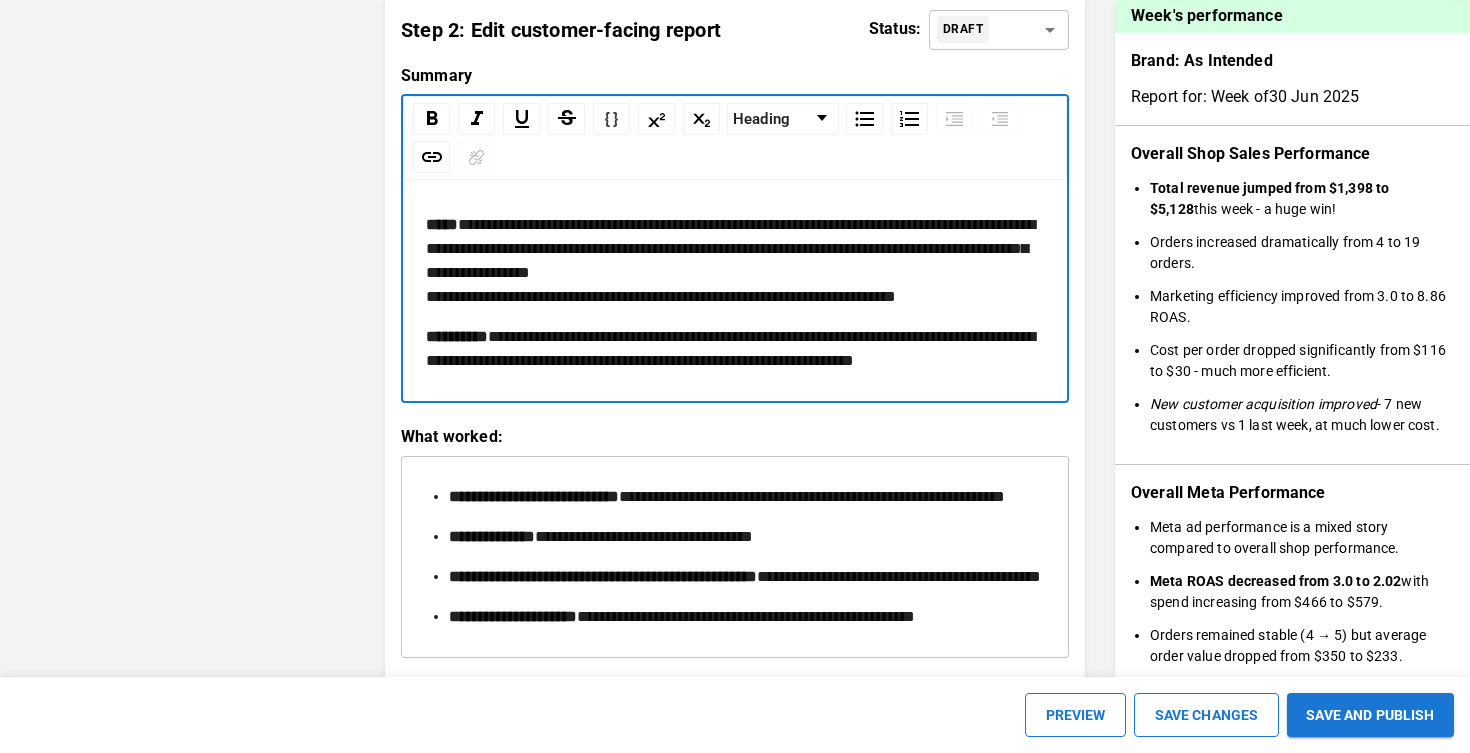 click on "**********" at bounding box center (442, 224) 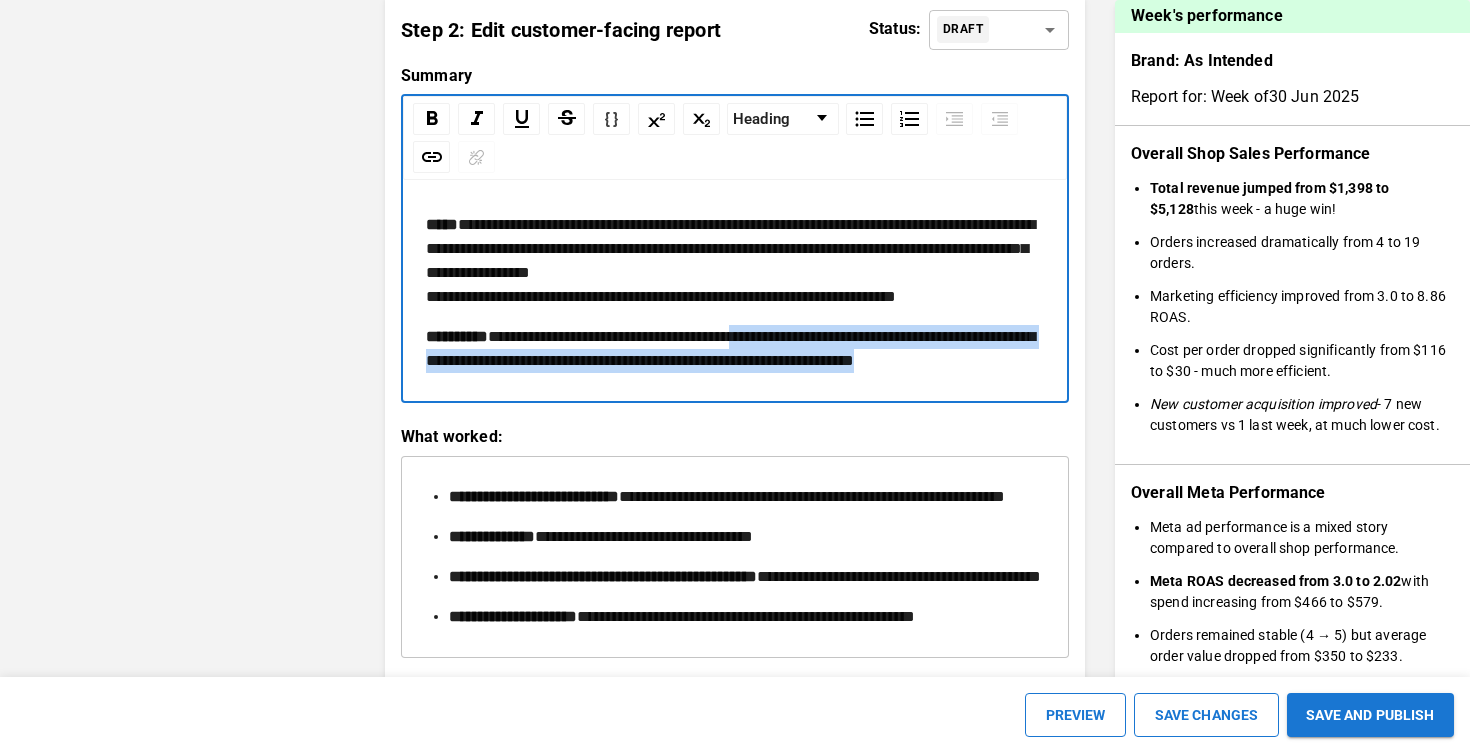 drag, startPoint x: 535, startPoint y: 413, endPoint x: 800, endPoint y: 360, distance: 270.24805 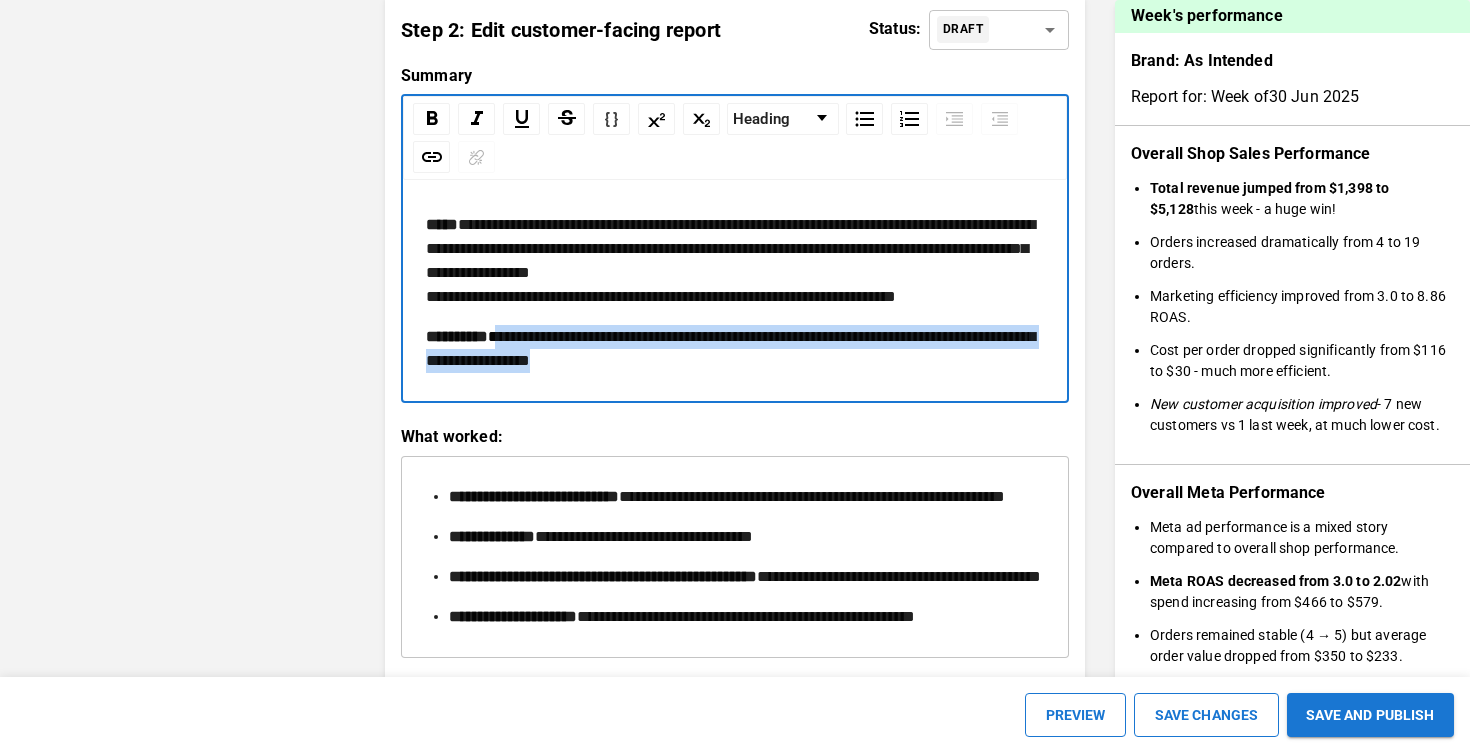 drag, startPoint x: 696, startPoint y: 393, endPoint x: 503, endPoint y: 365, distance: 195.02051 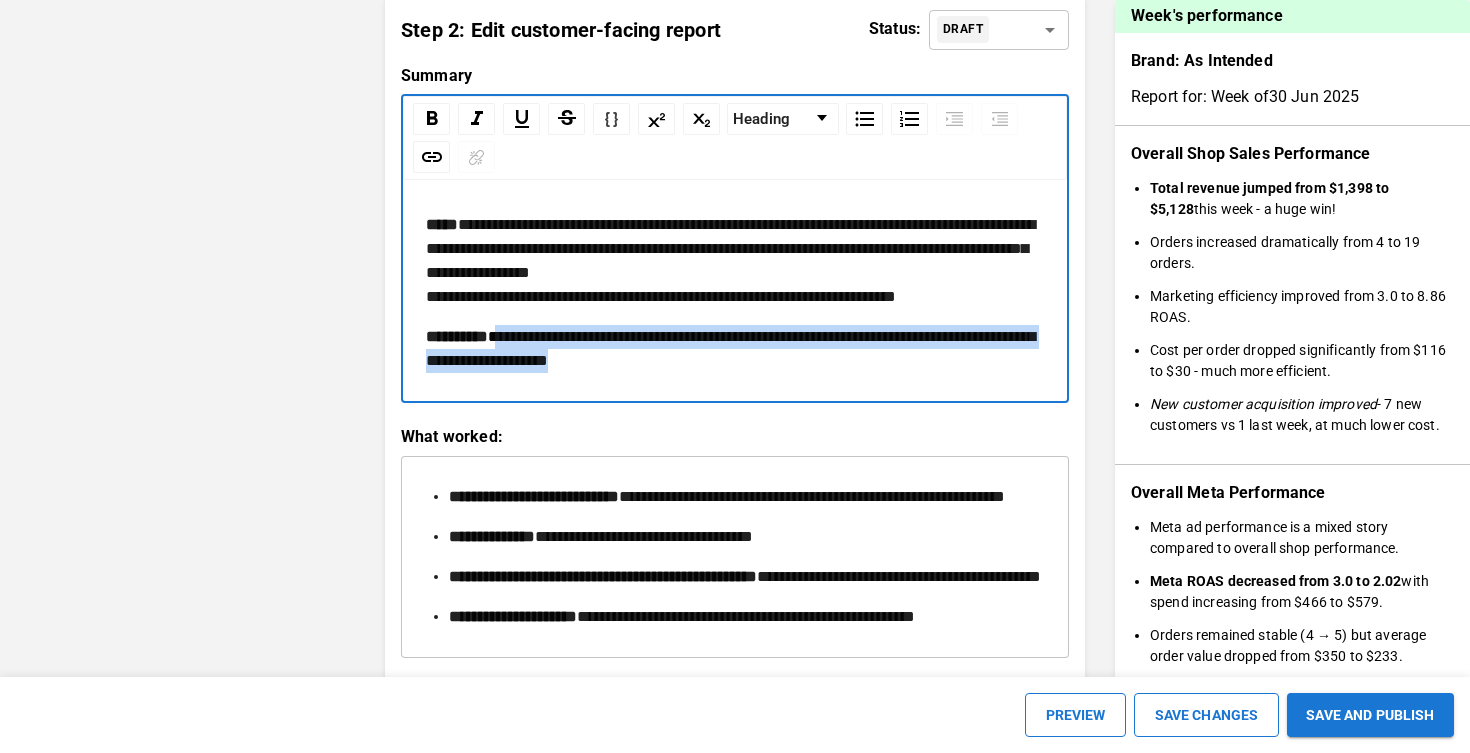 drag, startPoint x: 748, startPoint y: 383, endPoint x: 507, endPoint y: 363, distance: 241.82845 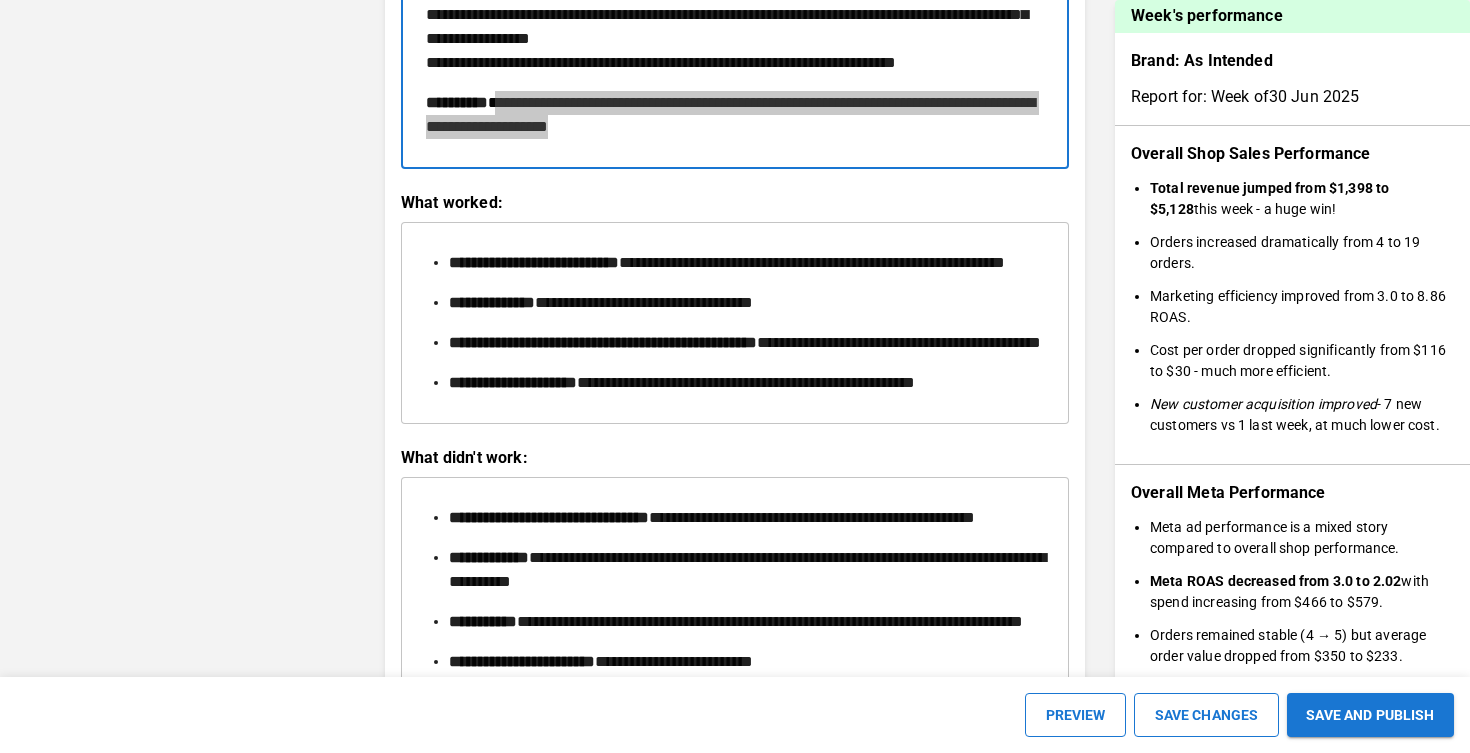 scroll, scrollTop: 2678, scrollLeft: 0, axis: vertical 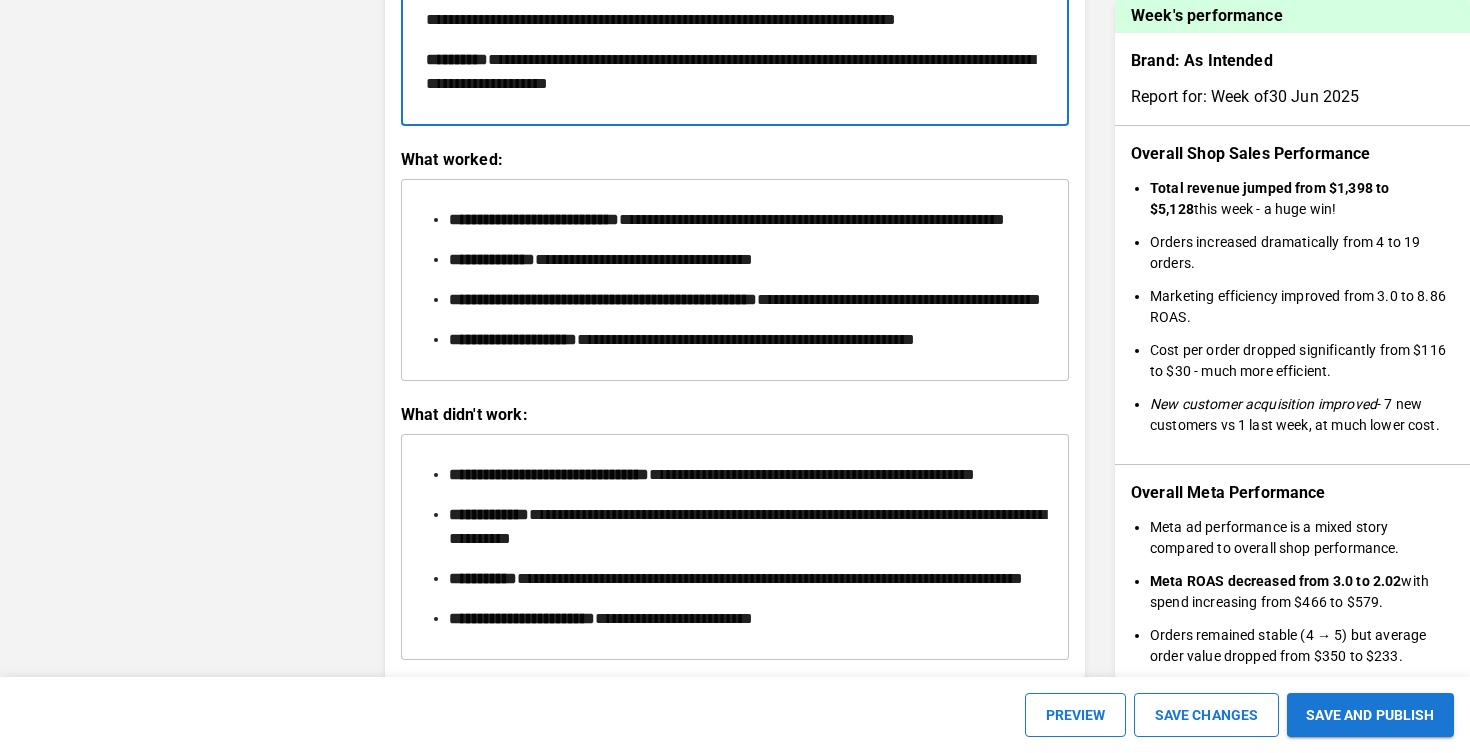 click on "**********" at bounding box center [534, 219] 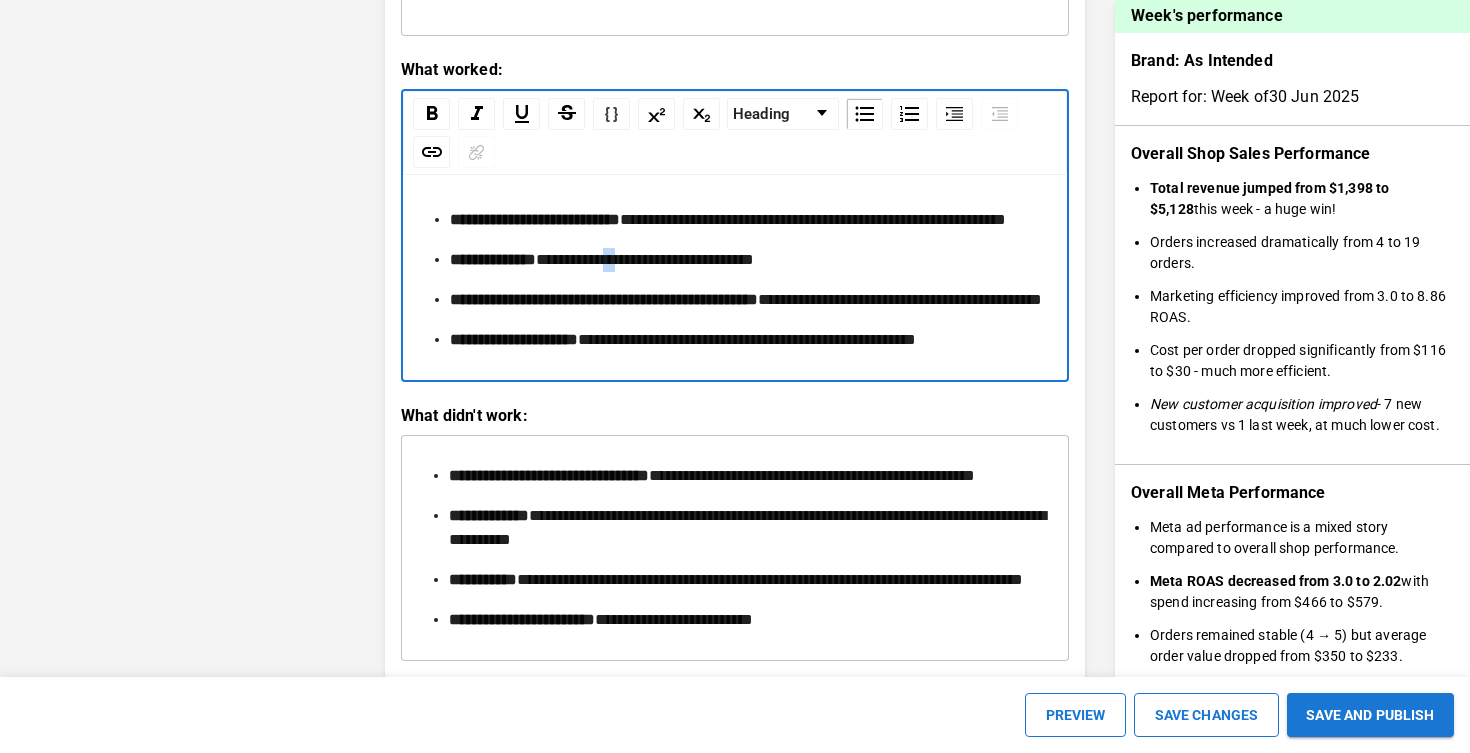 click on "**********" at bounding box center [535, 219] 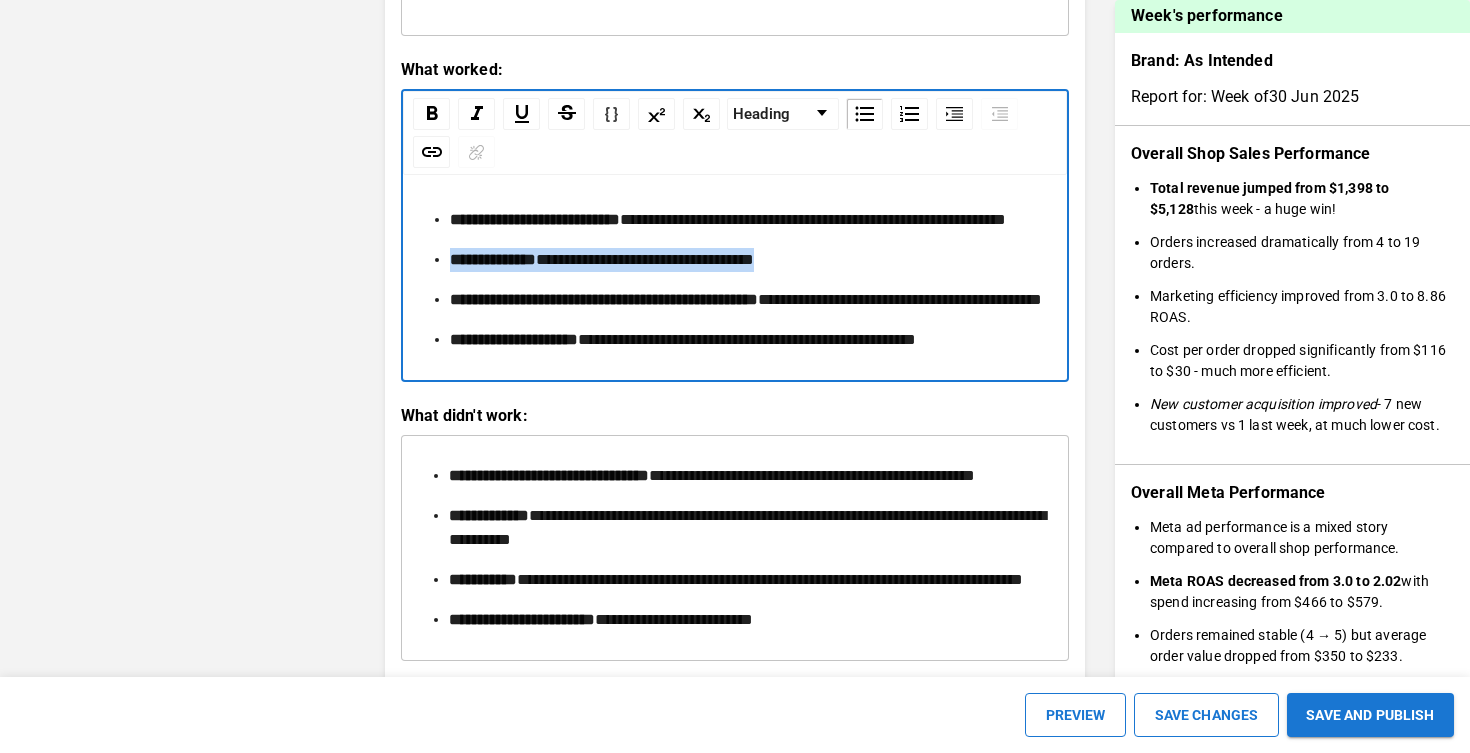 click on "**********" at bounding box center [535, 219] 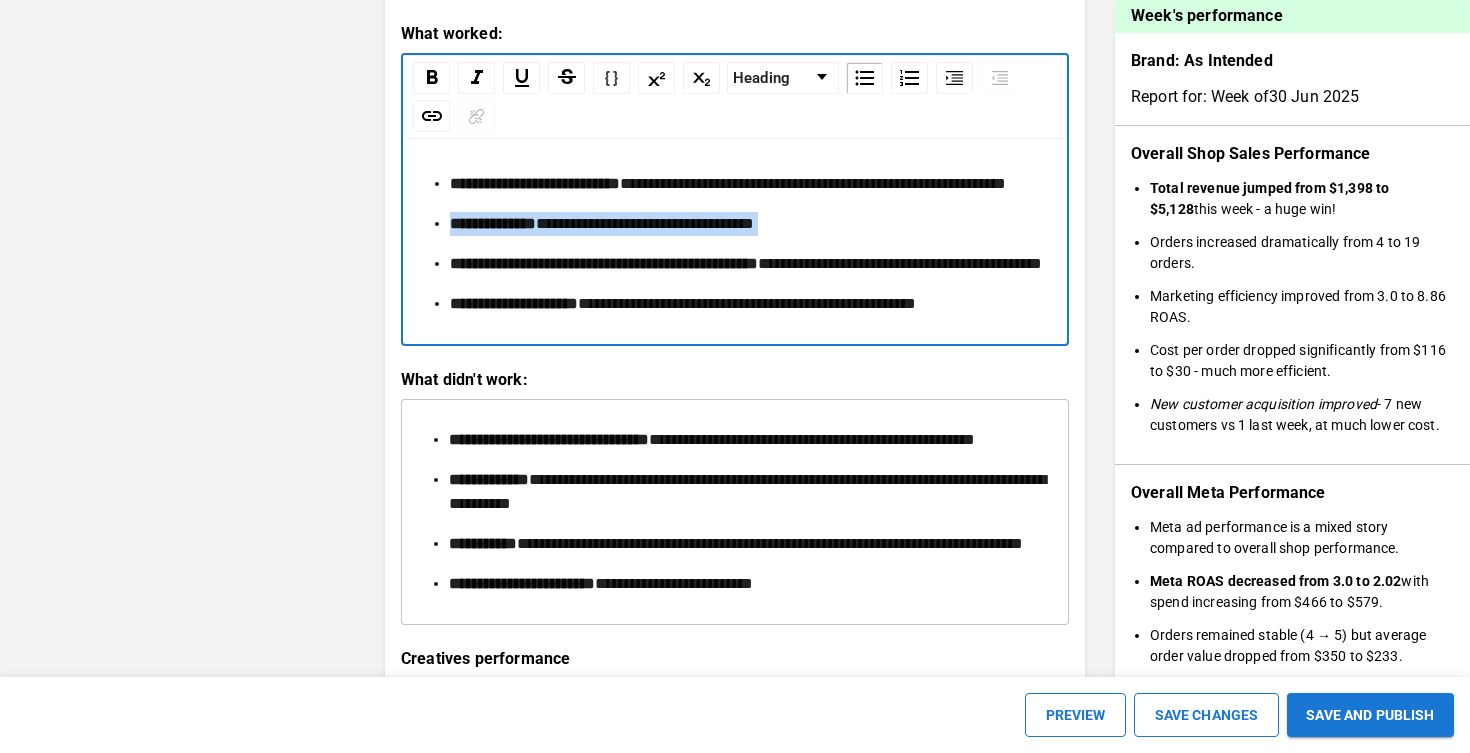 scroll, scrollTop: 2849, scrollLeft: 0, axis: vertical 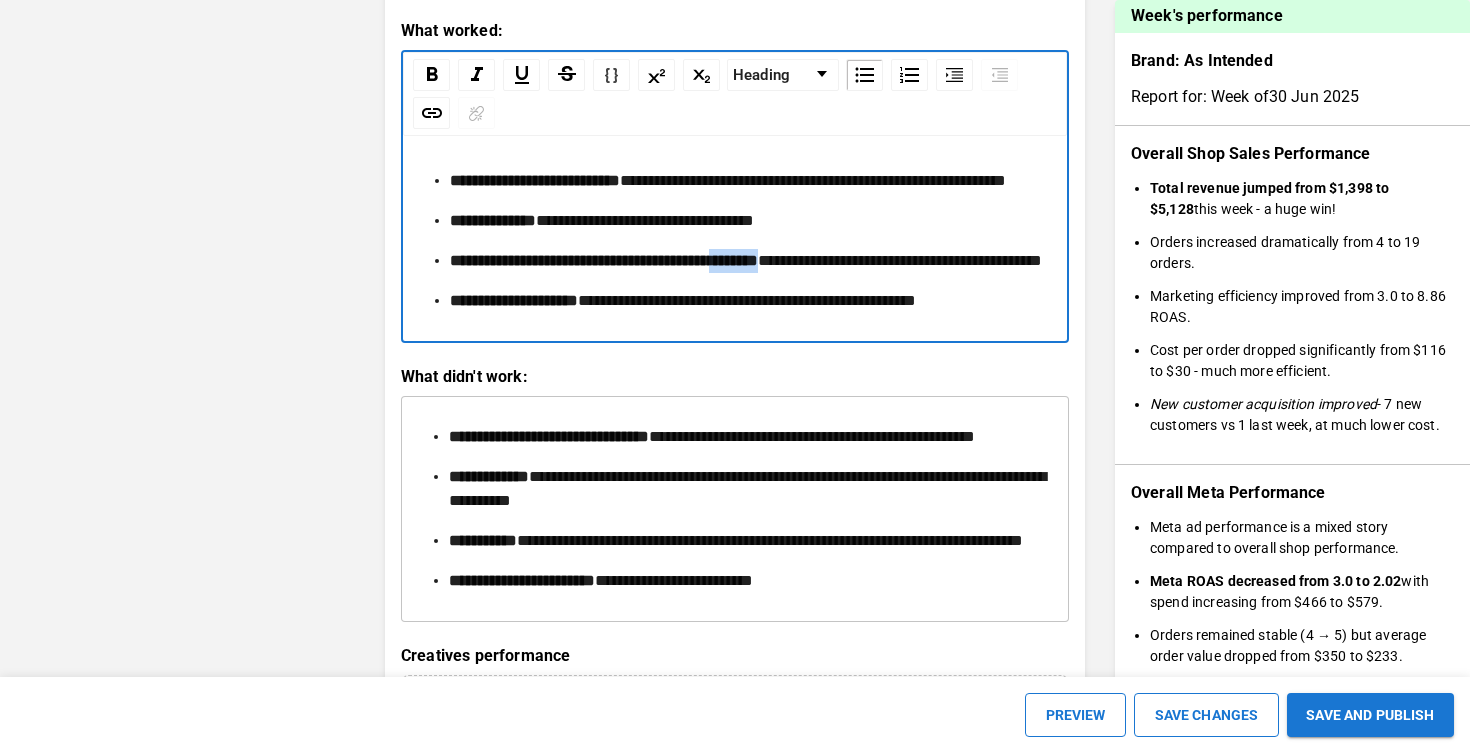 drag, startPoint x: 777, startPoint y: 310, endPoint x: 844, endPoint y: 307, distance: 67.06713 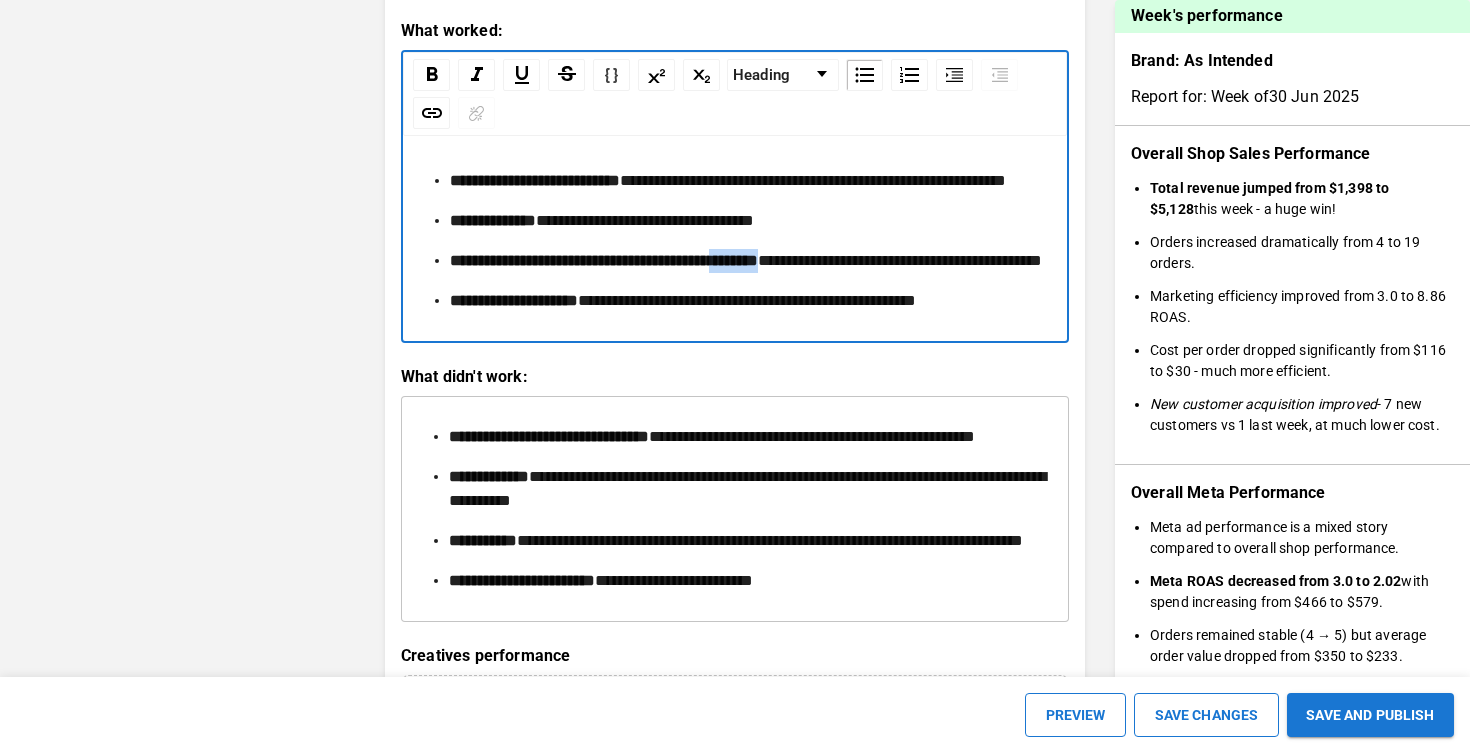click on "**********" at bounding box center [747, 181] 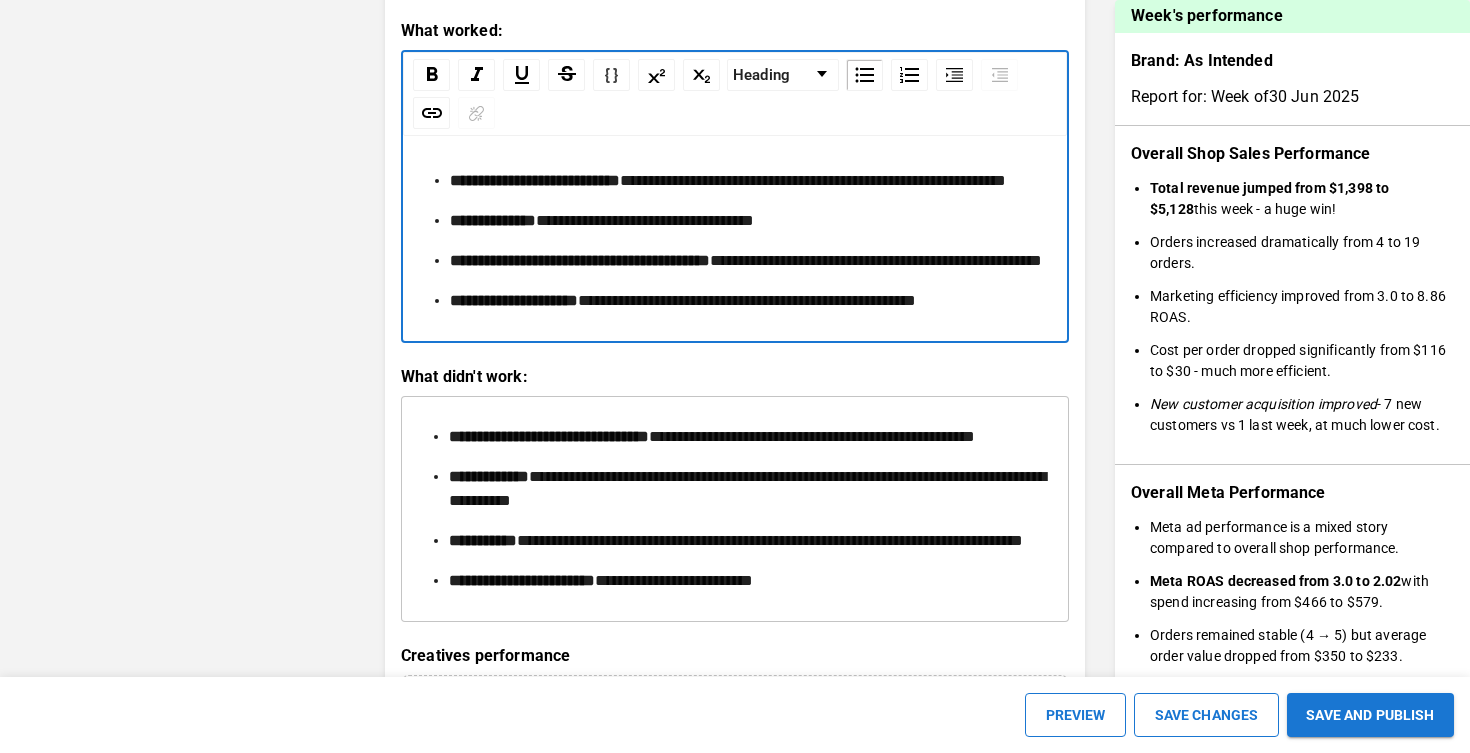click on "**********" at bounding box center (735, 241) 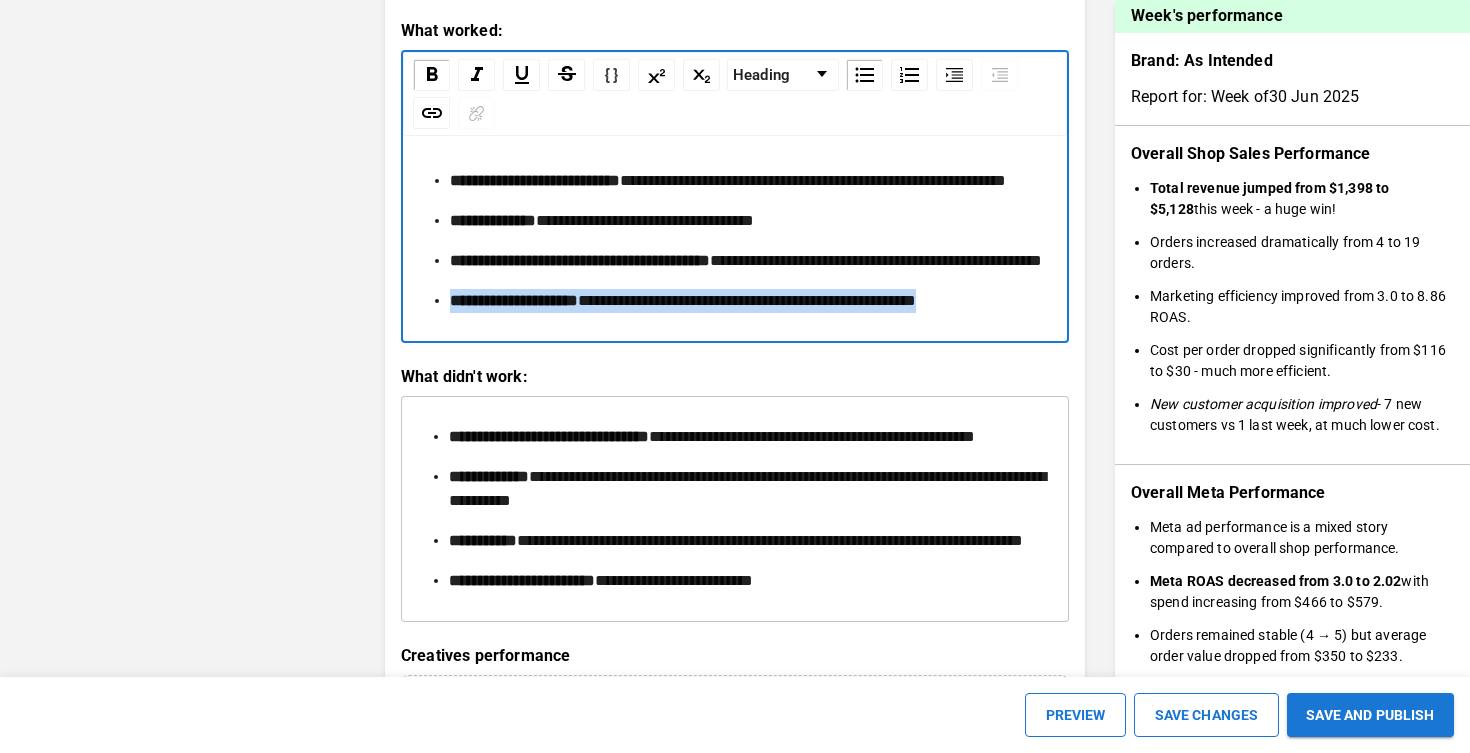 drag, startPoint x: 646, startPoint y: 398, endPoint x: 439, endPoint y: 360, distance: 210.45901 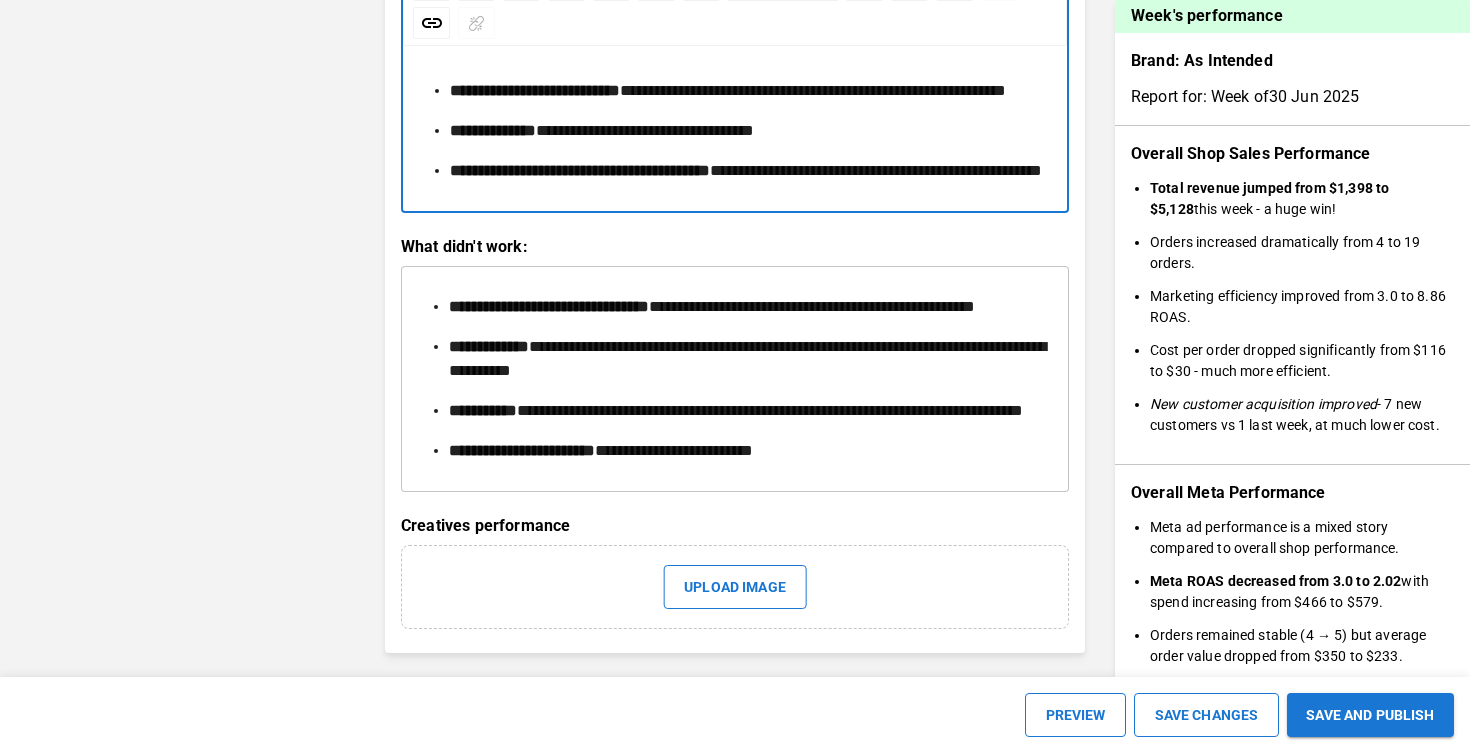 scroll, scrollTop: 2985, scrollLeft: 0, axis: vertical 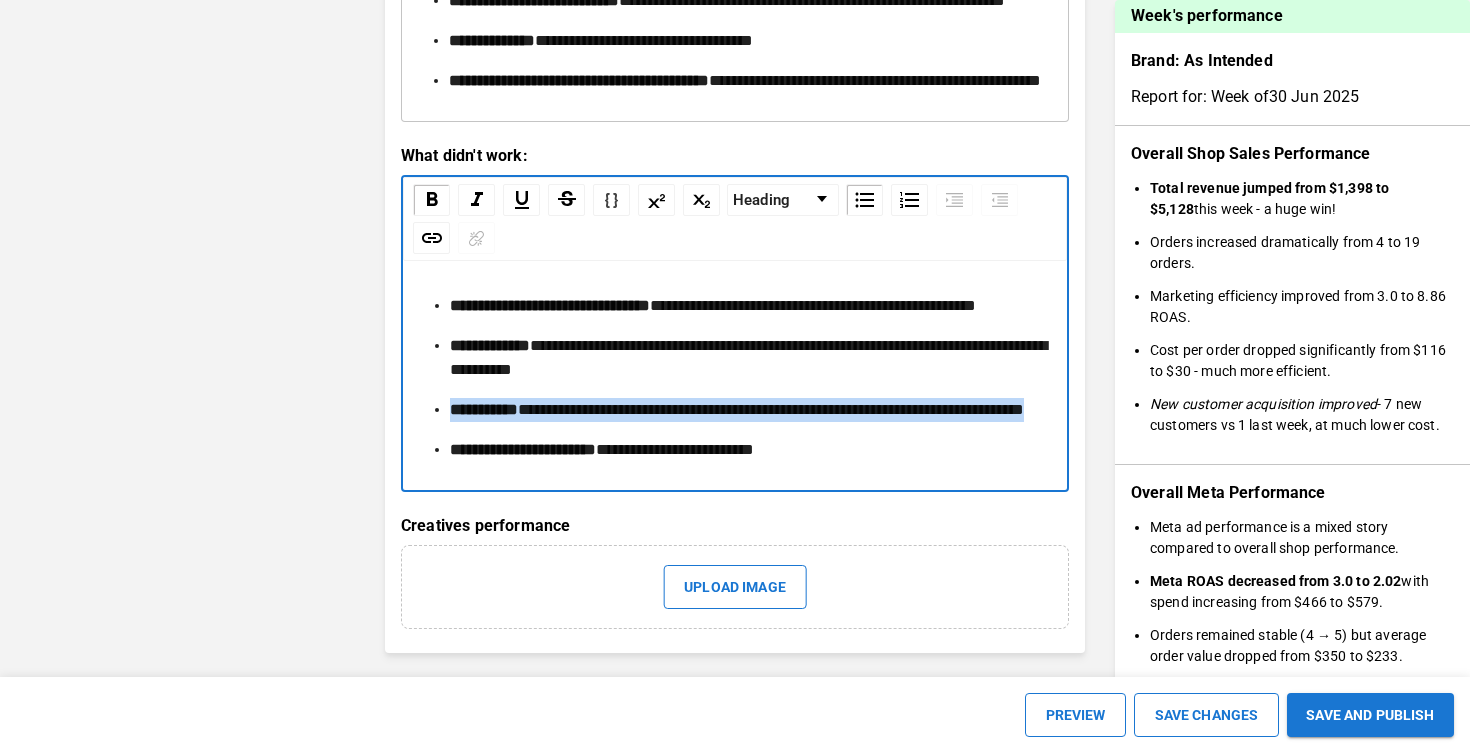 drag, startPoint x: 645, startPoint y: 493, endPoint x: 447, endPoint y: 458, distance: 201.06964 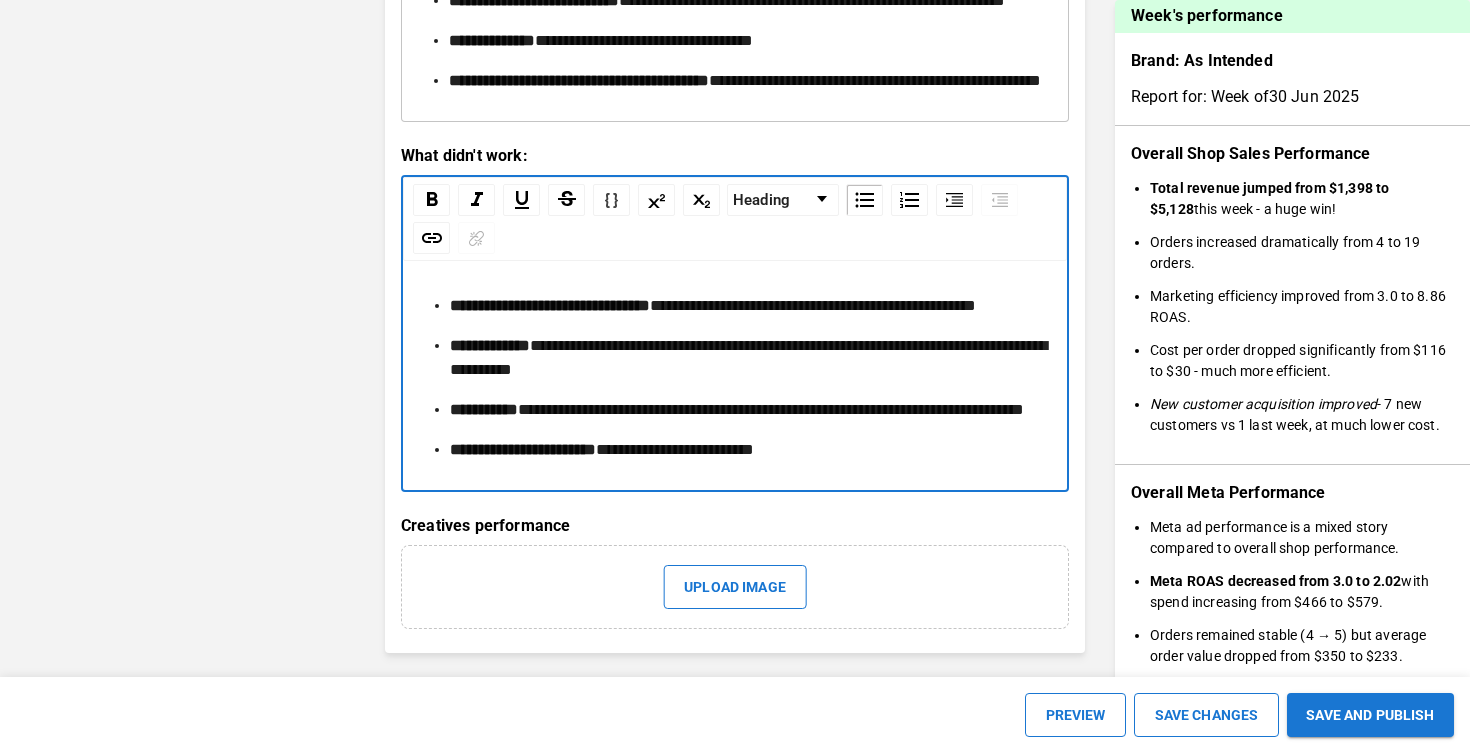 click on "**********" at bounding box center (550, 305) 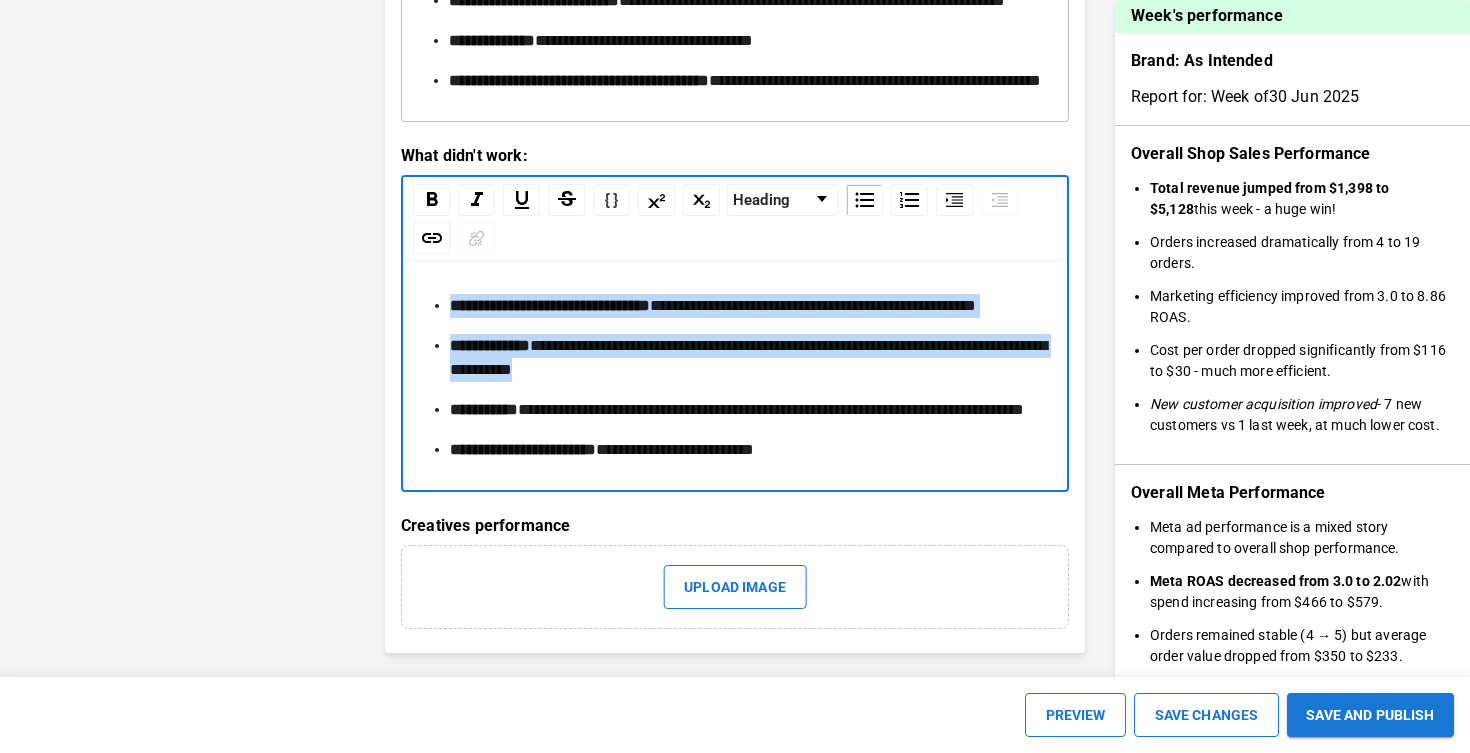 drag, startPoint x: 693, startPoint y: 416, endPoint x: 446, endPoint y: 326, distance: 262.8859 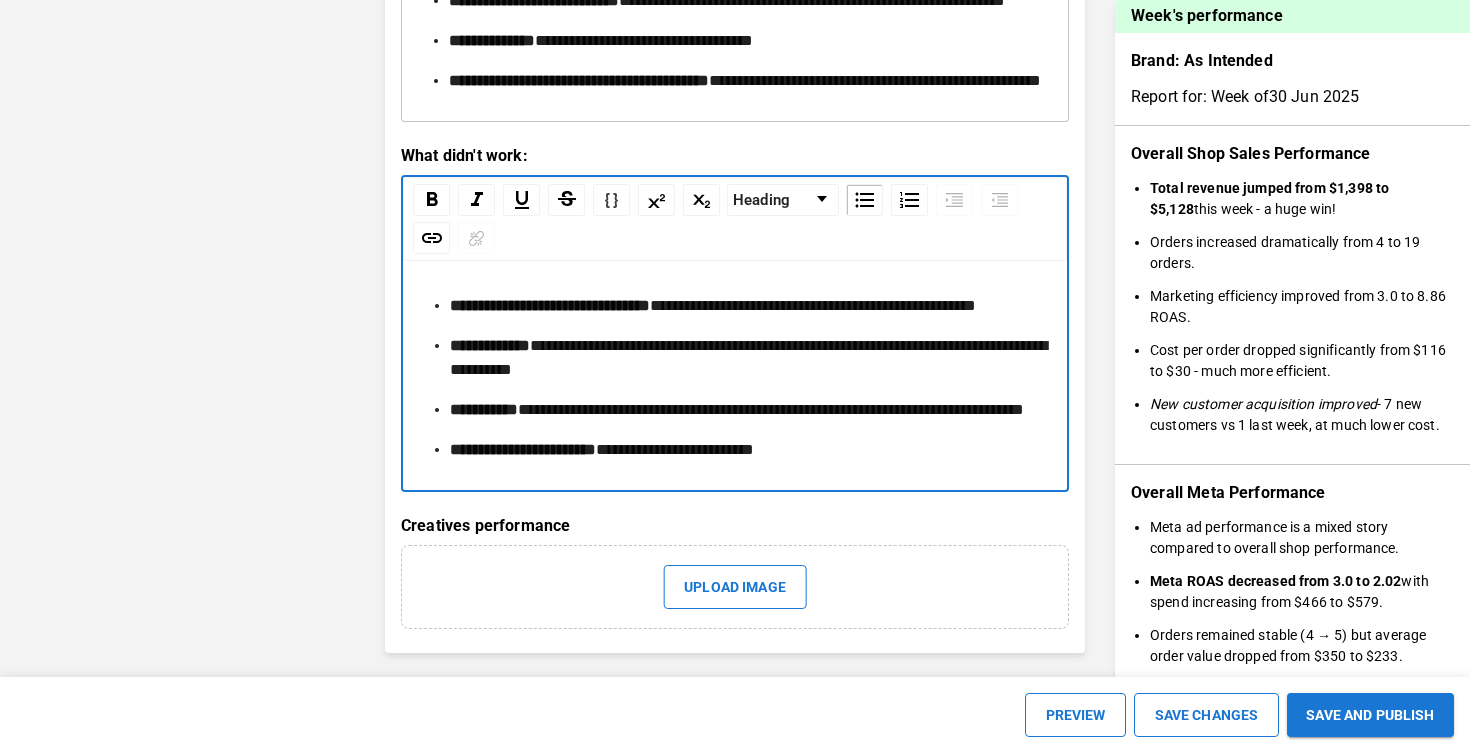 scroll, scrollTop: 2971, scrollLeft: 0, axis: vertical 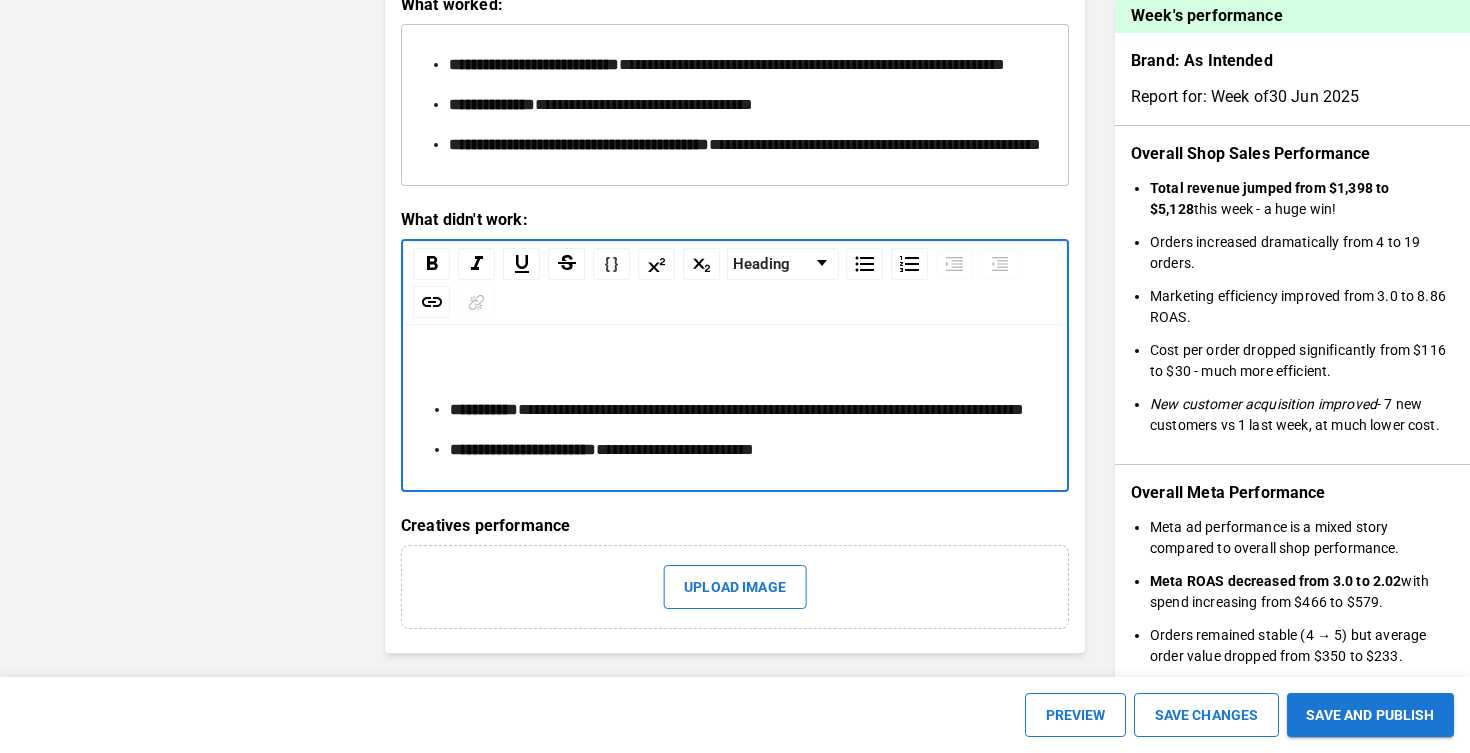 click at bounding box center [735, 370] 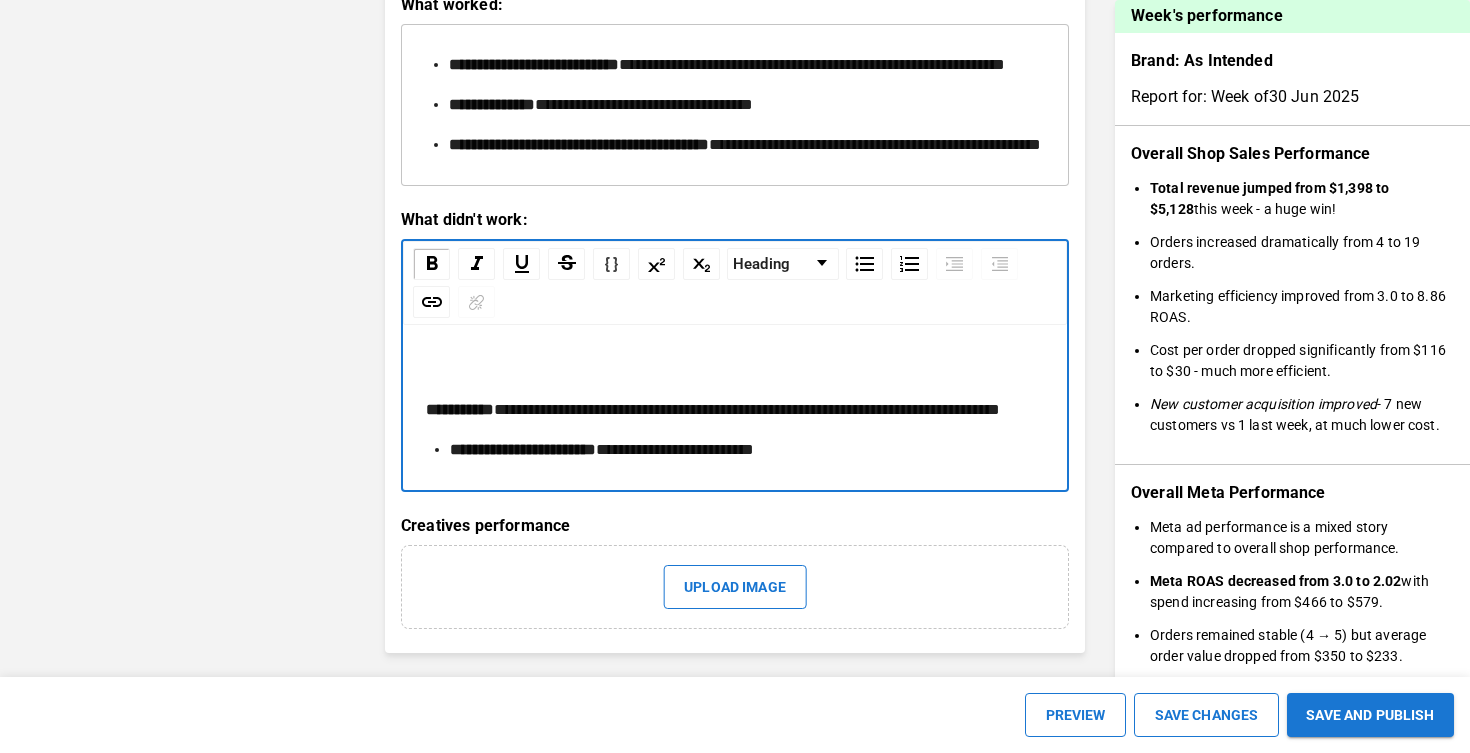 scroll, scrollTop: 2931, scrollLeft: 0, axis: vertical 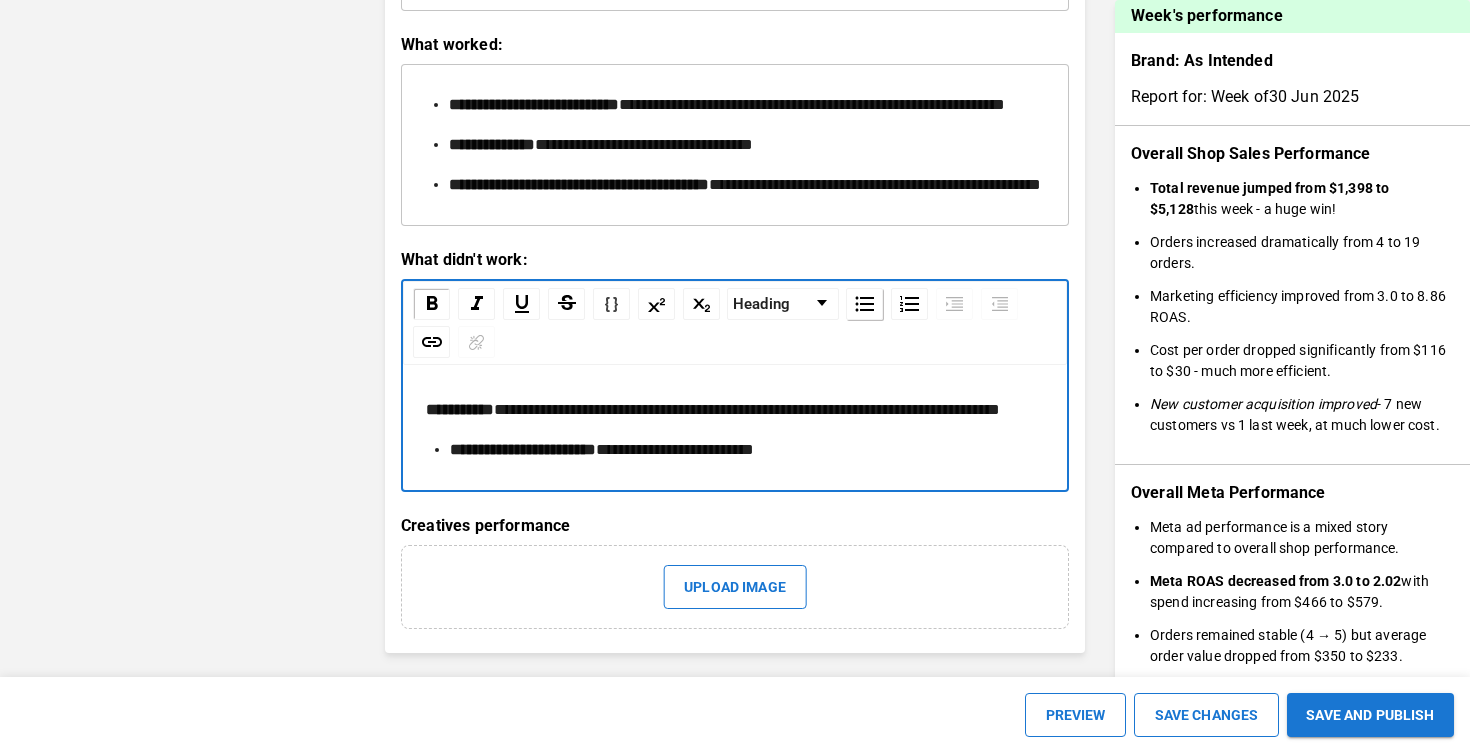 click at bounding box center [865, 304] 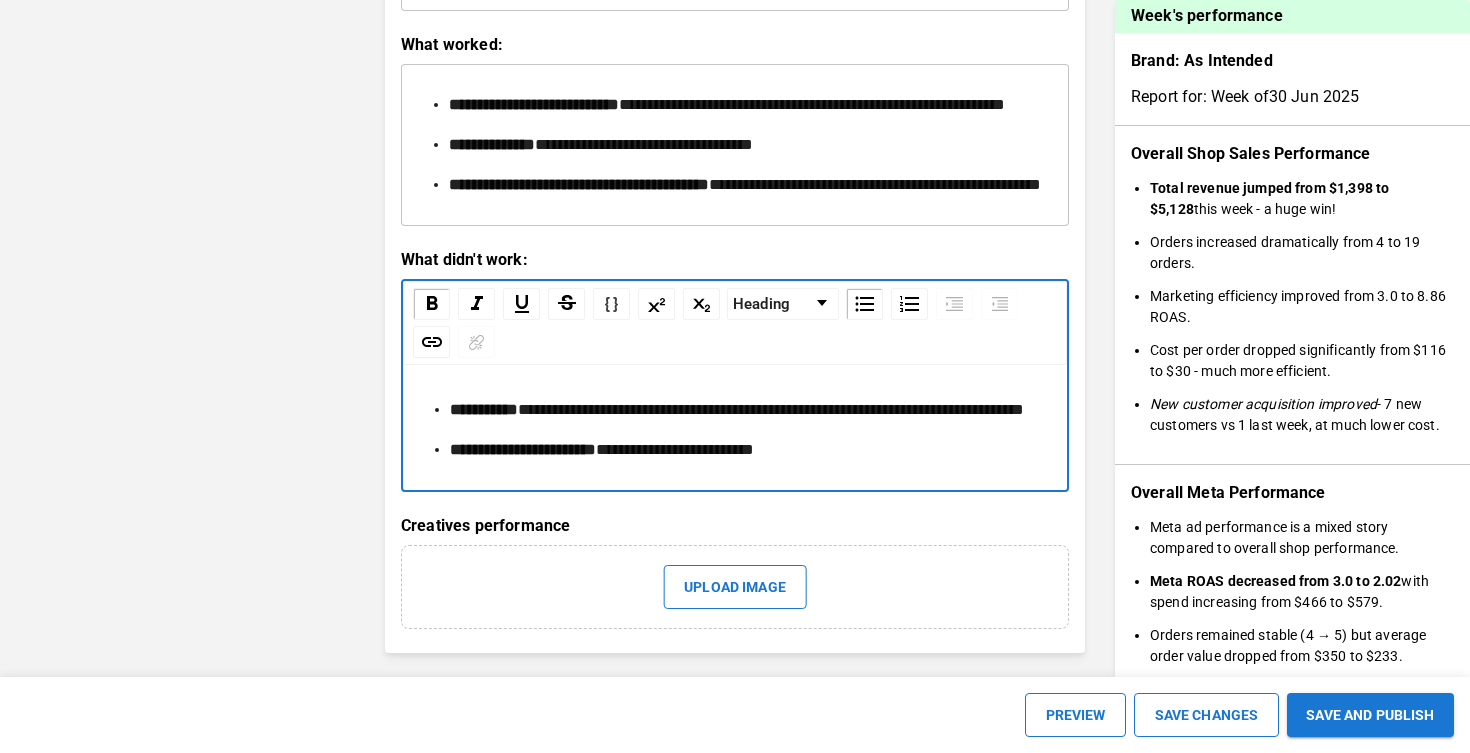 click on "**********" at bounding box center [747, 410] 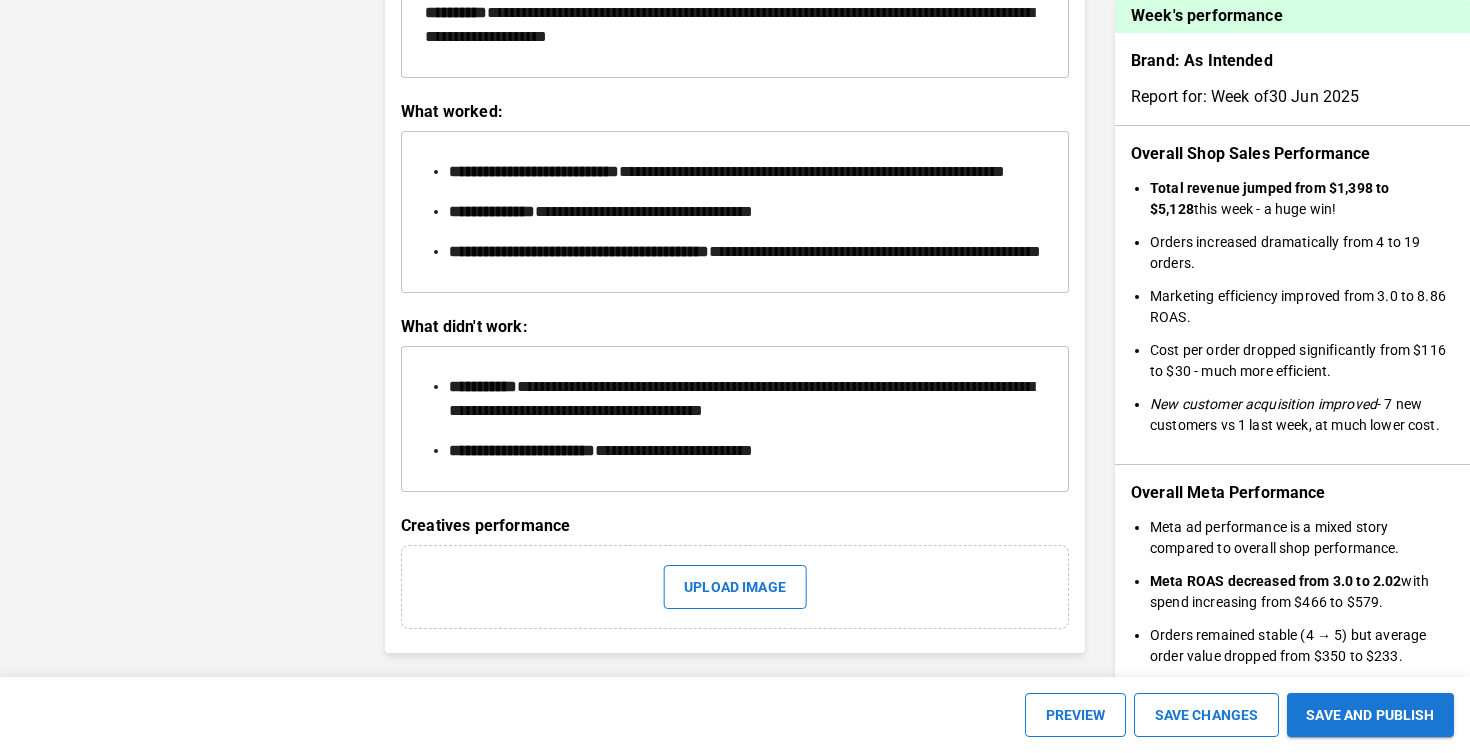 scroll, scrollTop: 2840, scrollLeft: 0, axis: vertical 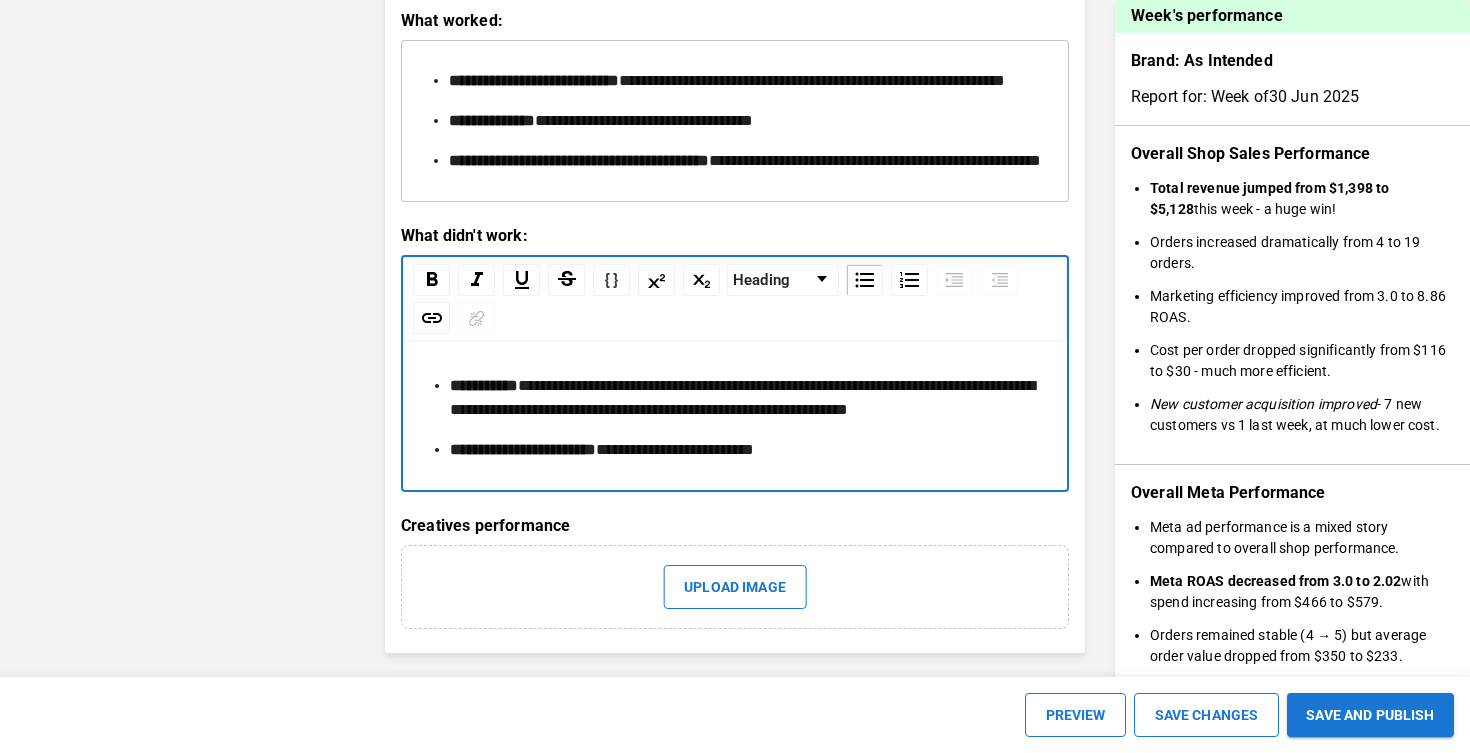 click on "**********" at bounding box center [484, 385] 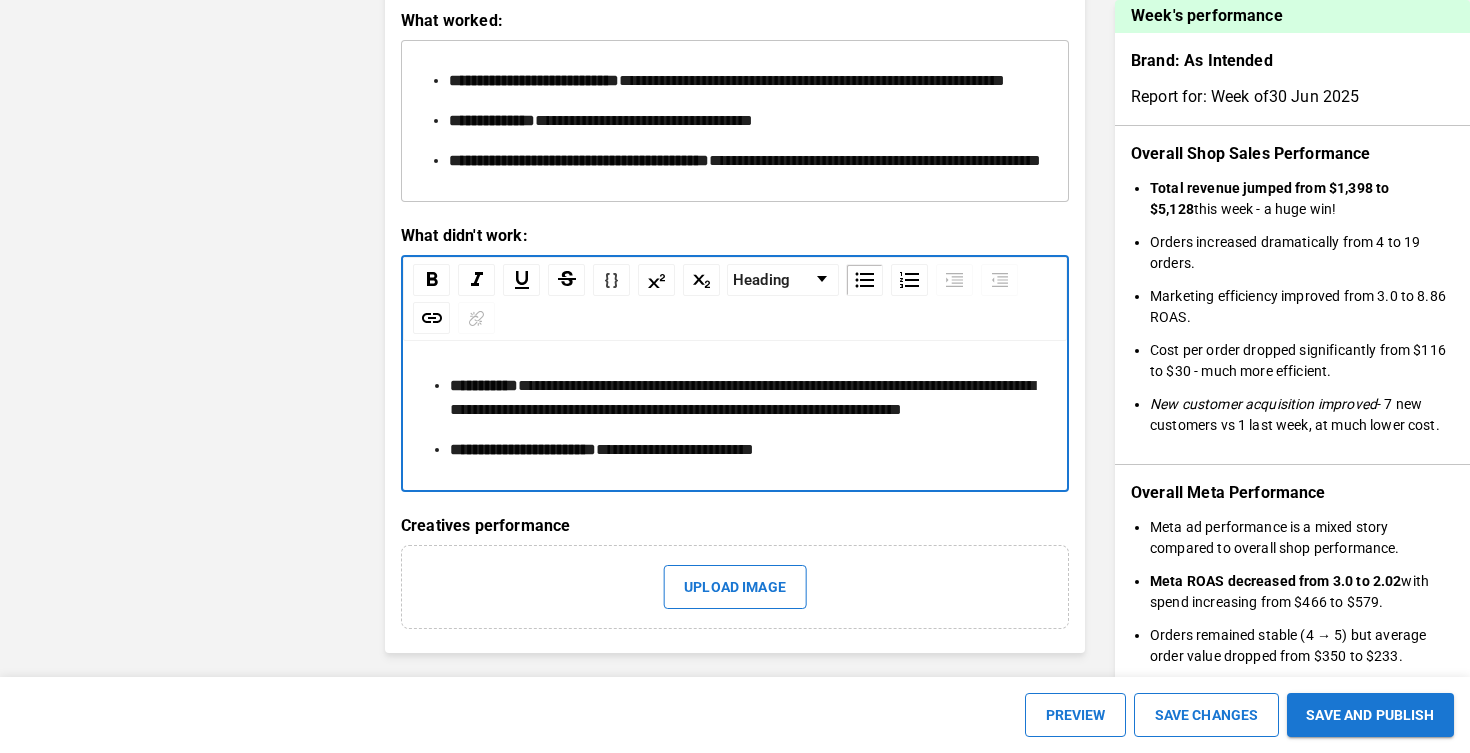 scroll, scrollTop: 2864, scrollLeft: 0, axis: vertical 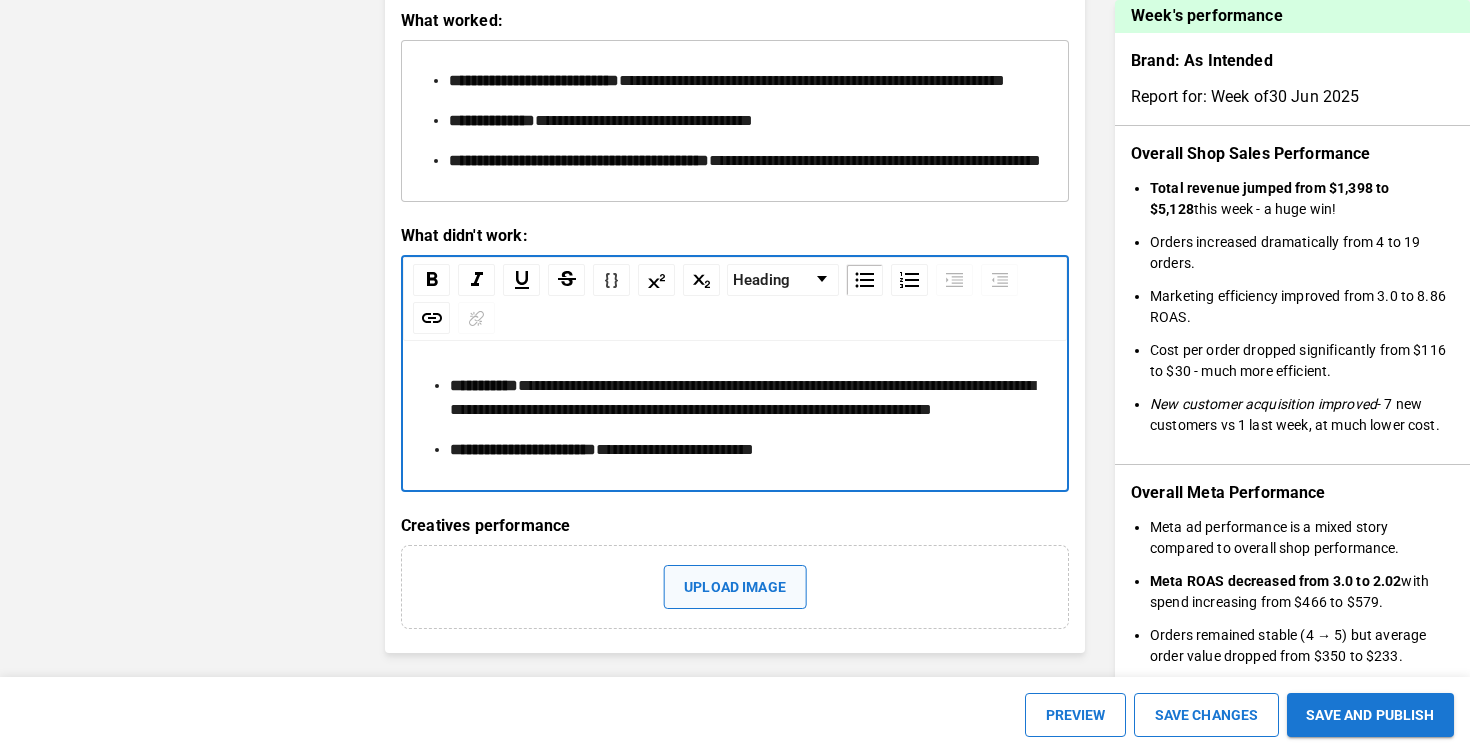 click on "Upload image" at bounding box center [735, 587] 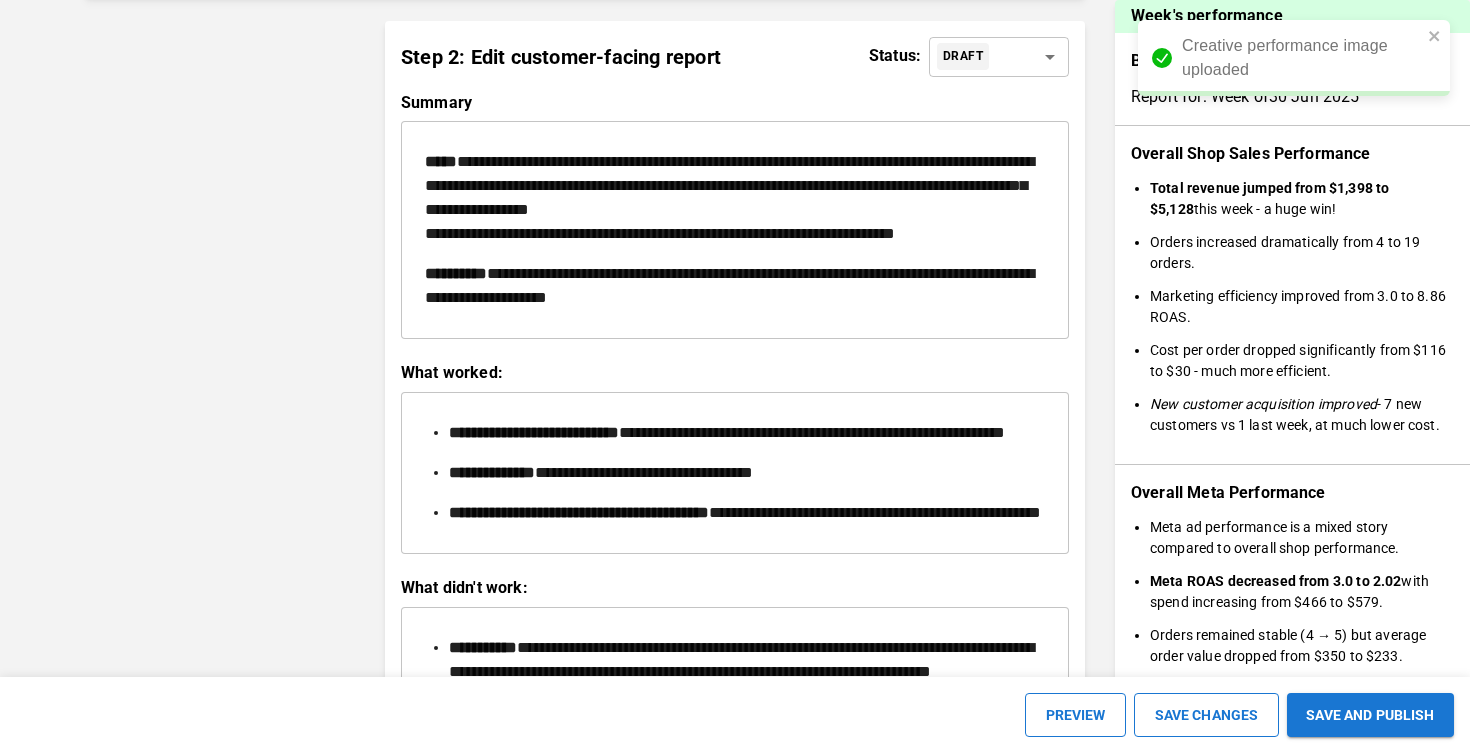 scroll, scrollTop: 2505, scrollLeft: 0, axis: vertical 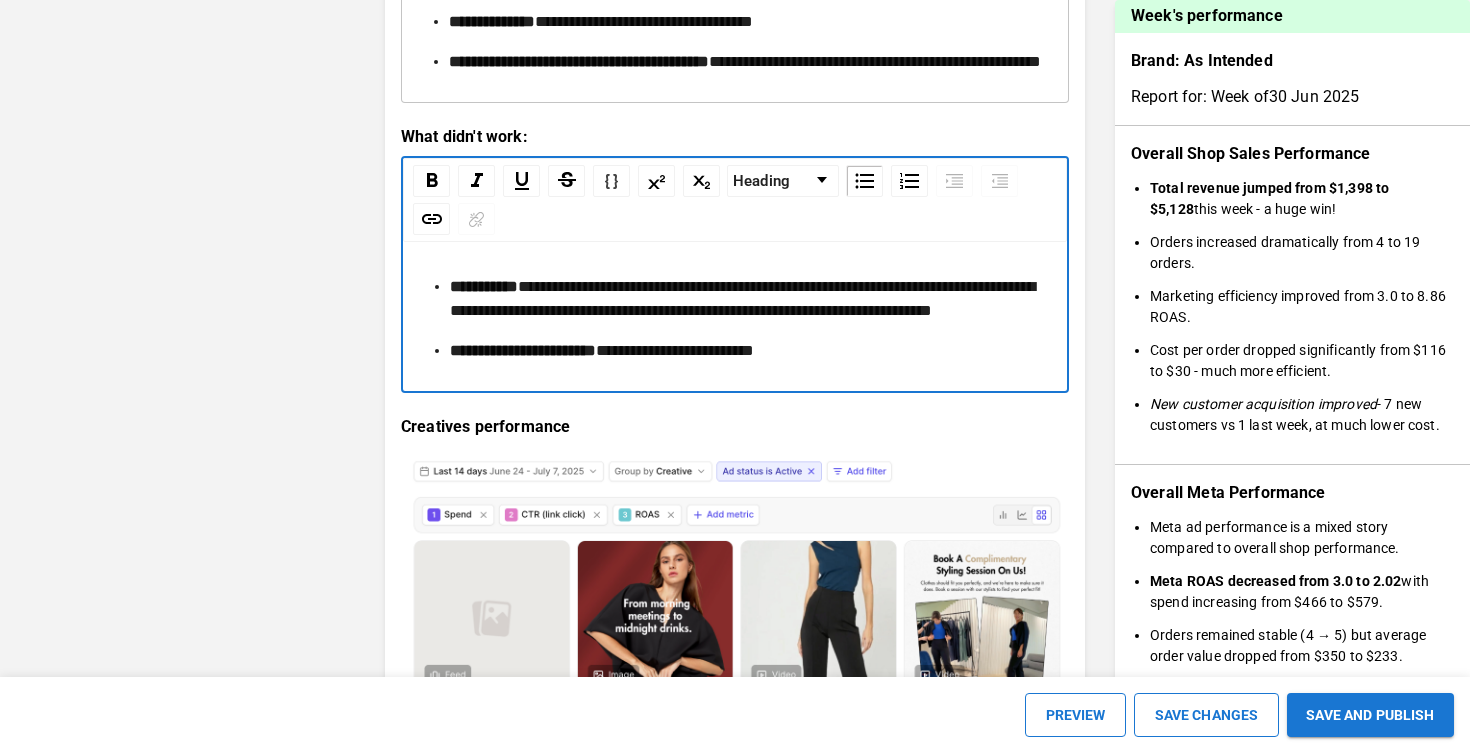 click on "**********" at bounding box center (484, 286) 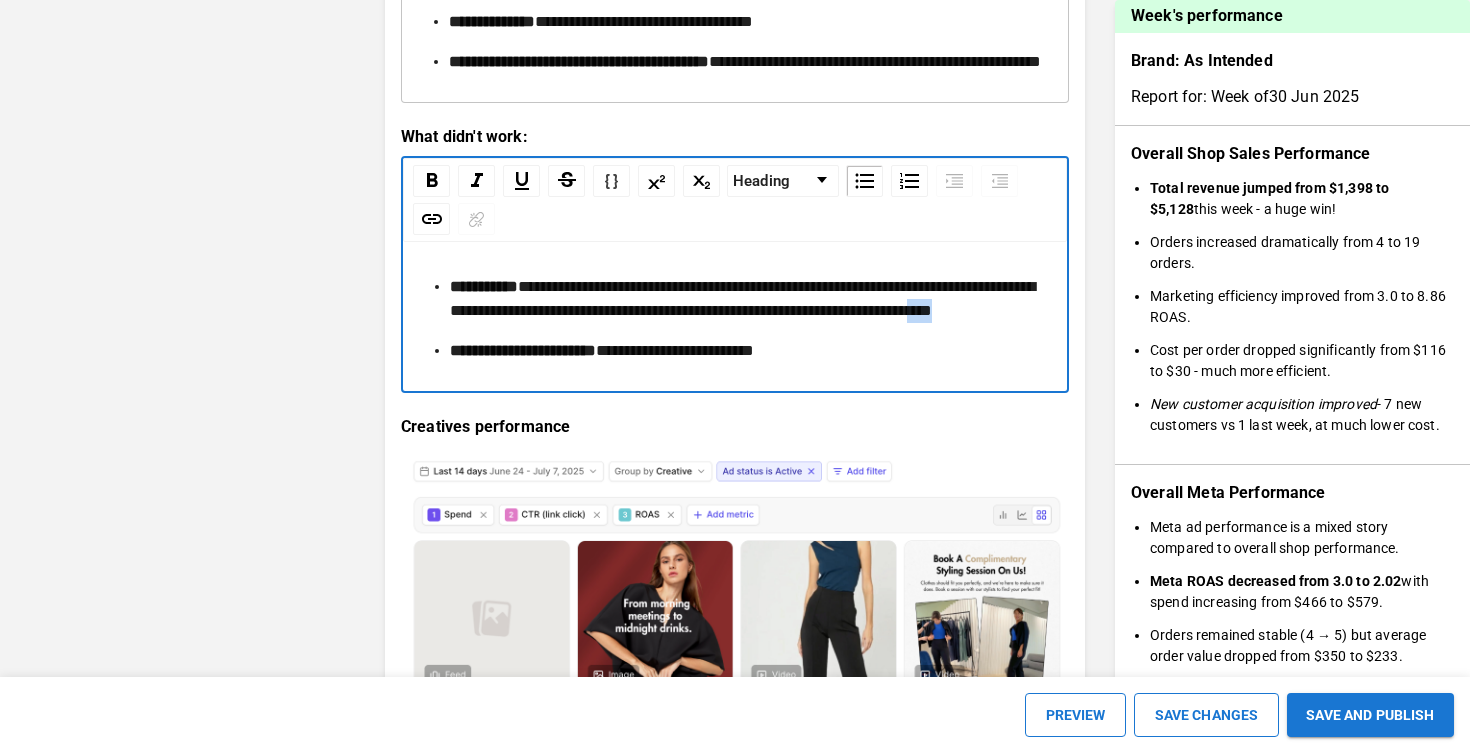 click on "**********" at bounding box center (484, 286) 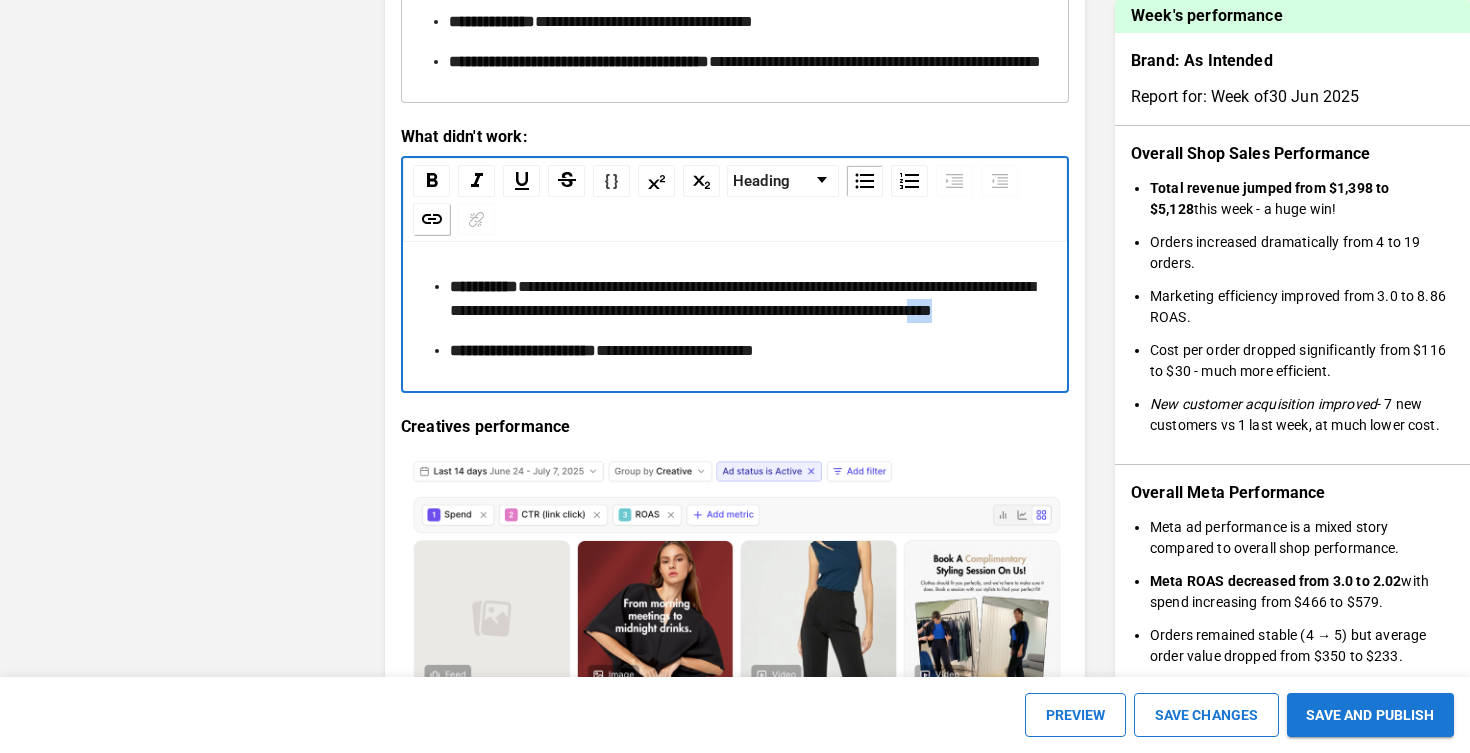 click at bounding box center (432, 219) 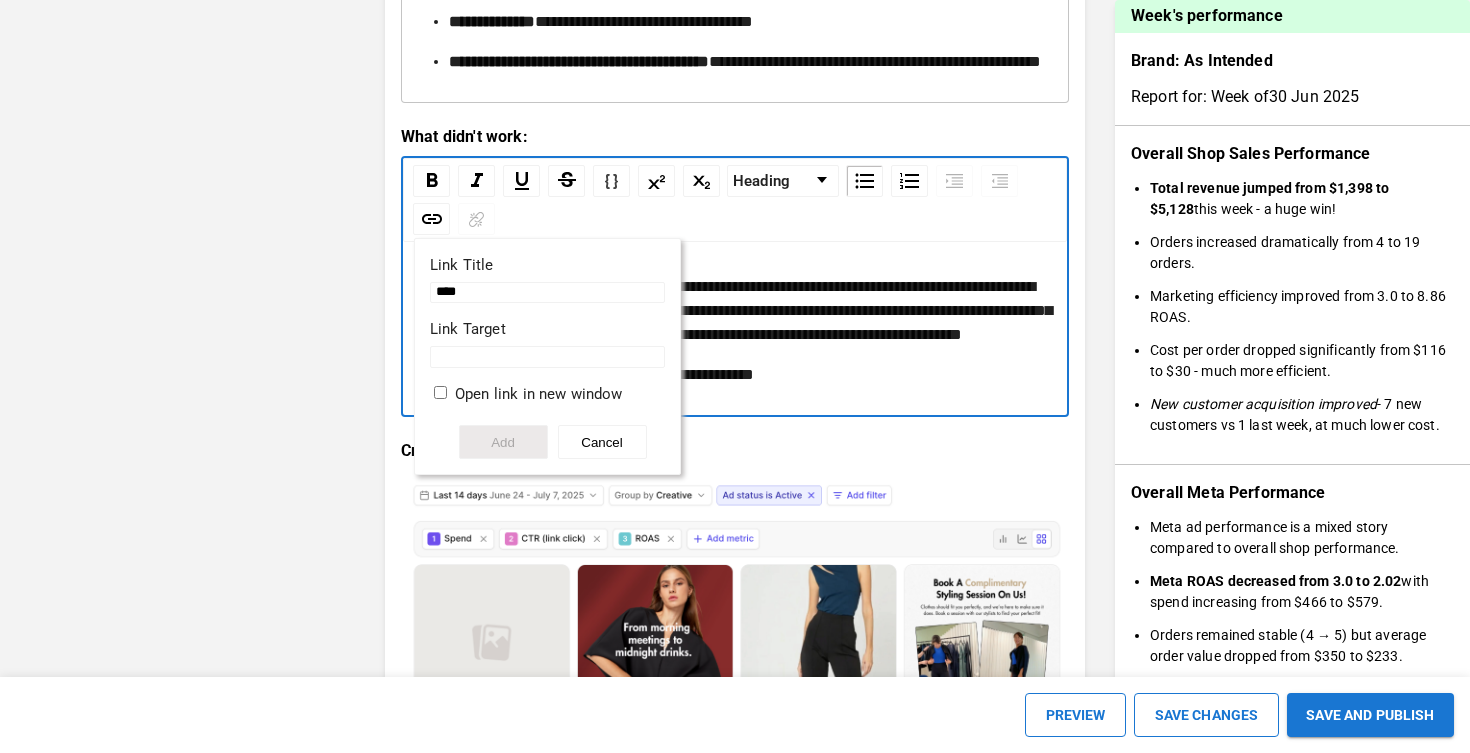 click on "Link Target" at bounding box center [547, 357] 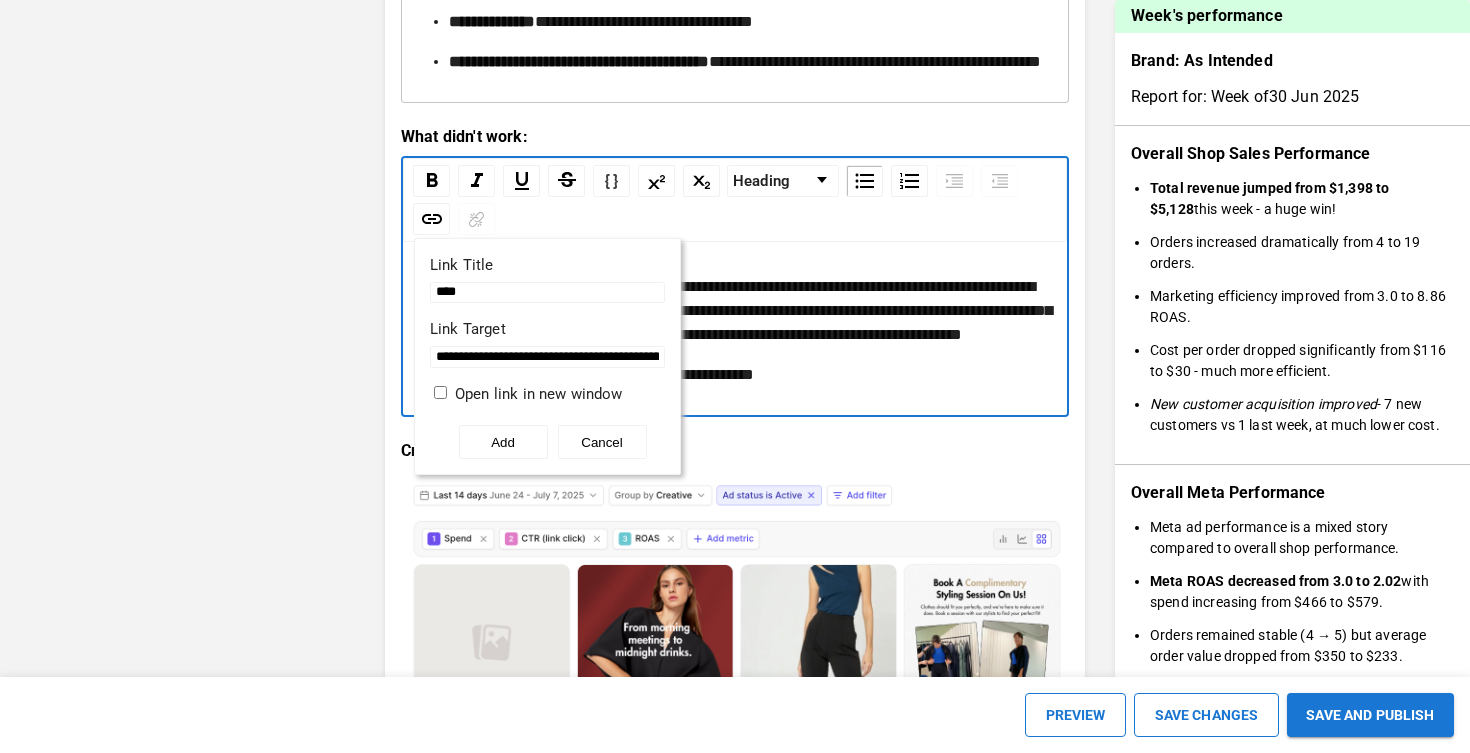 scroll, scrollTop: 0, scrollLeft: 430, axis: horizontal 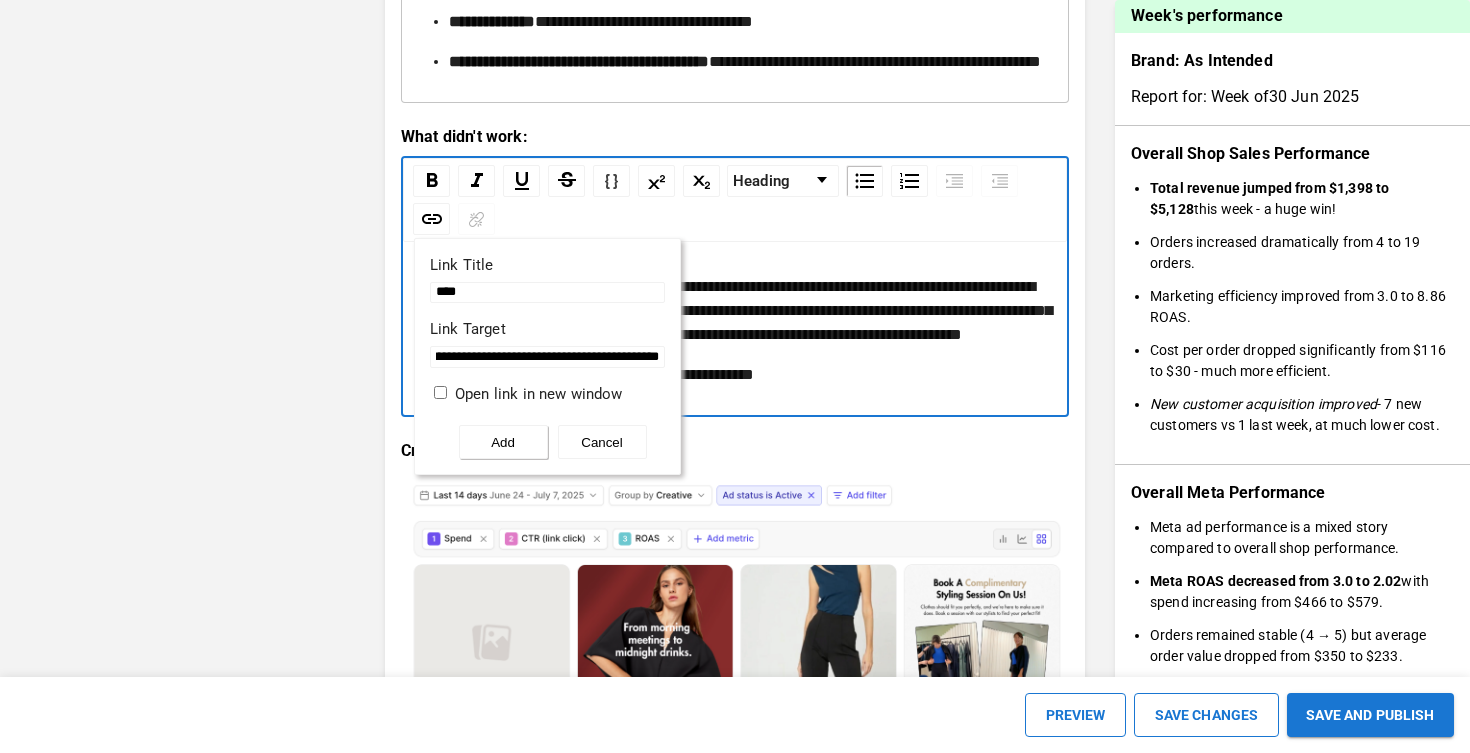 click on "Add" at bounding box center (503, 442) 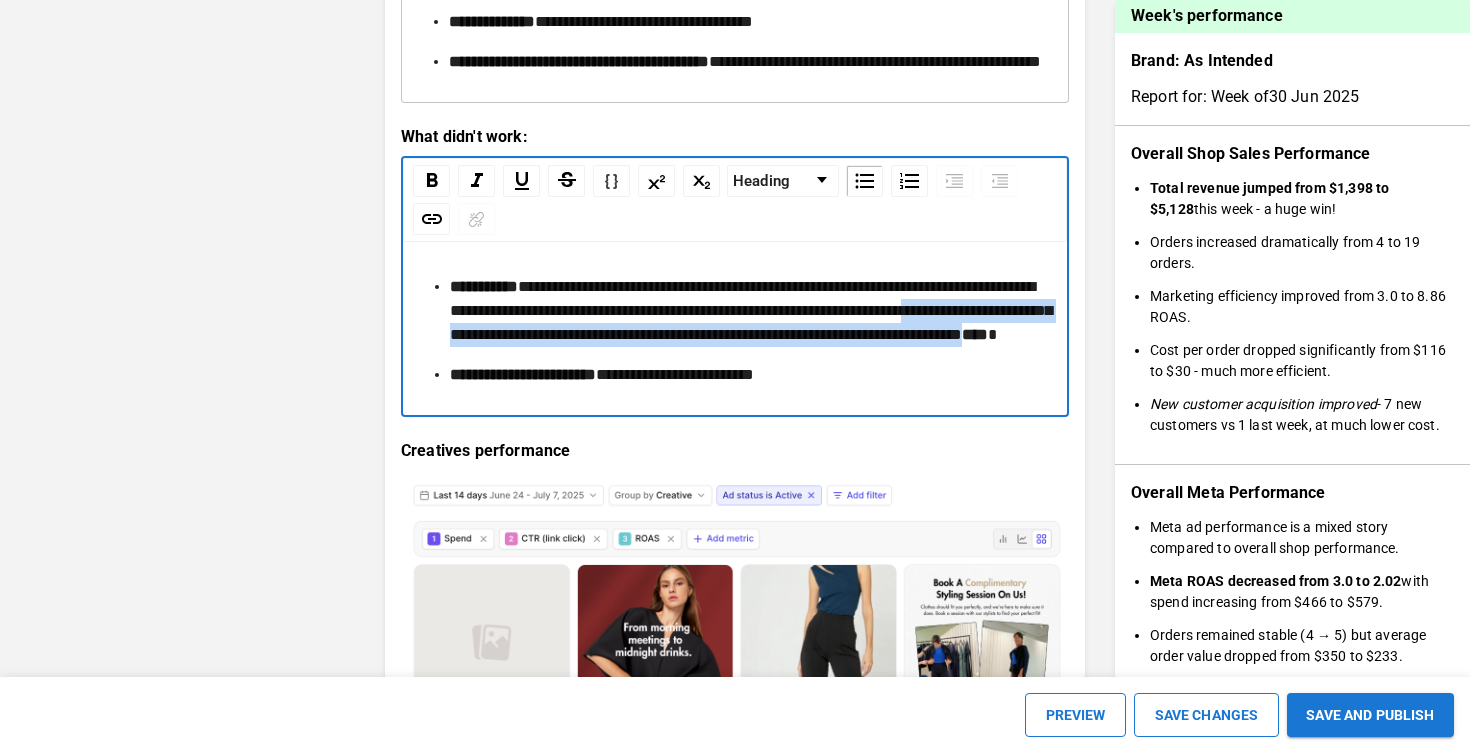 drag, startPoint x: 782, startPoint y: 430, endPoint x: 556, endPoint y: 408, distance: 227.06827 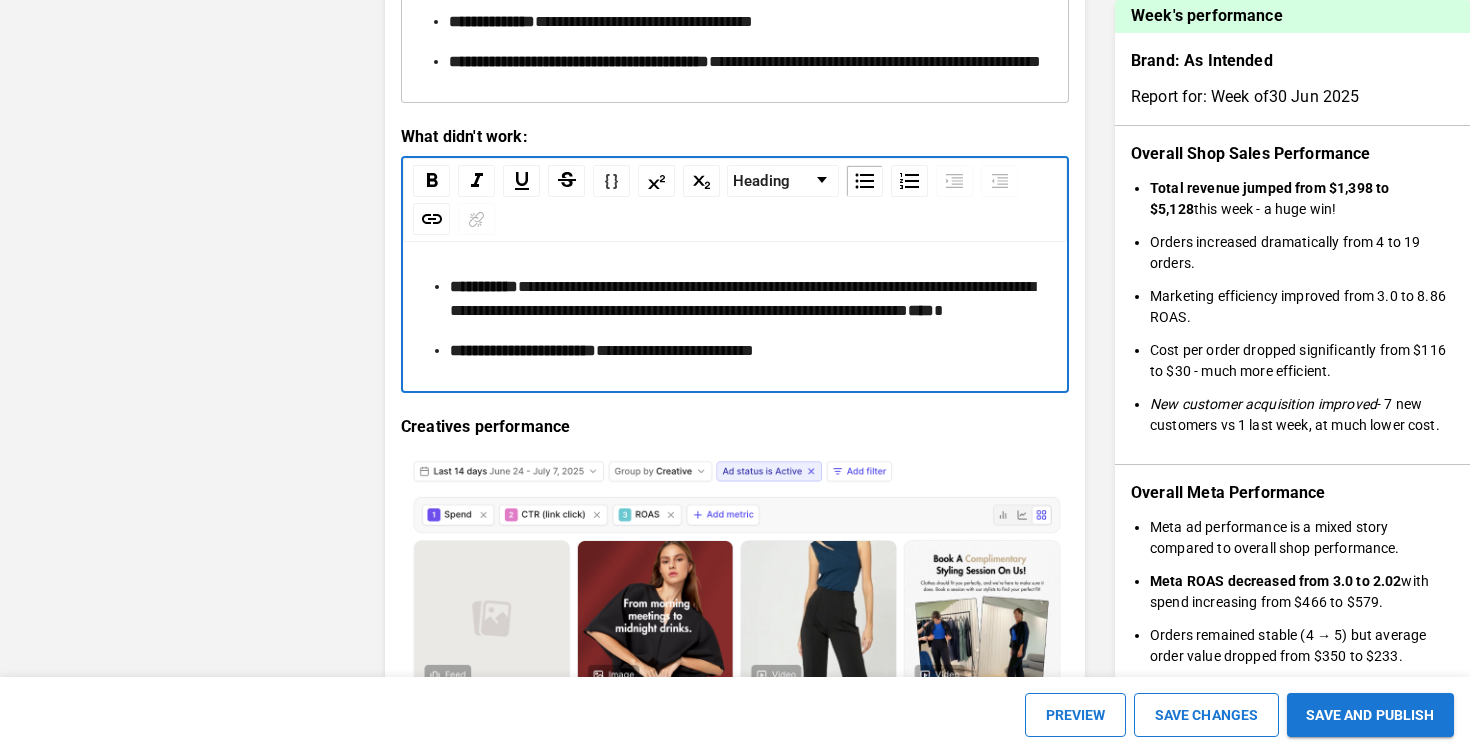 click on "**********" at bounding box center [747, 299] 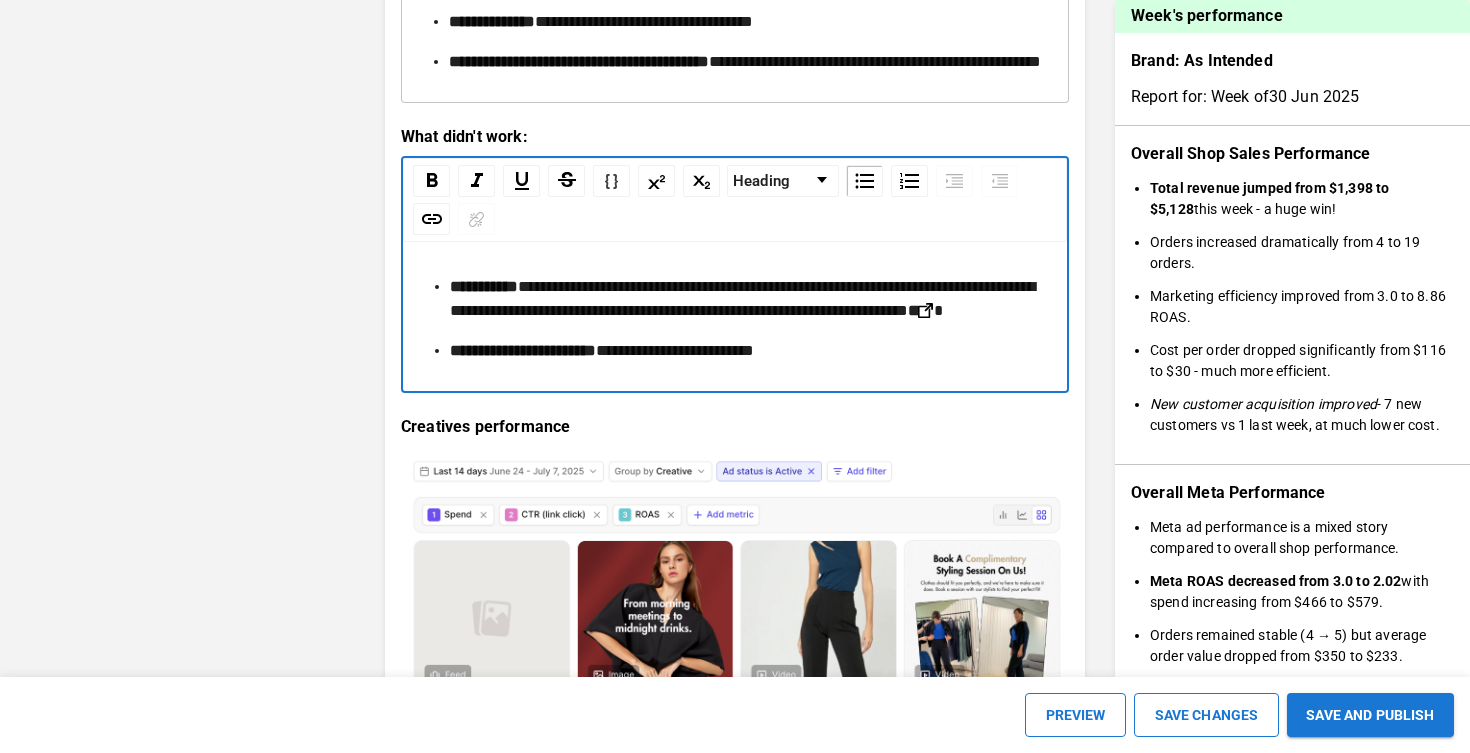 click on "****" at bounding box center [921, 310] 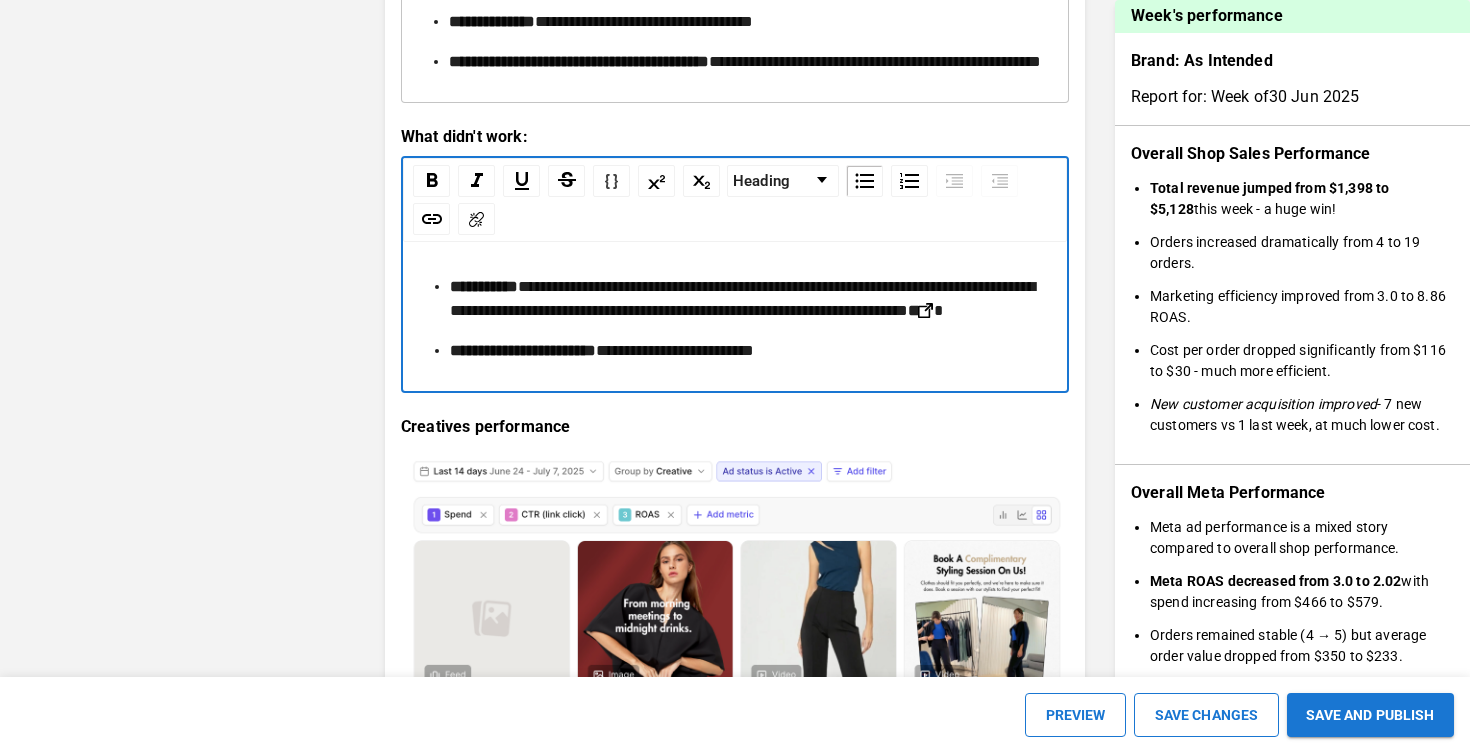 click on "**********" at bounding box center [747, 299] 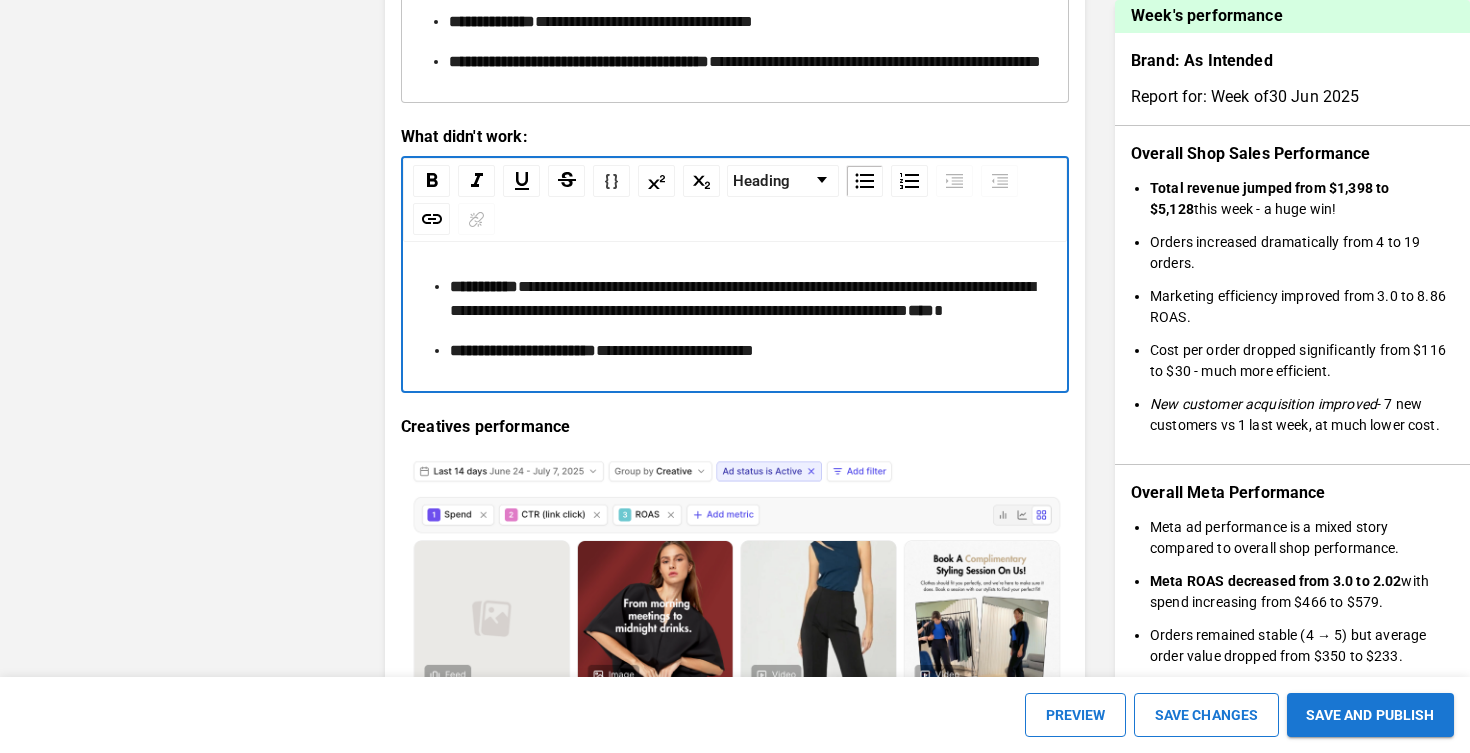 click on "**********" at bounding box center (735, 319) 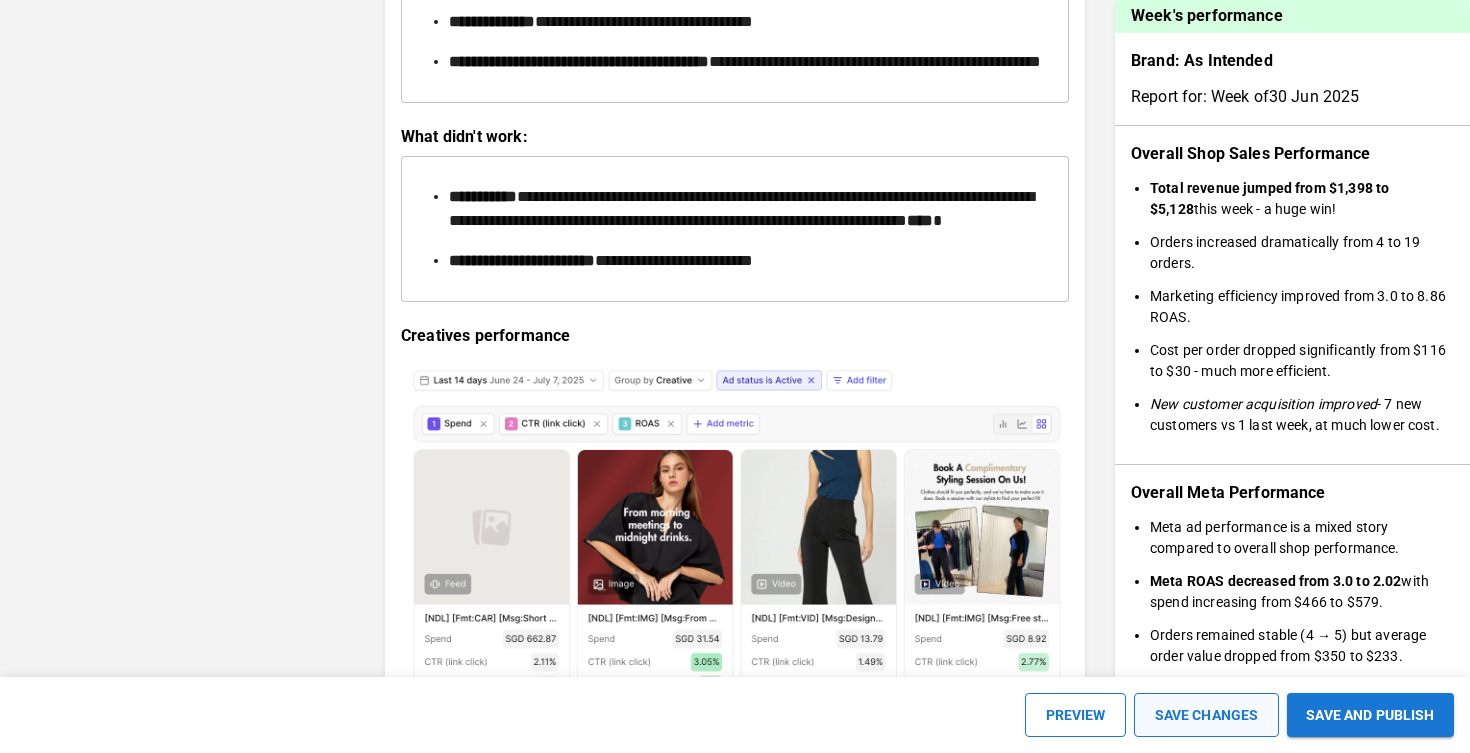 drag, startPoint x: 1126, startPoint y: 718, endPoint x: 1182, endPoint y: 719, distance: 56.008926 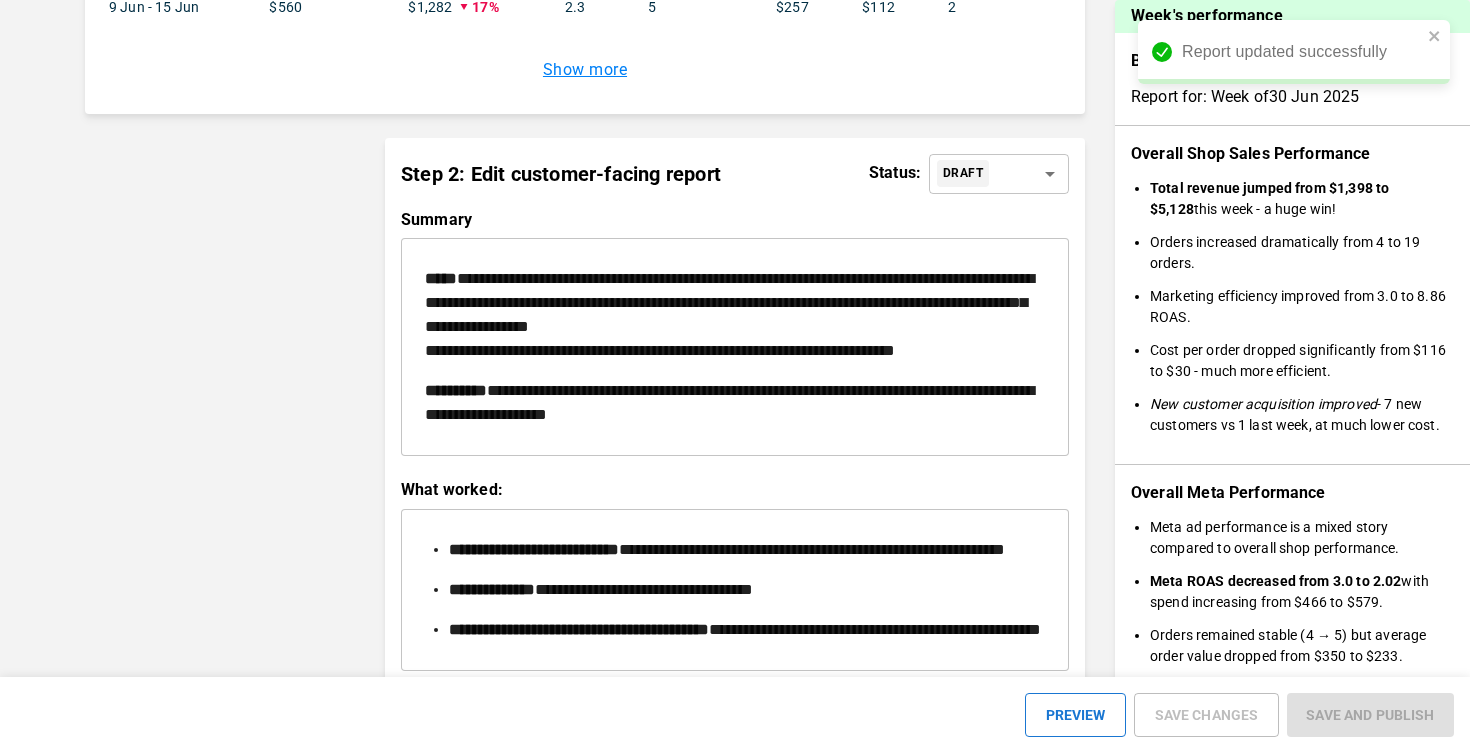 scroll, scrollTop: 2366, scrollLeft: 0, axis: vertical 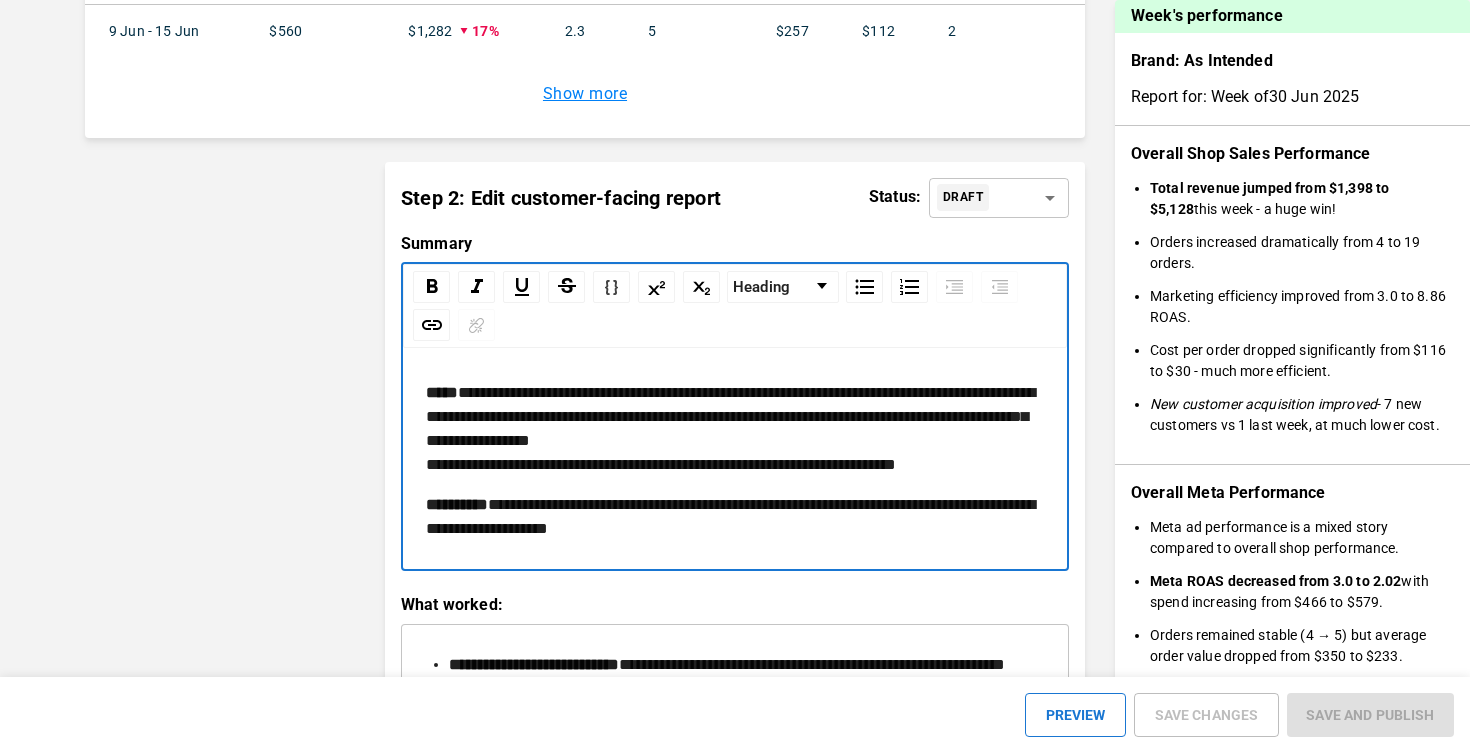 drag, startPoint x: 1016, startPoint y: 326, endPoint x: 633, endPoint y: 324, distance: 383.00522 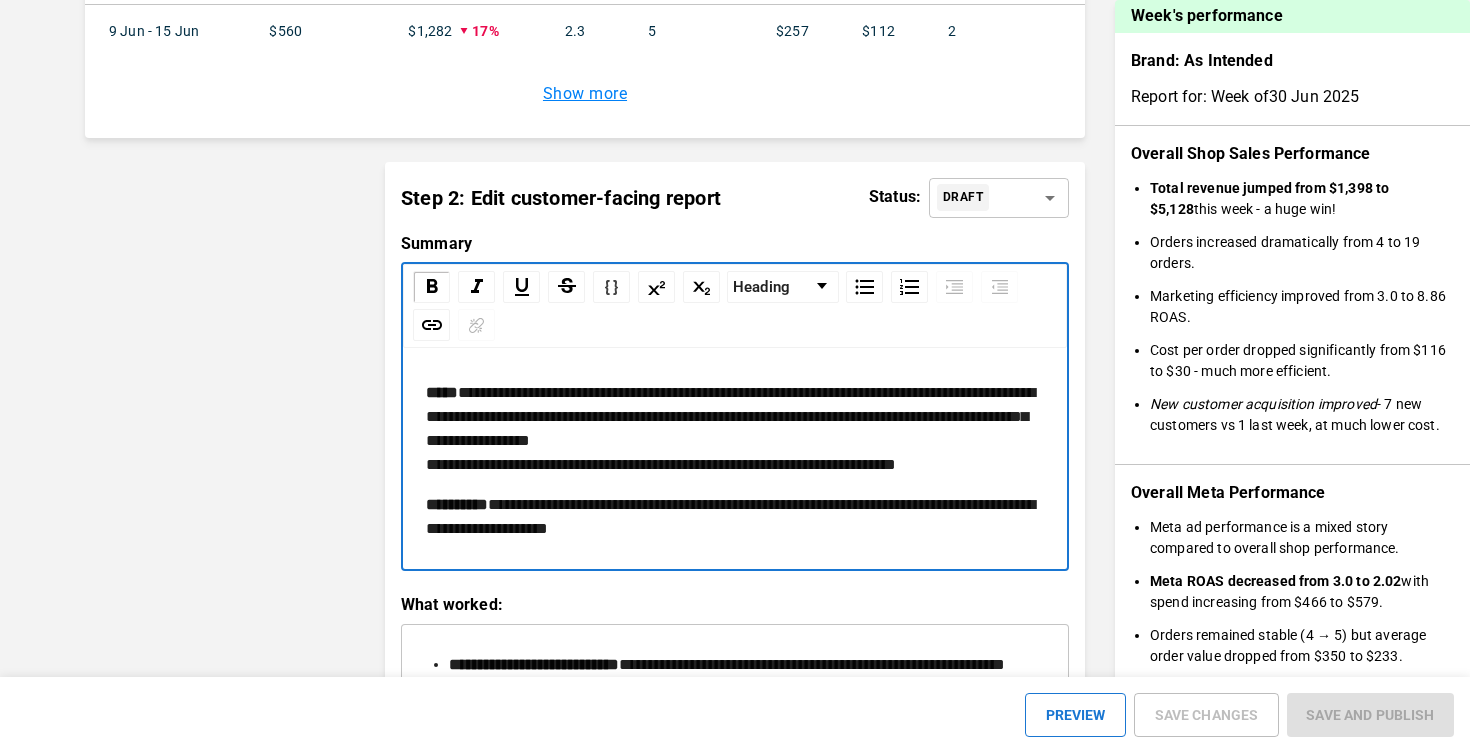 click on "**********" at bounding box center [442, 392] 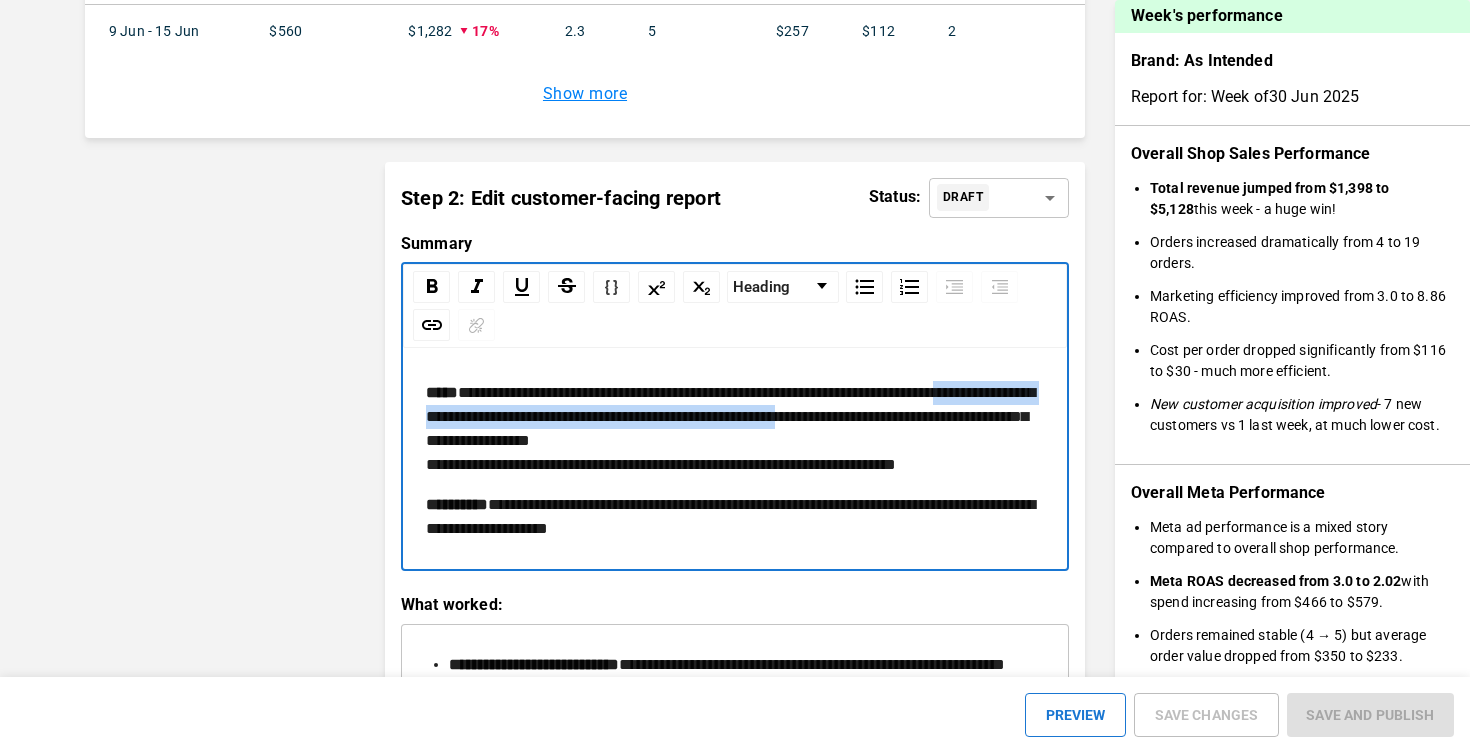 drag, startPoint x: 427, startPoint y: 438, endPoint x: 462, endPoint y: 422, distance: 38.483765 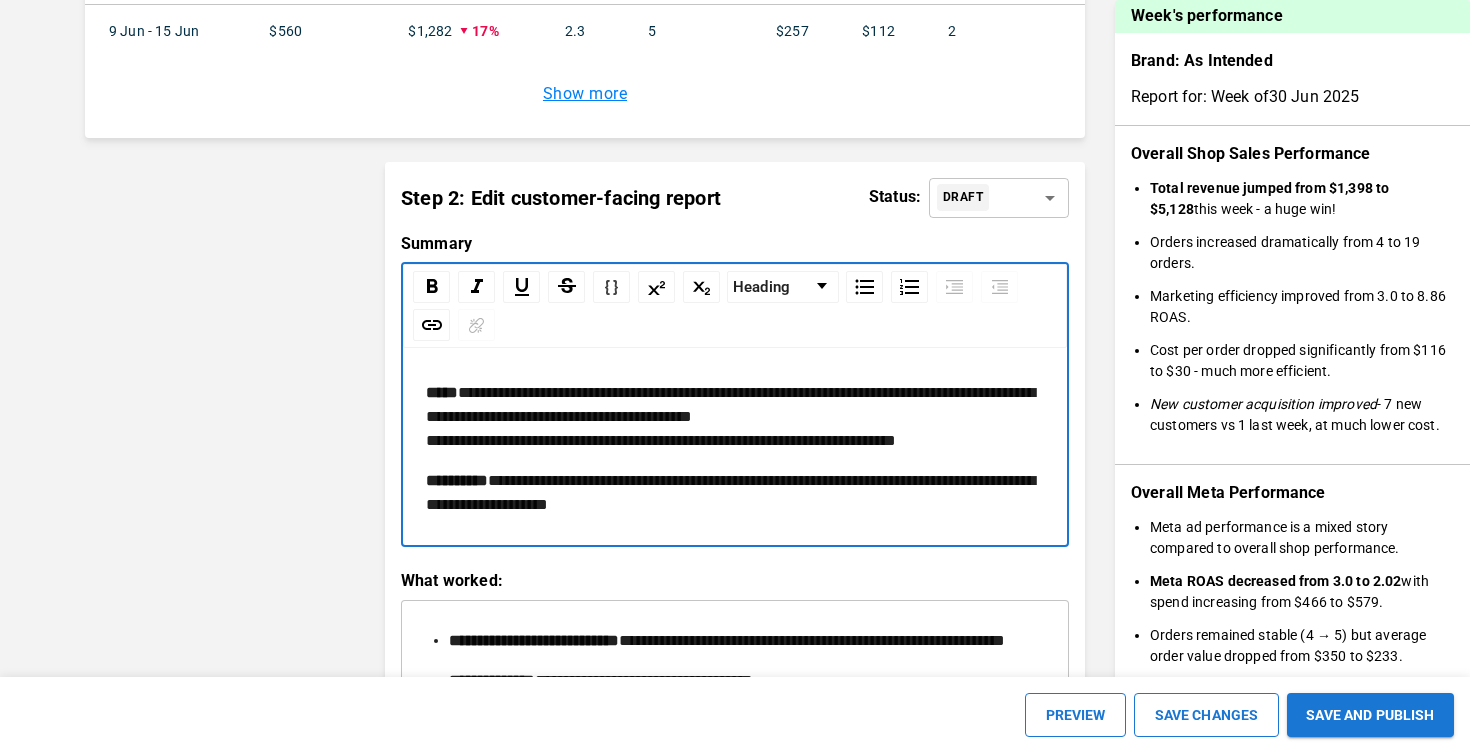 click on "**********" at bounding box center (735, 417) 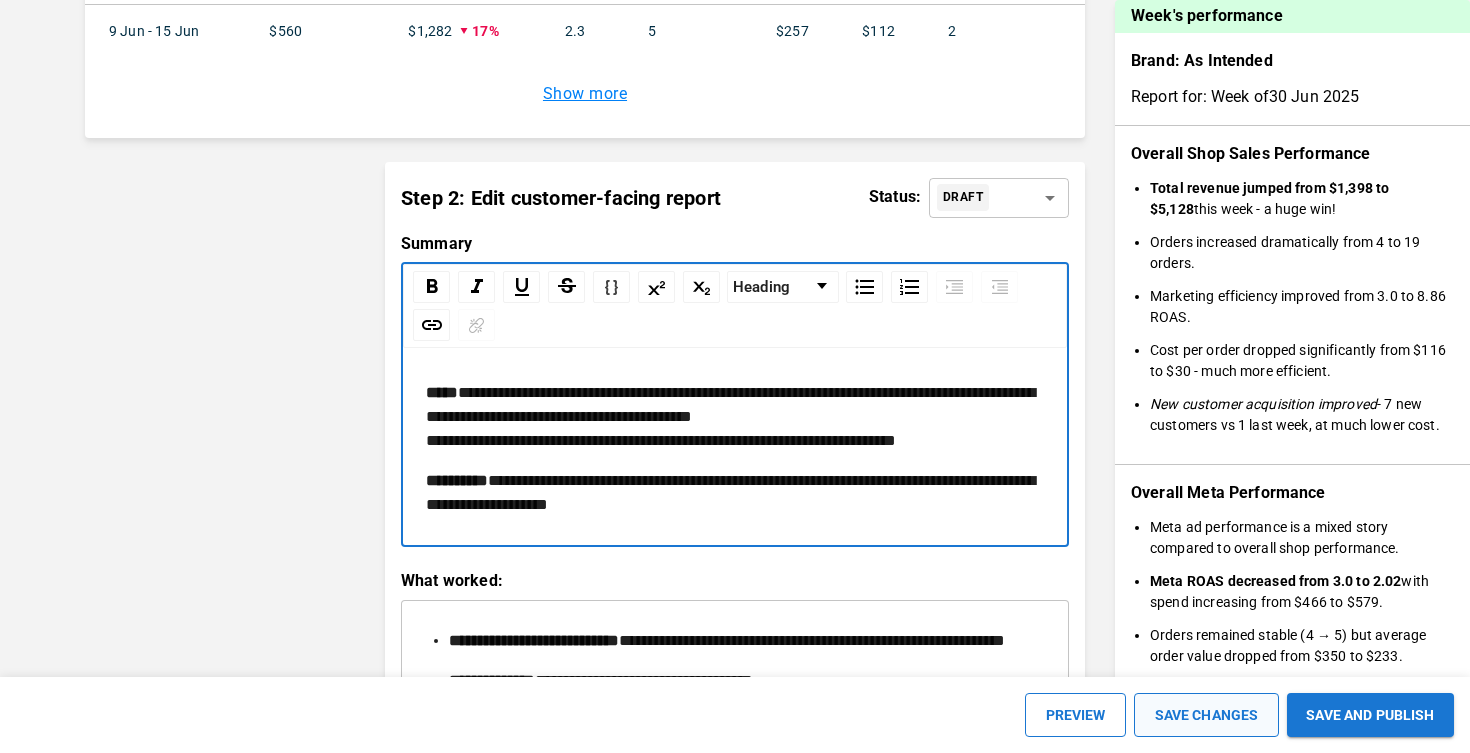 click on "SAVE CHANGES" at bounding box center [1206, 715] 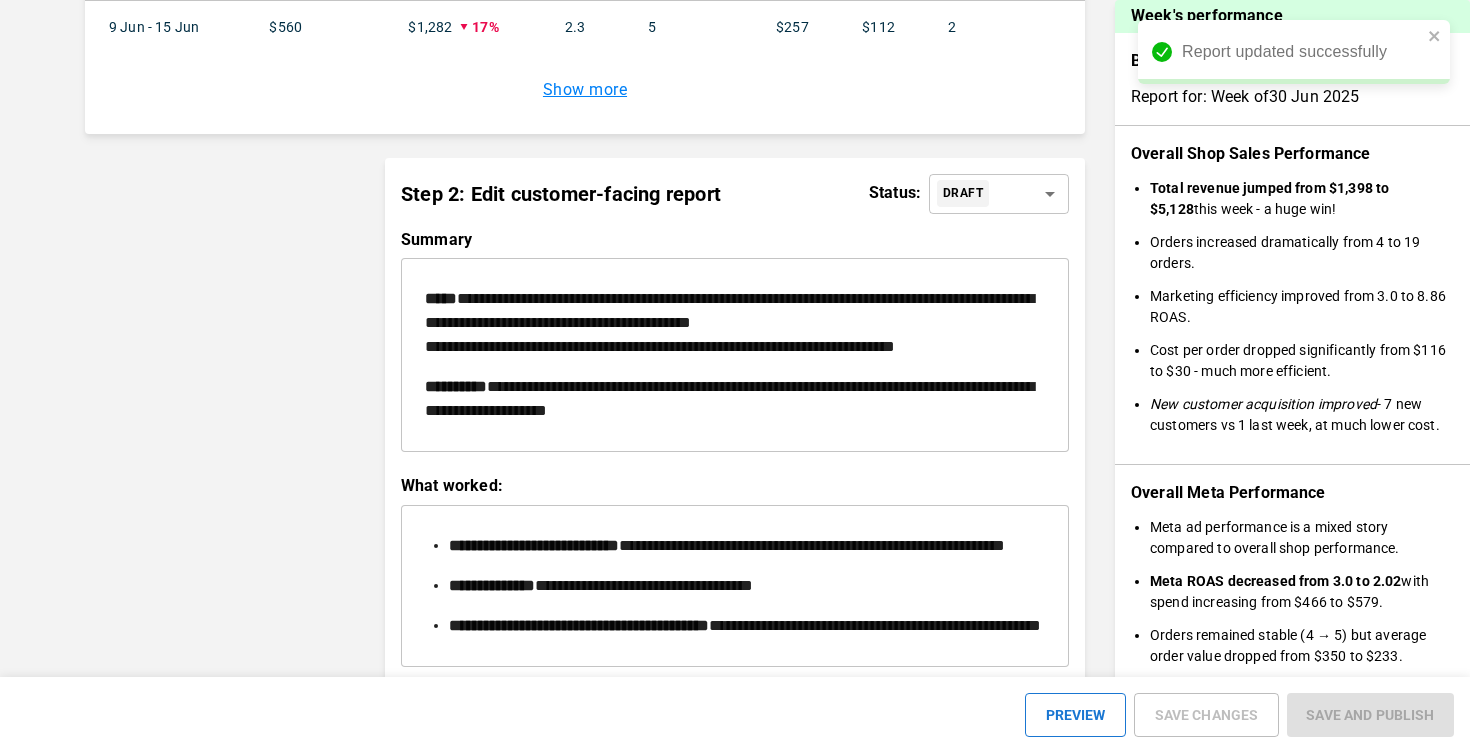 scroll, scrollTop: 2376, scrollLeft: 0, axis: vertical 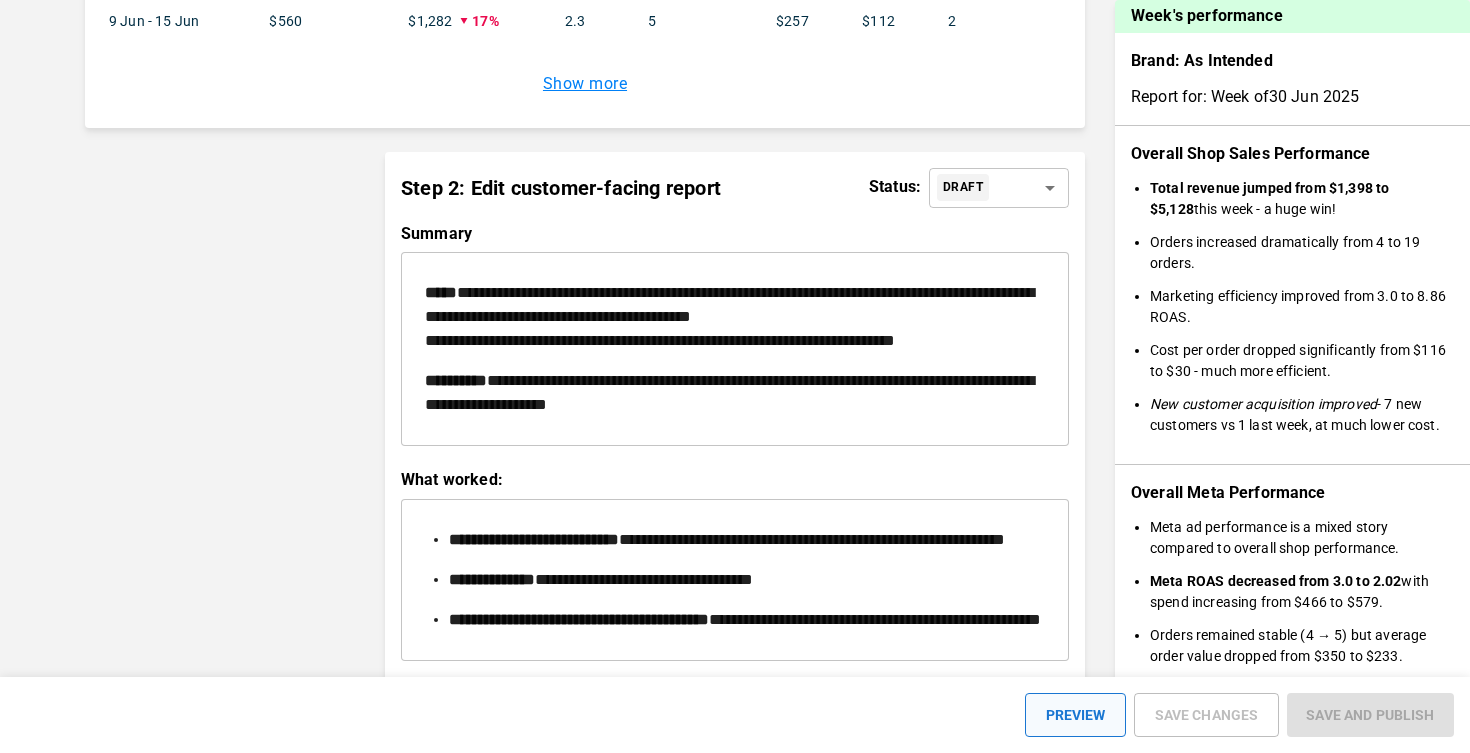click on "PREVIEW" at bounding box center (1075, 715) 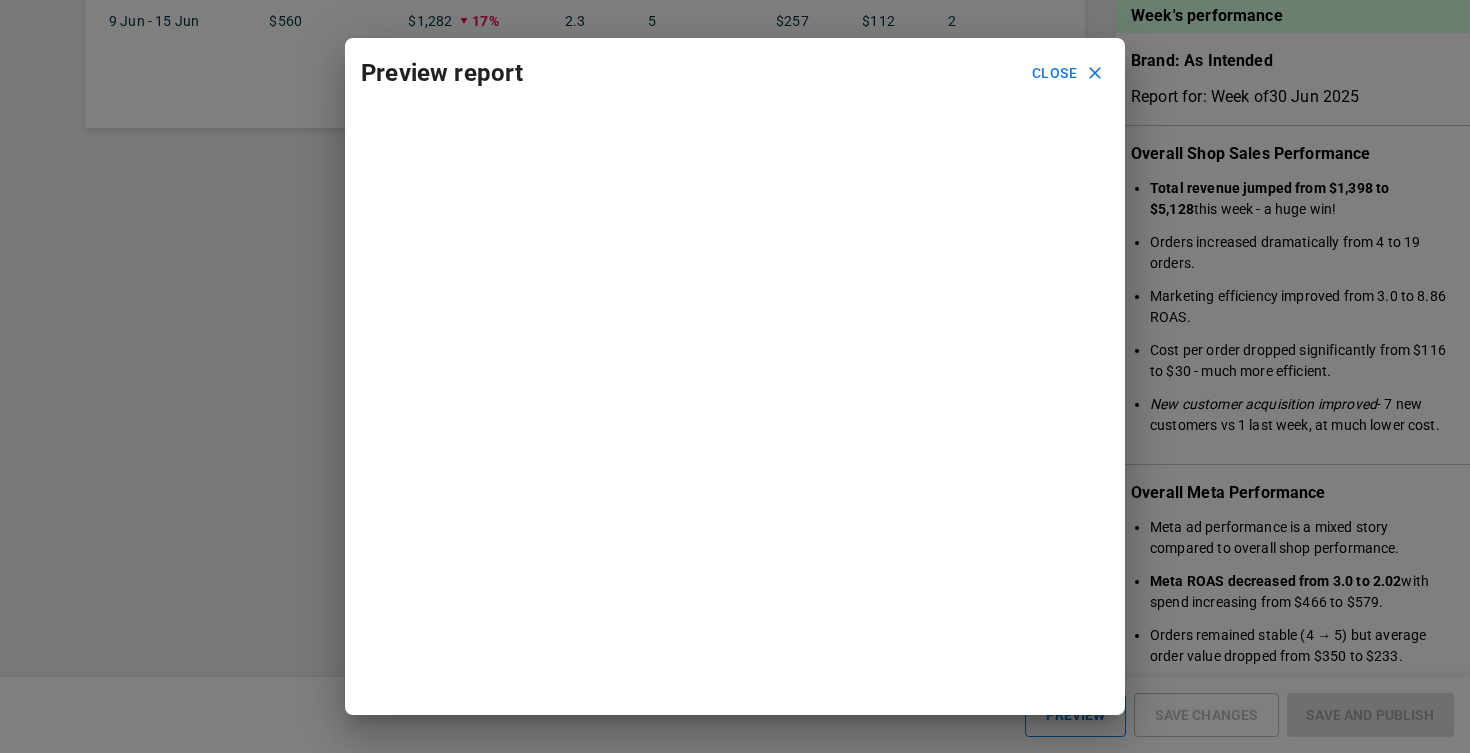click on "Close" at bounding box center (1066, 73) 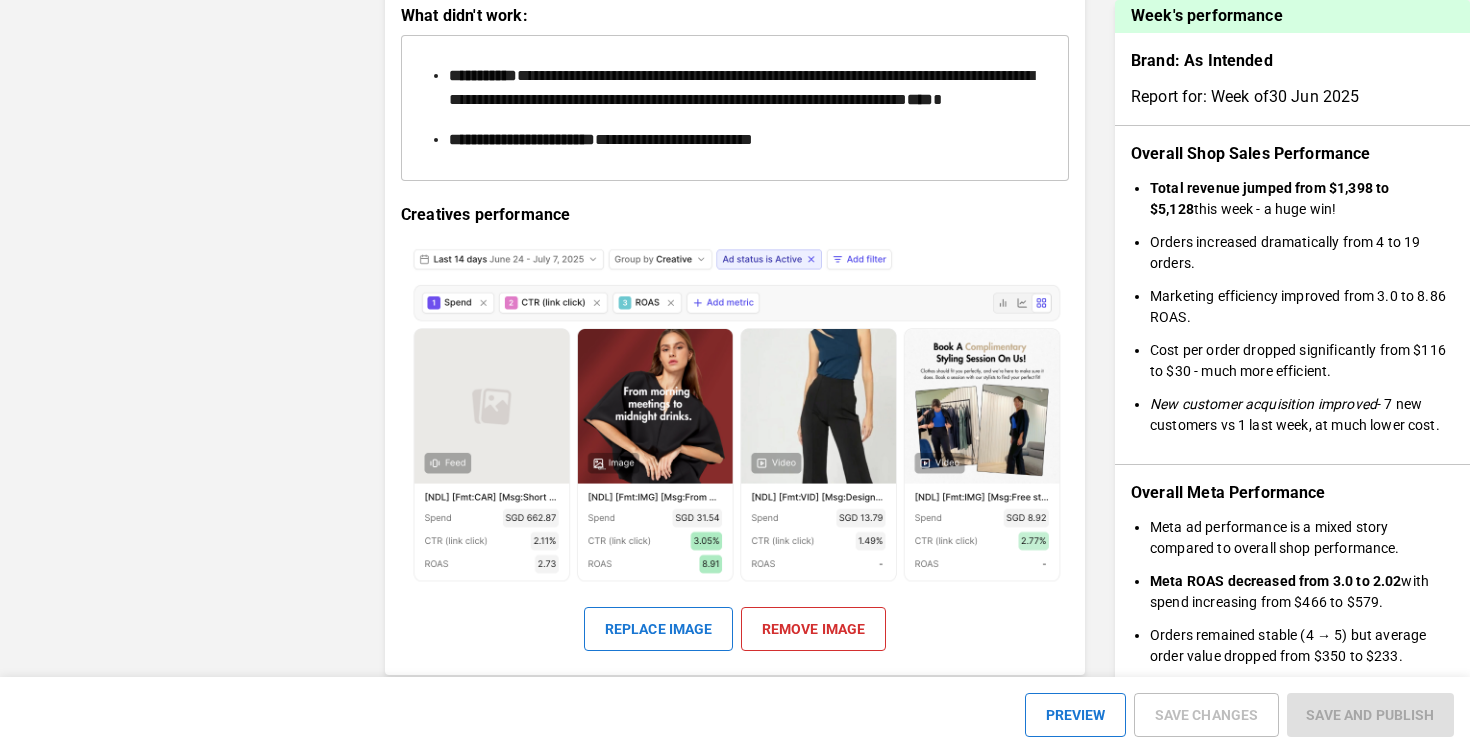 scroll, scrollTop: 3073, scrollLeft: 0, axis: vertical 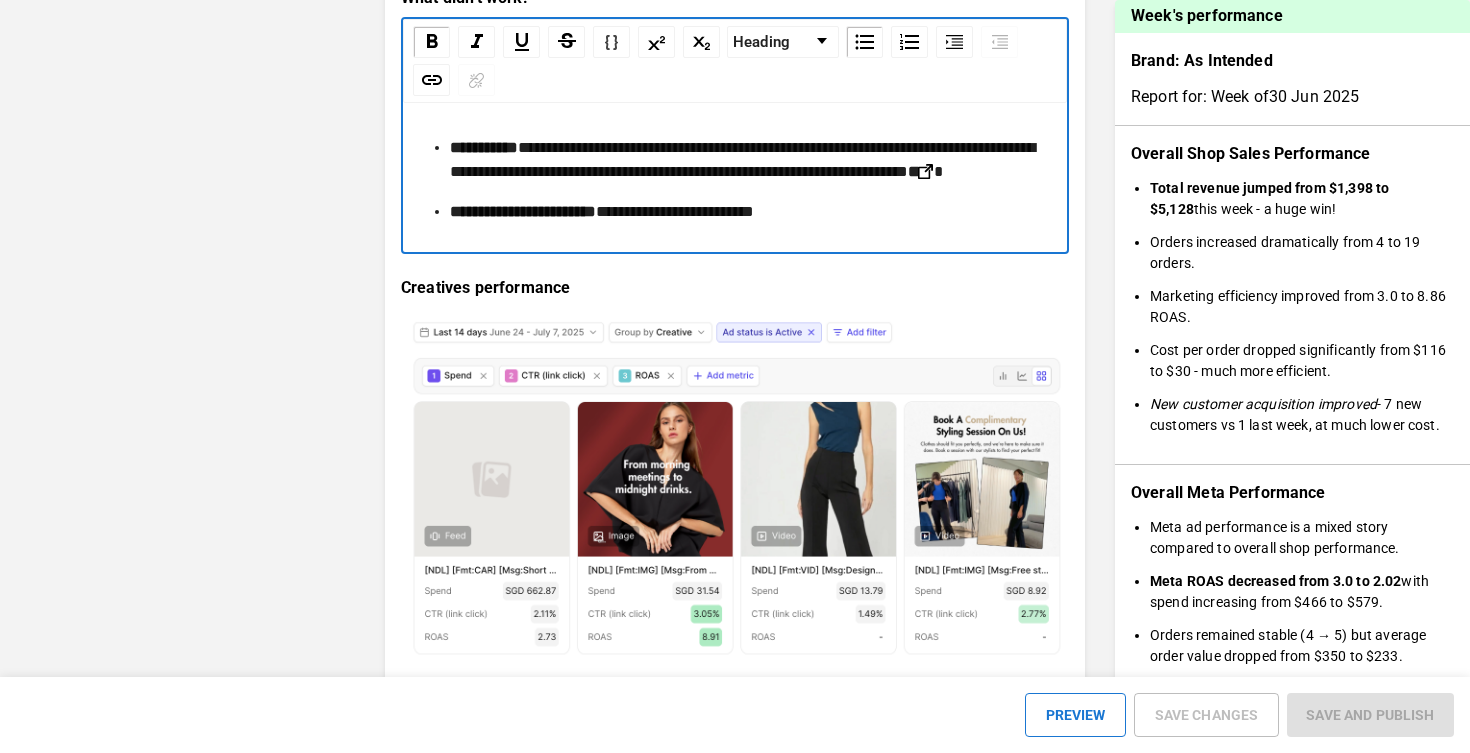 click at bounding box center [925, 171] 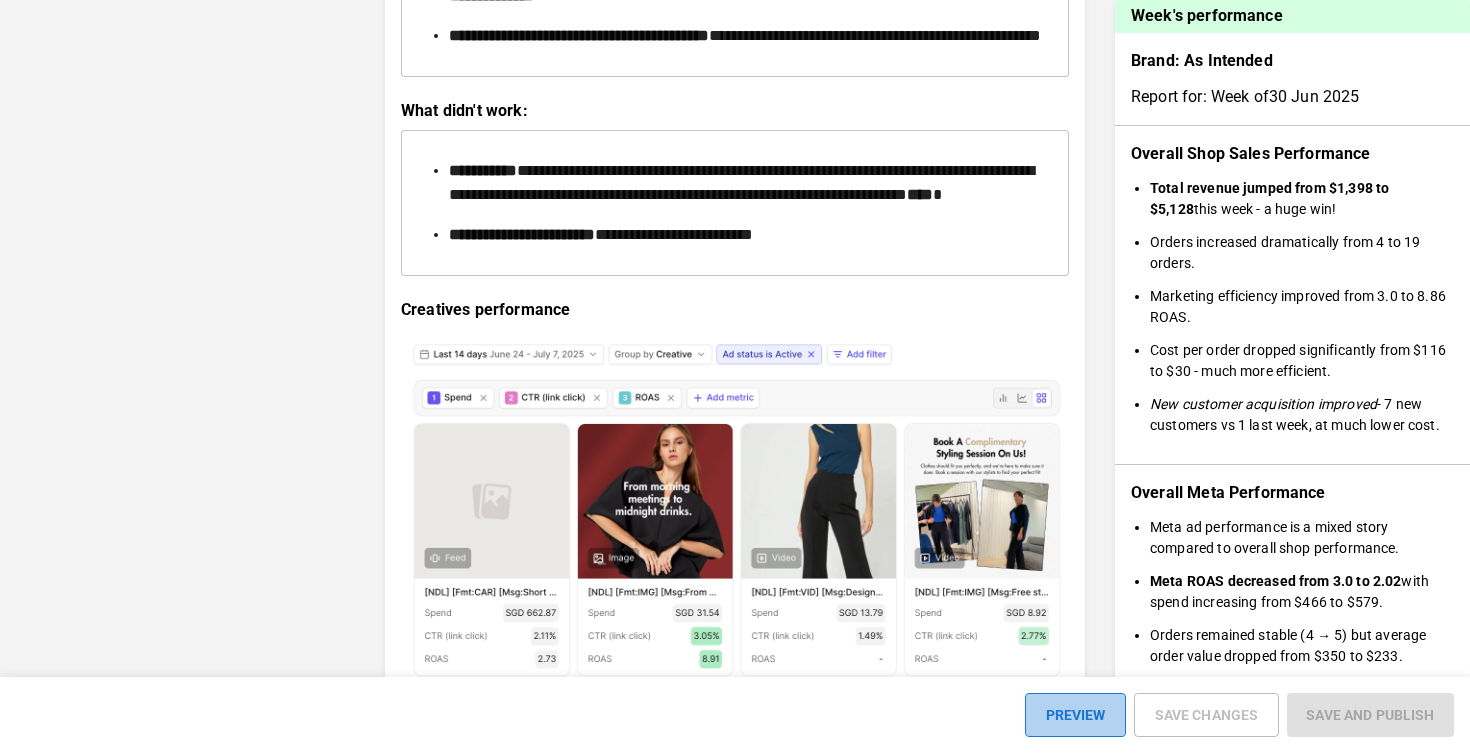 click on "PREVIEW" at bounding box center [1075, 715] 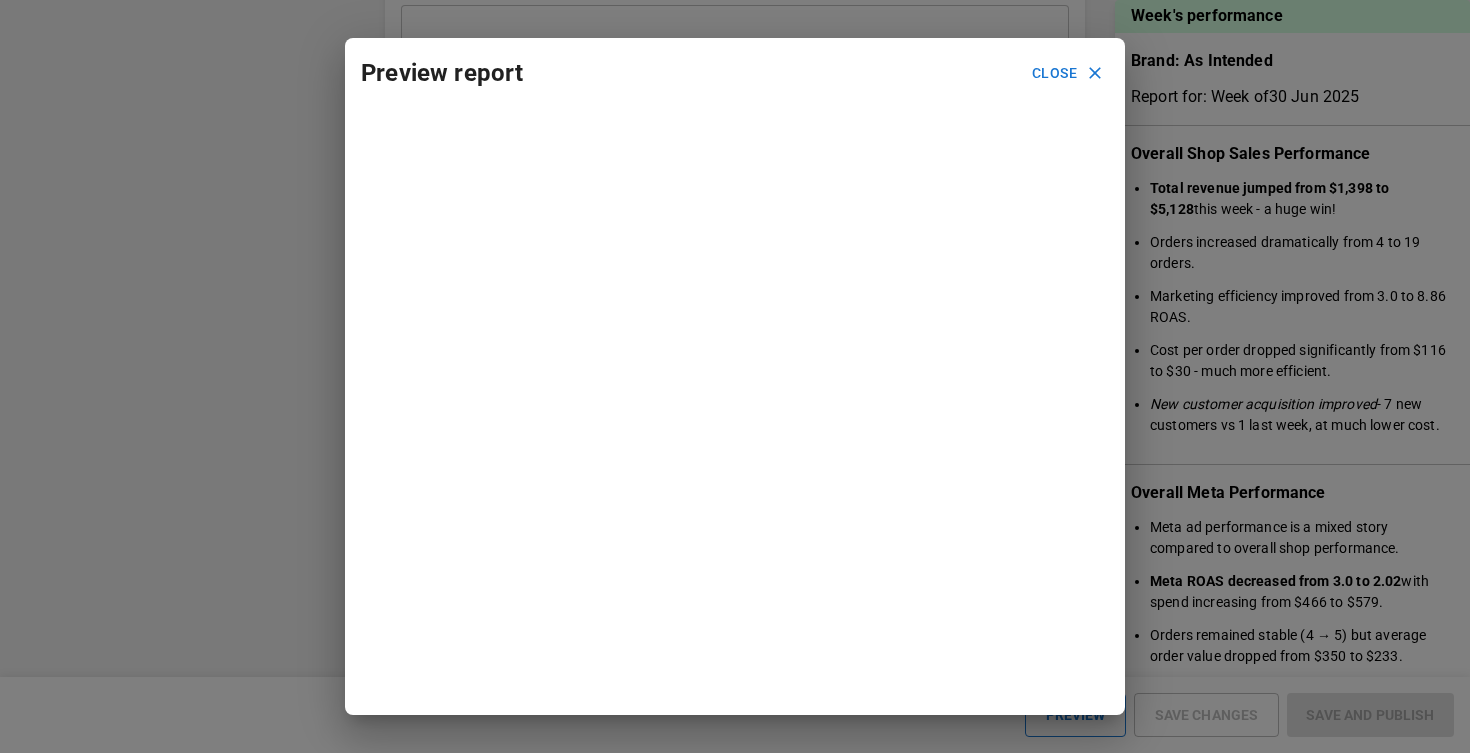 click on "Preview report Close" at bounding box center (735, 73) 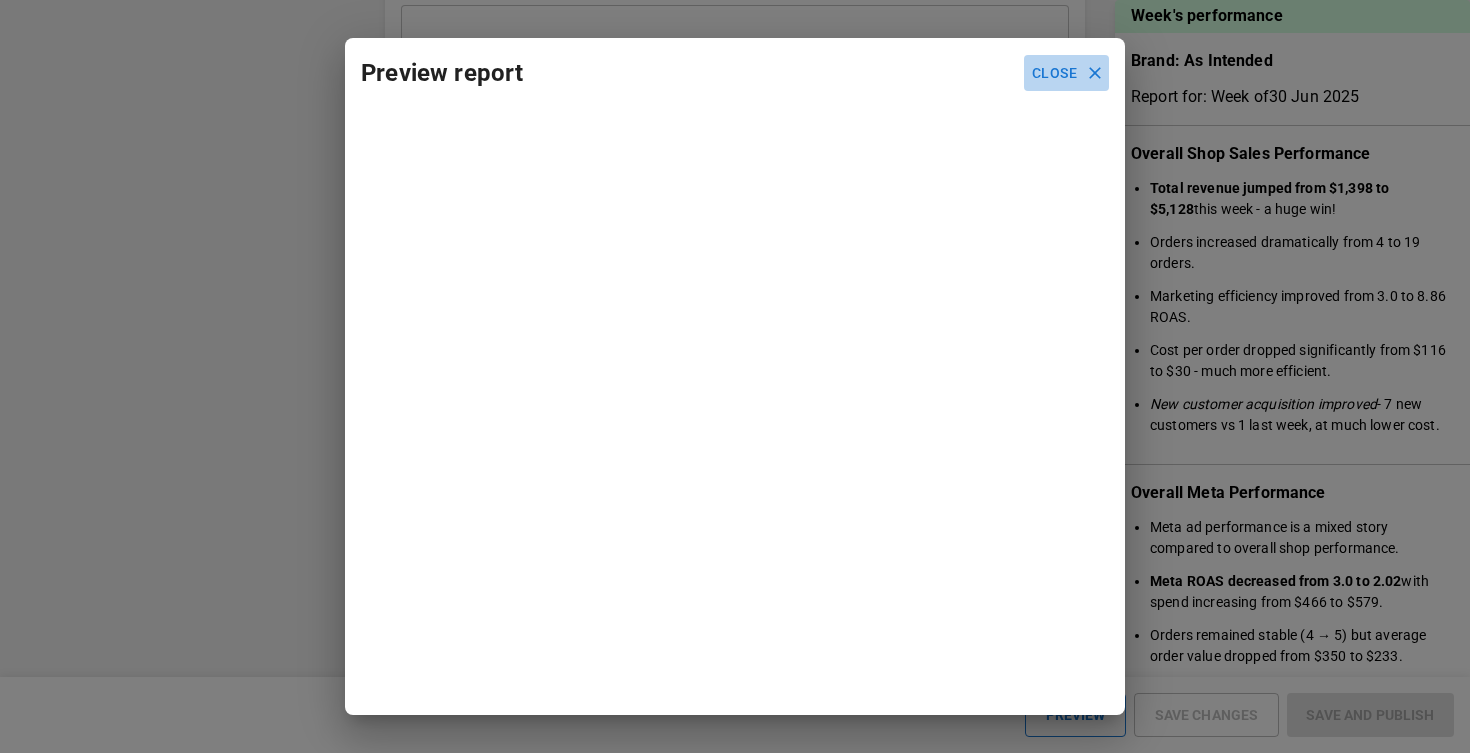 click on "Close" at bounding box center (1066, 73) 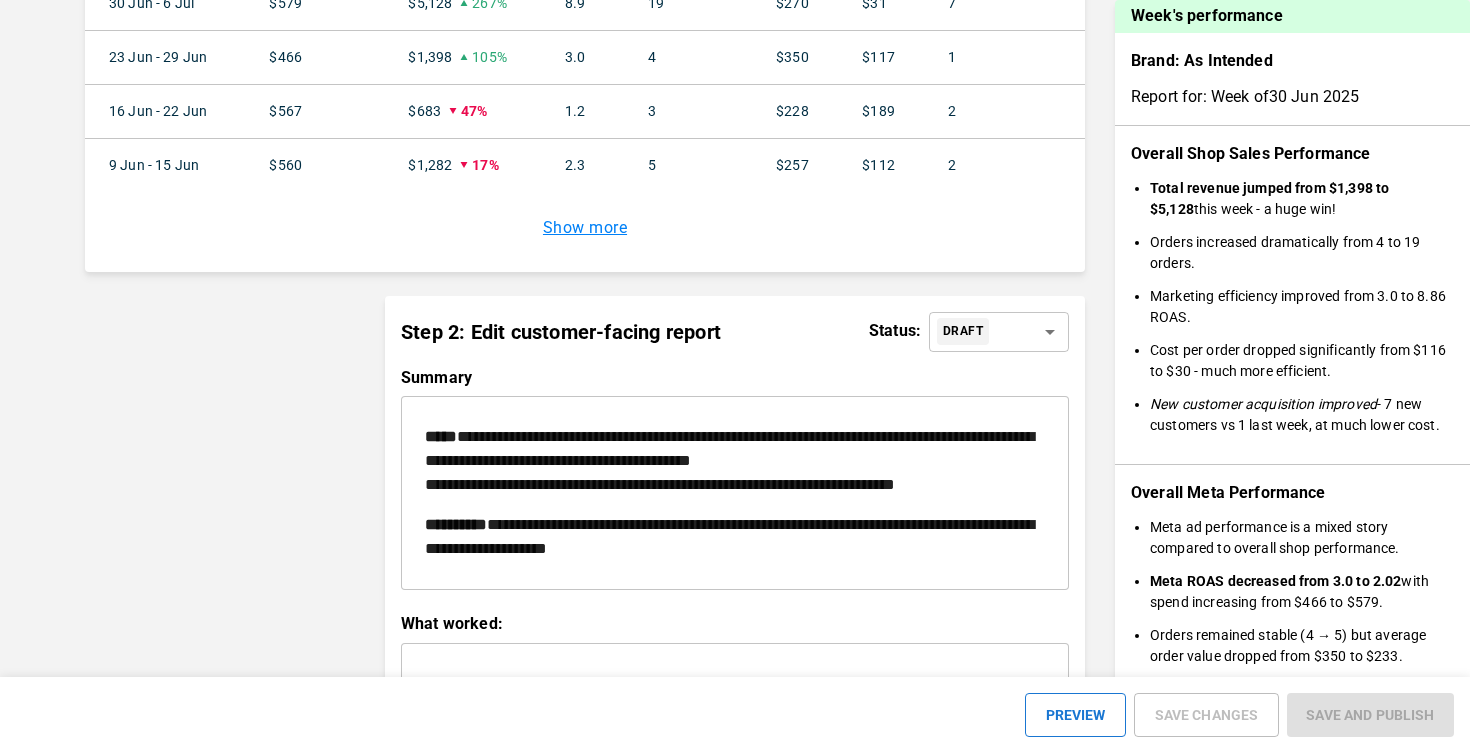 scroll, scrollTop: 2166, scrollLeft: 0, axis: vertical 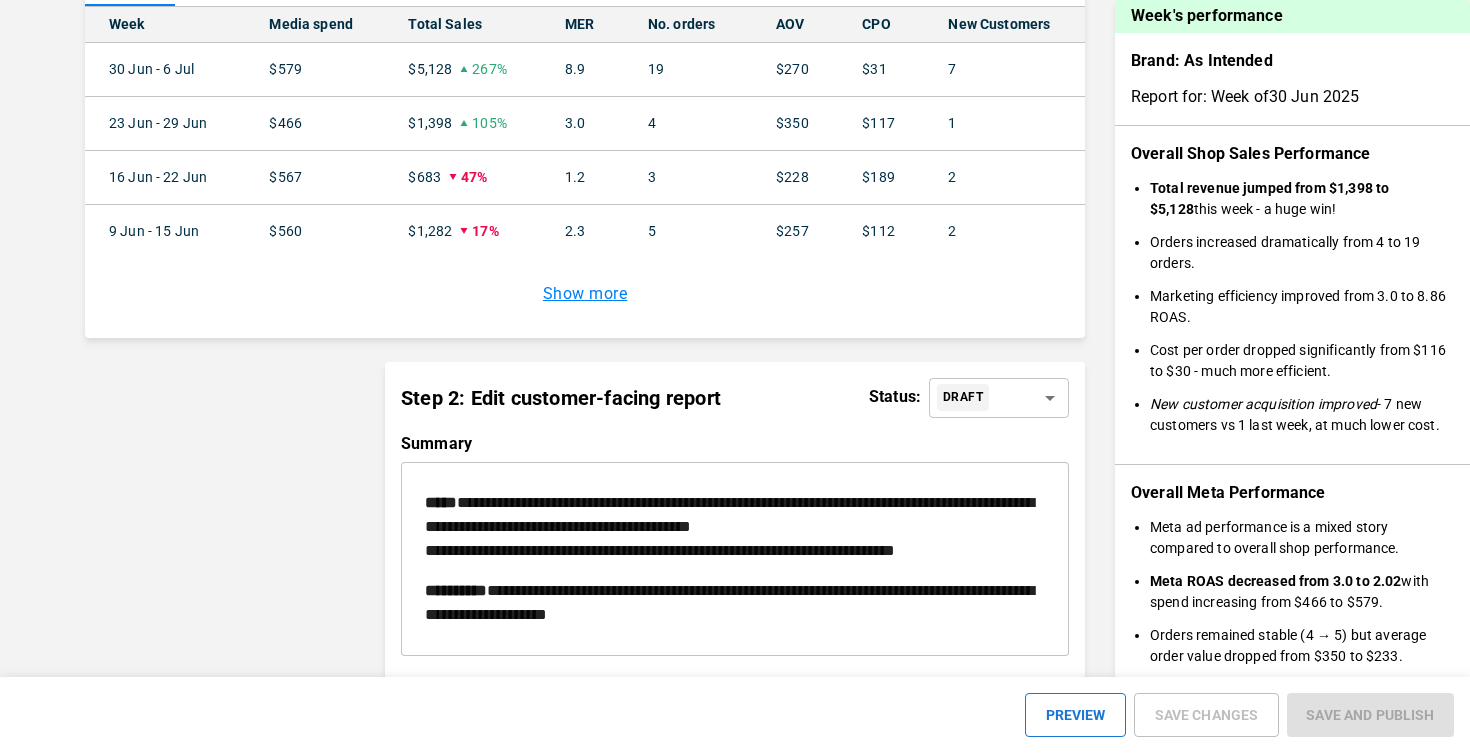 click on "BRANDS TOOLS CONTENT LIBRARIES GLOBAL CONFIGS BRAND QUICKSTART Week's performance Brand: As Intended Report for: Week of 30 Jun 2025 Overall Shop Sales Performance Total revenue jumped from $1,398 to $5,128 this week - a huge win! Orders increased dramatically from 4 to 19 orders. Marketing efficiency improved from 3.0 to 8.86 ROAS. Cost per order dropped significantly from $116 to $30 - much more efficient. New customer acquisition improved - 7 new customers vs 1 last week, at much lower cost. Overall Meta Performance Meta ad performance is a mixed story compared to overall shop performance. Meta ROAS decreased from 3.0 to 2.02 with spend increasing from $466 to $579. Orders remained stable (4 → 5) but average order value dropped from $350 to $233. Conversion rate stayed steady at around 1%. Meta Campaign Highlights Your smaller ADV+ Testing campaign is outperforming the main campaign with 3.35 ROAS vs 1.79 ROAS. High CPM ($38.48) but low frequency - suggesting targeted but expensive audience. )" at bounding box center (735, -251) 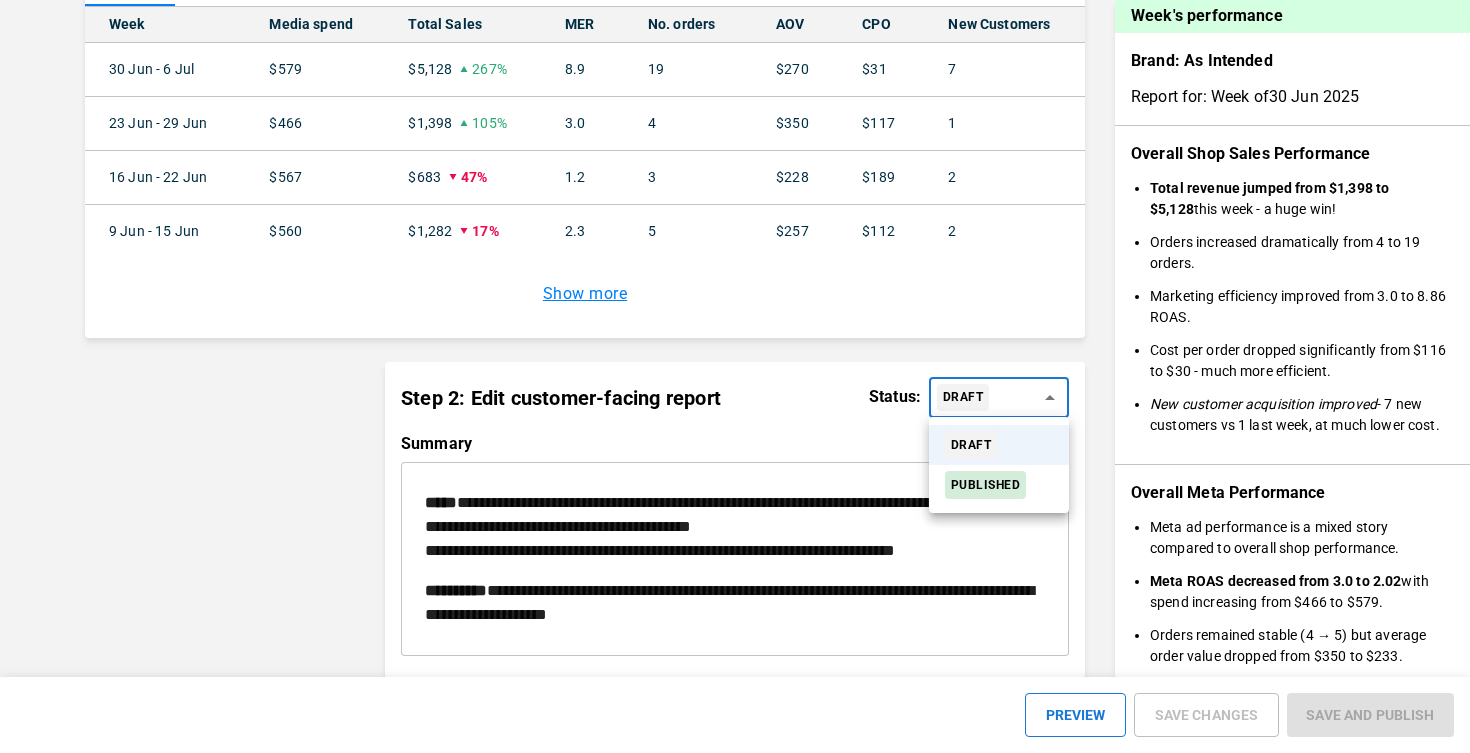 click on "PUBLISHED" at bounding box center [985, 485] 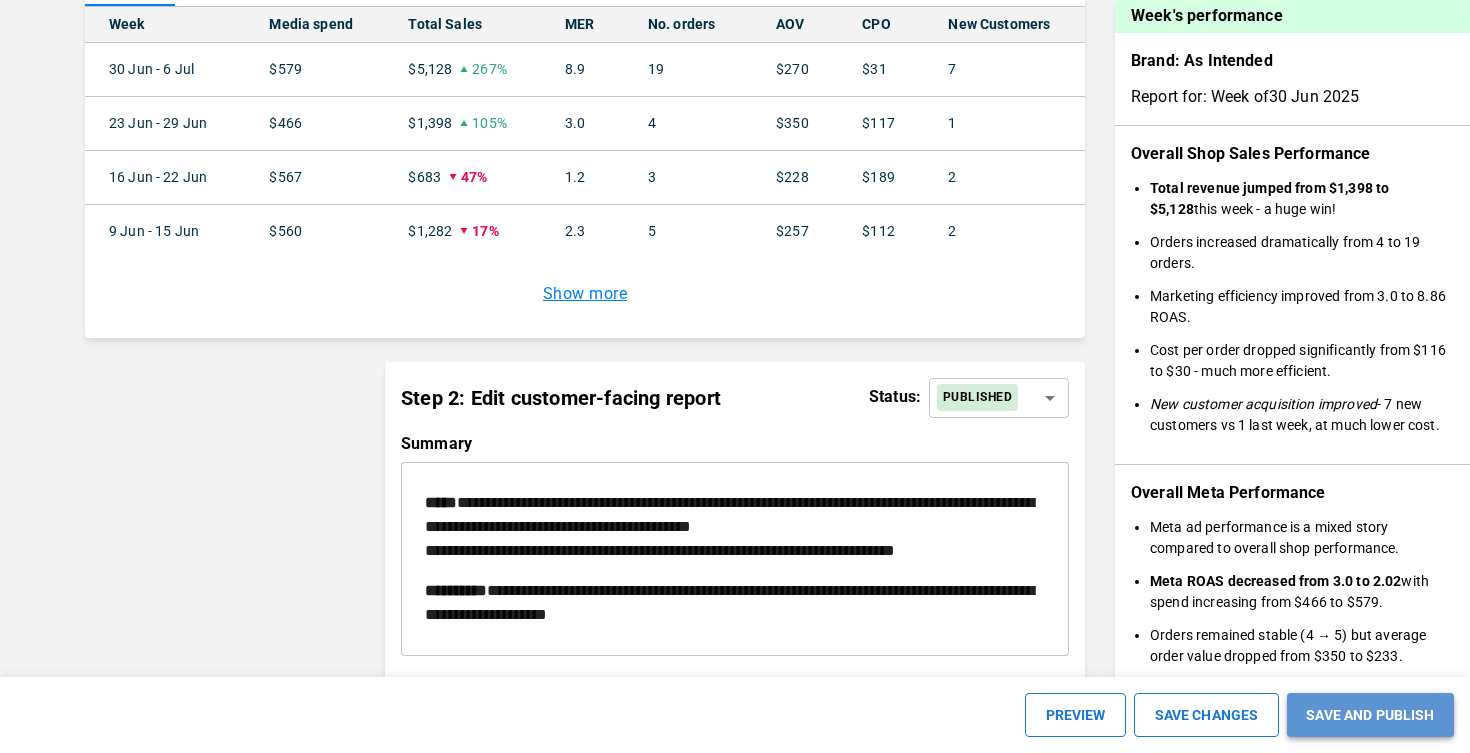click on "SAVE AND PUBLISH" at bounding box center (1370, 715) 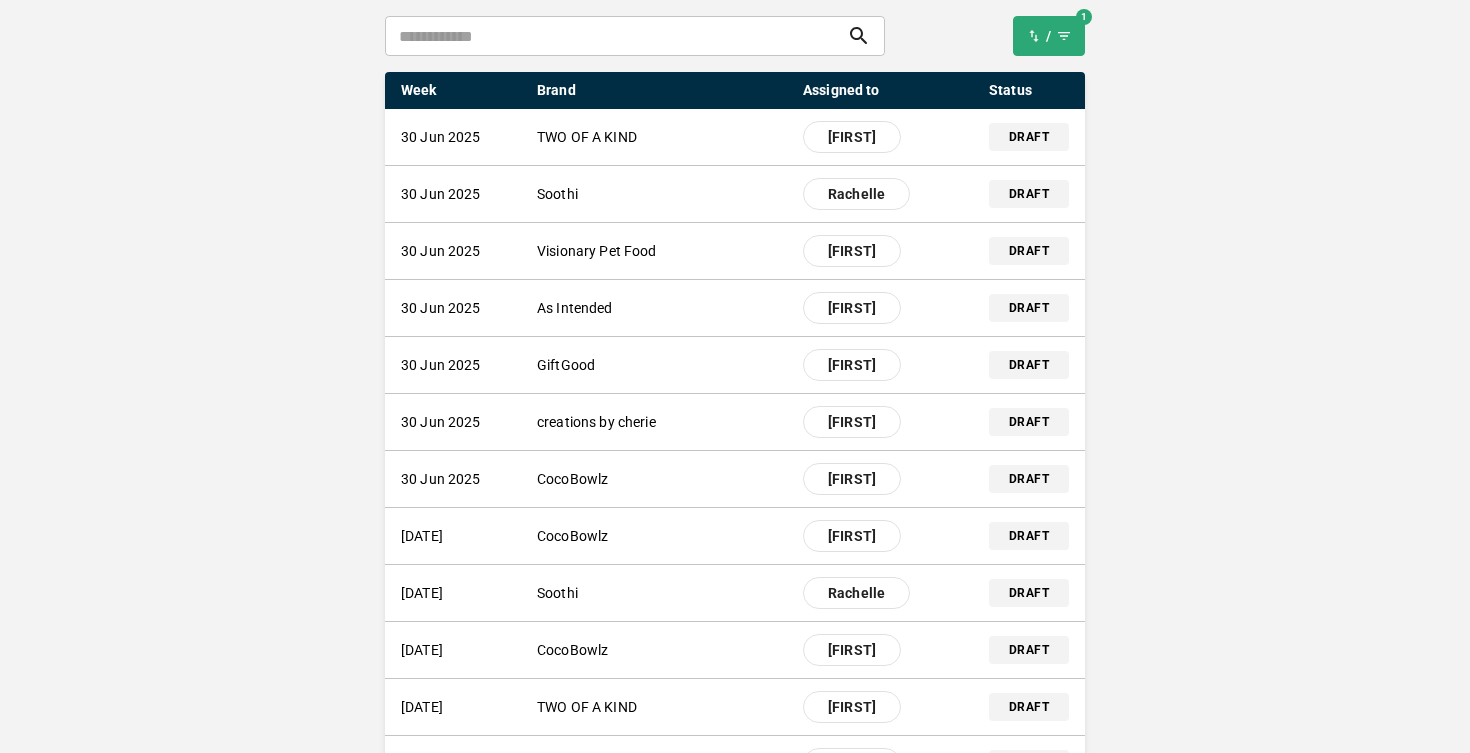 scroll, scrollTop: 0, scrollLeft: 0, axis: both 